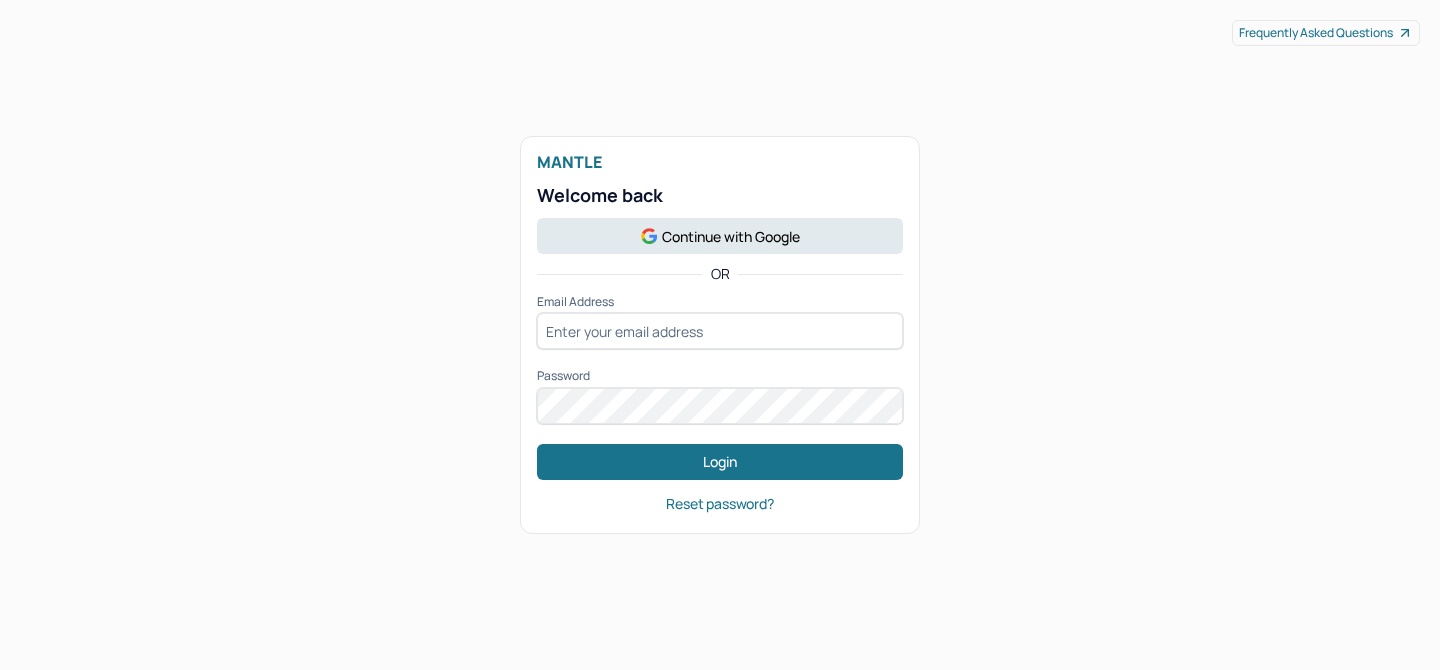 scroll, scrollTop: 0, scrollLeft: 0, axis: both 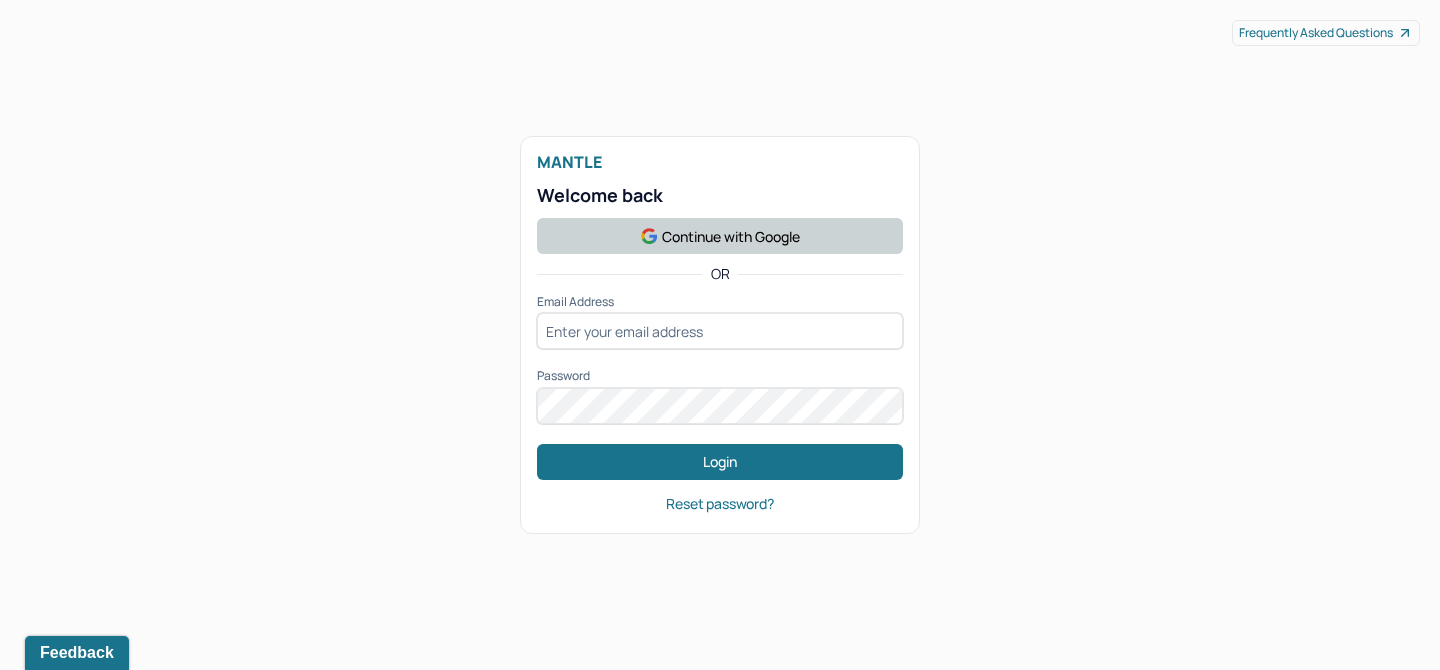 type on "[EMAIL]" 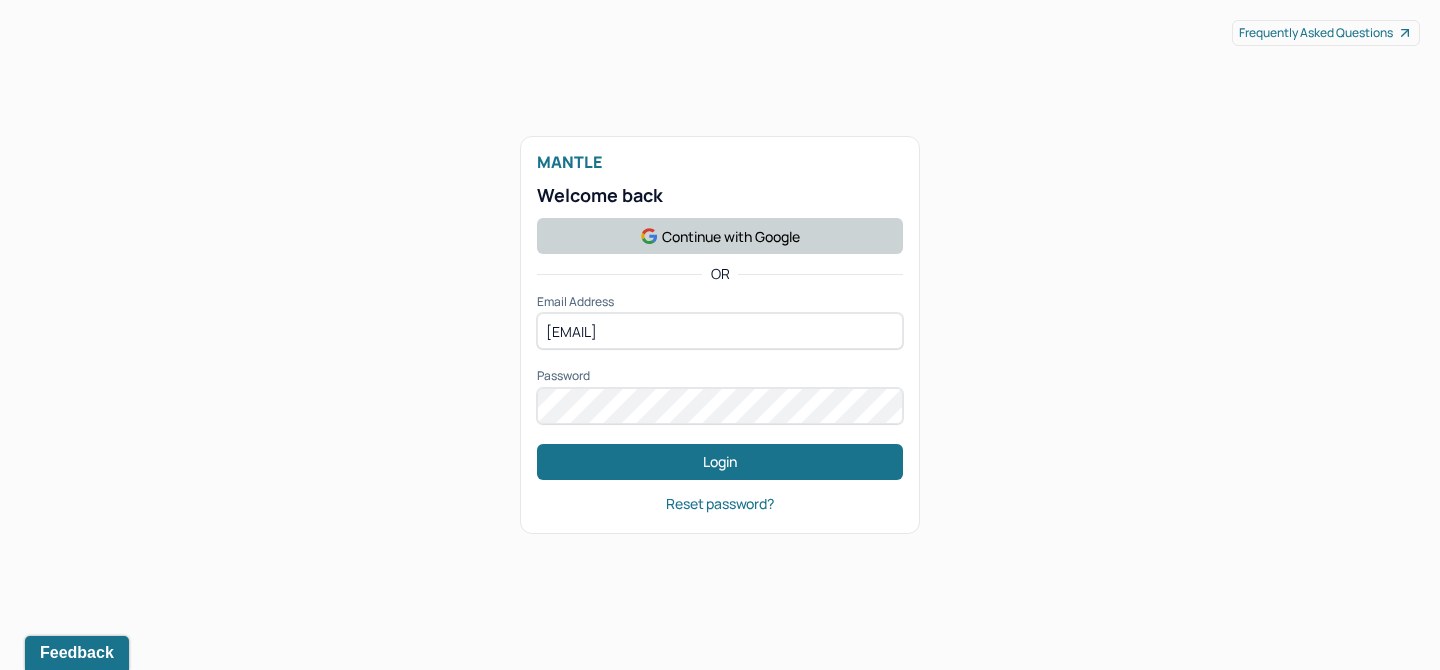click on "Continue with Google" at bounding box center (720, 236) 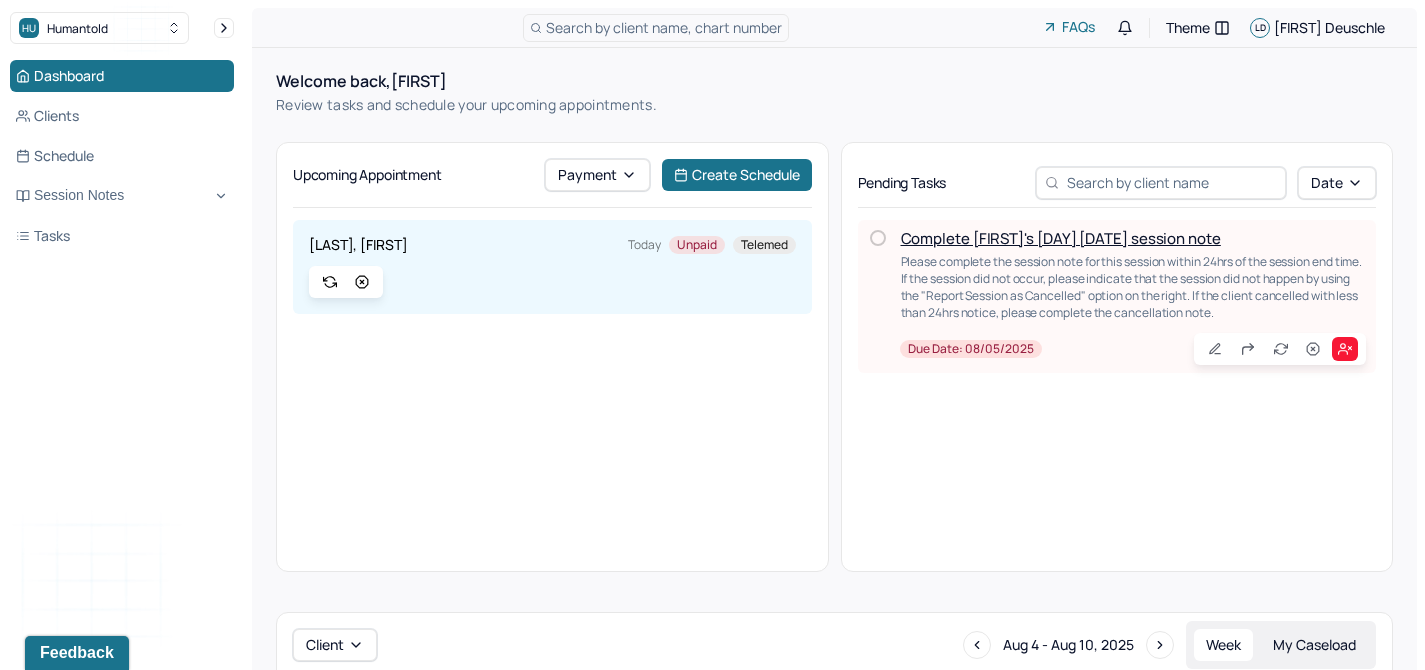 click on "Complete [FIRST]'s [DAY] [DATE] session note" at bounding box center [1061, 238] 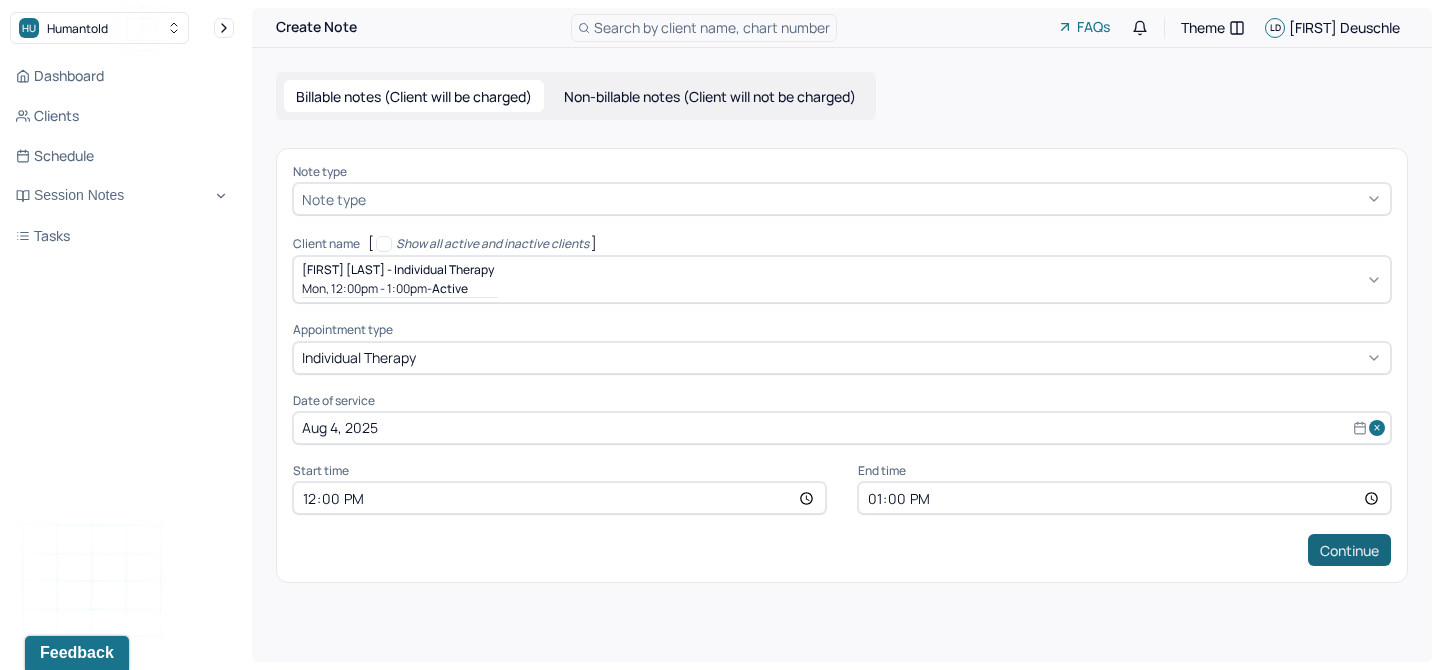 click on "Continue" at bounding box center (1349, 550) 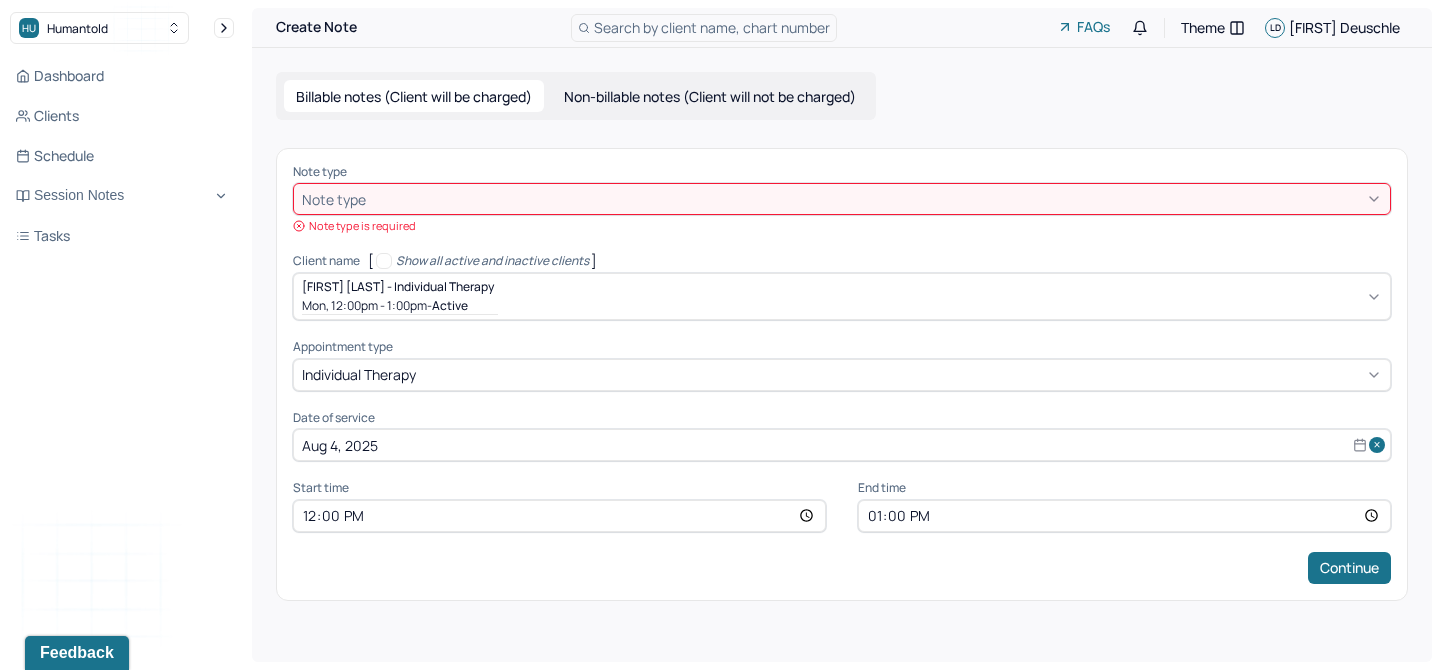 click at bounding box center (876, 199) 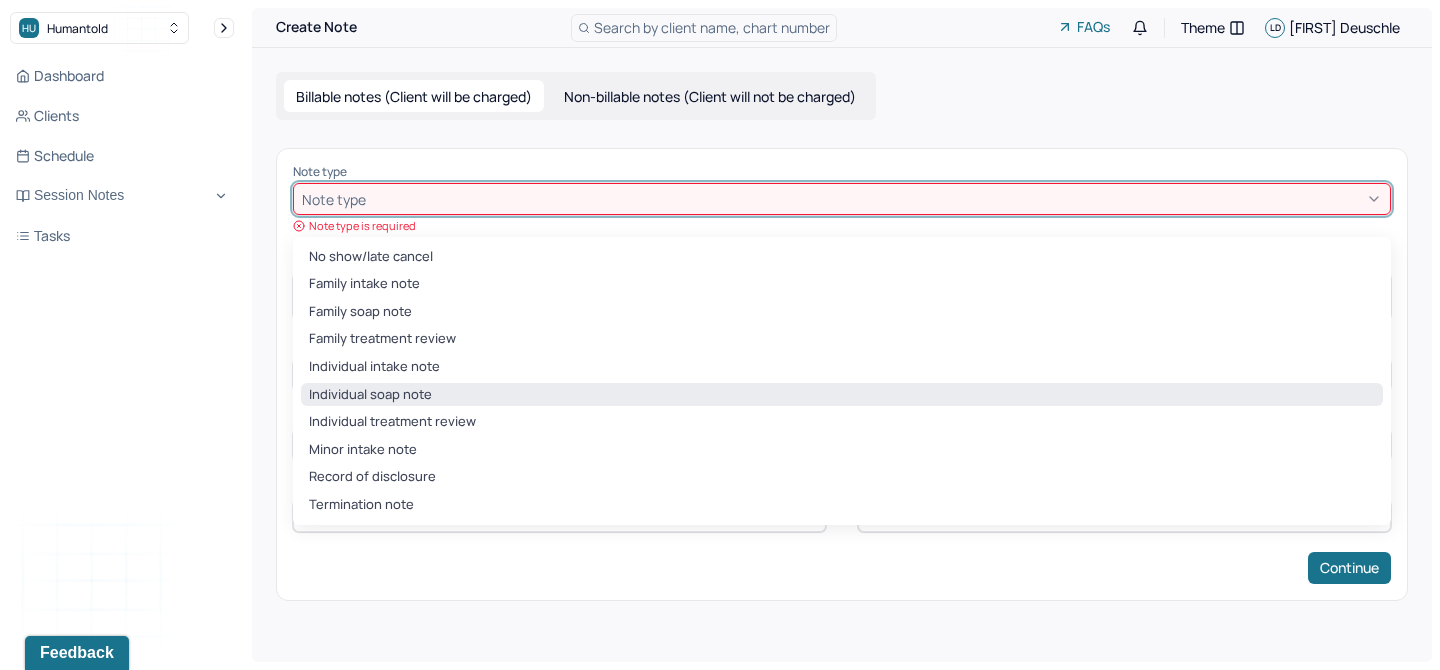 click on "Individual soap note" at bounding box center [842, 395] 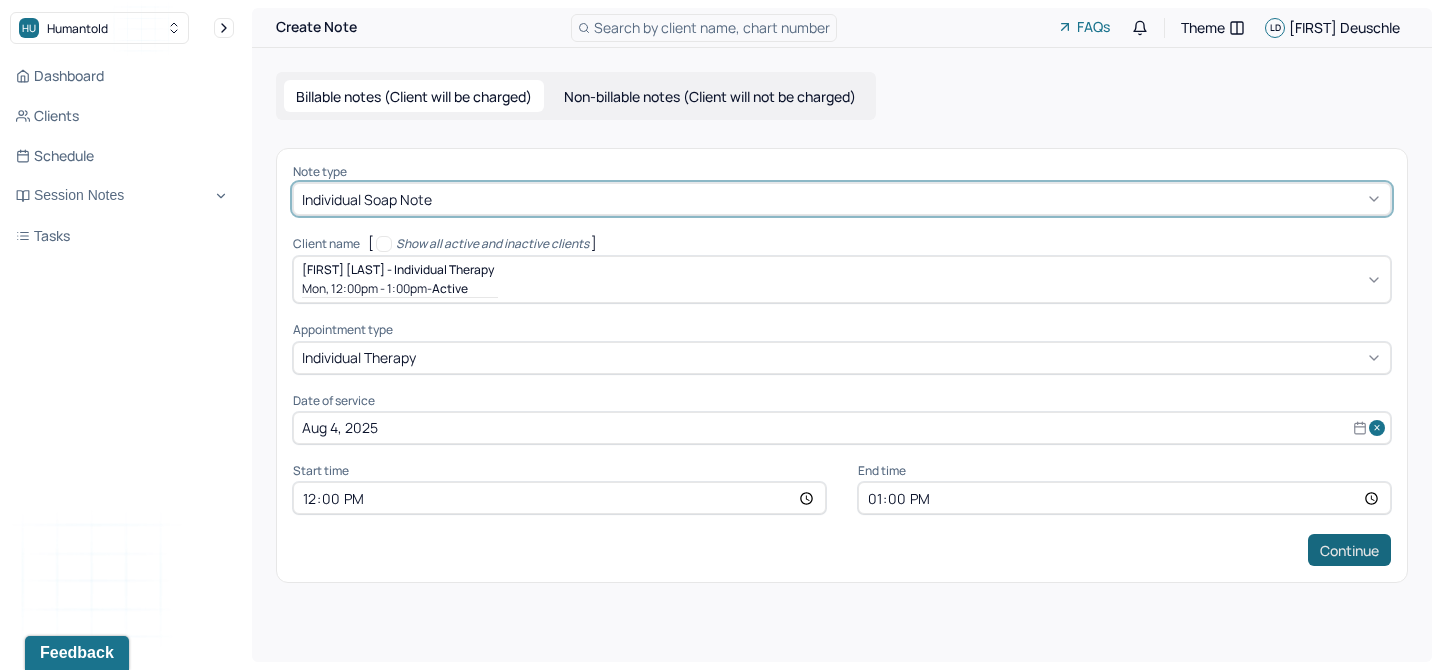 click on "Continue" at bounding box center (1349, 550) 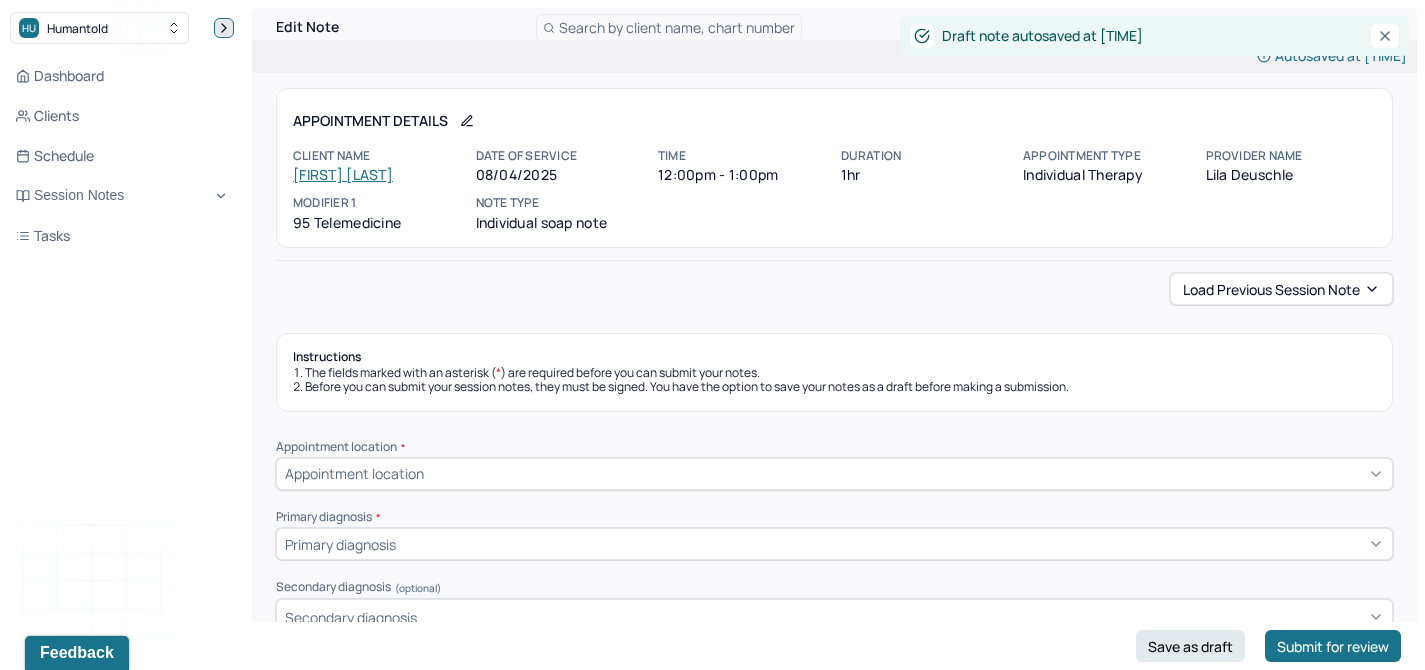 click 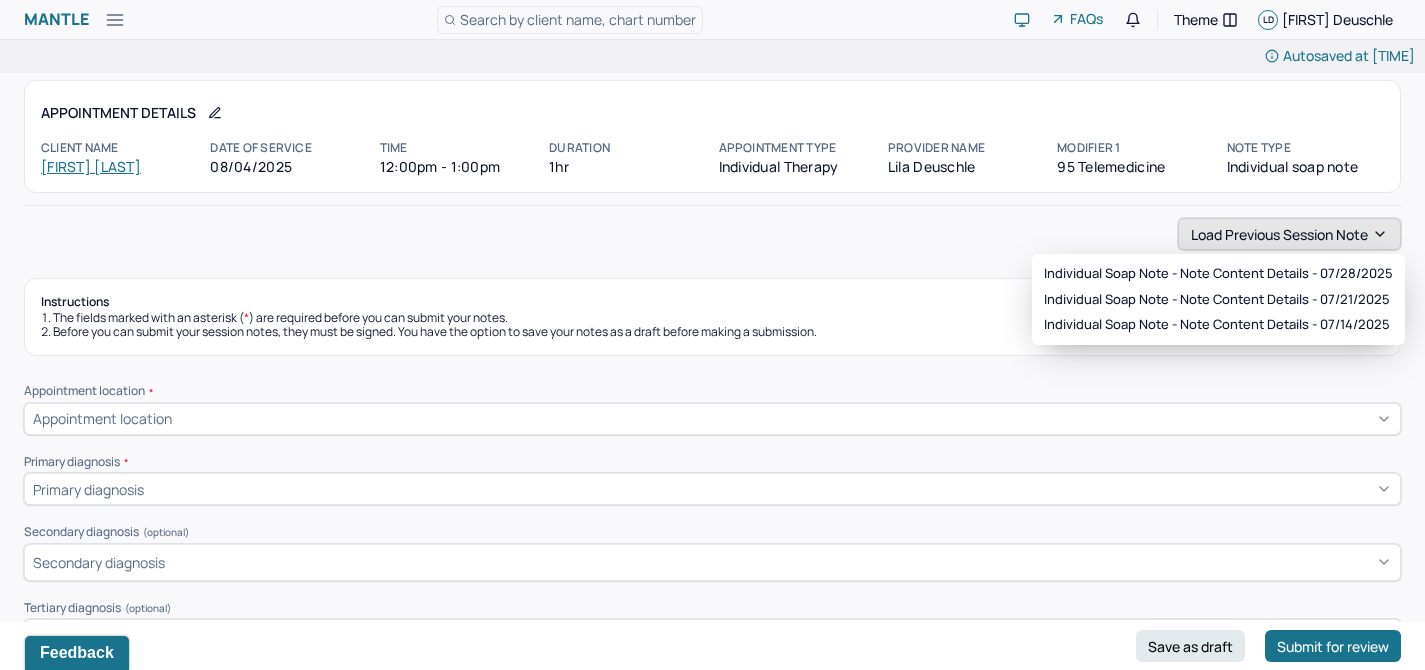 click on "Load previous session note" at bounding box center (1289, 234) 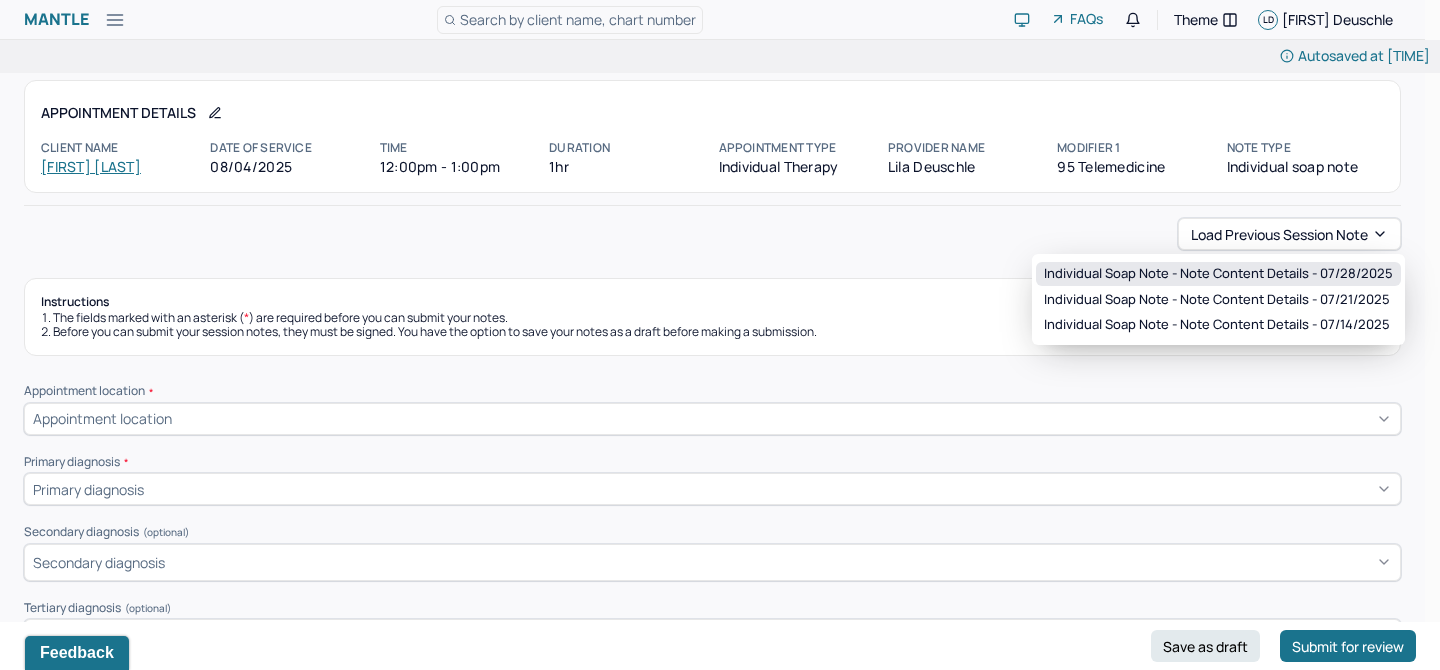 click on "Individual soap note   - Note content Details -   07/28/2025" at bounding box center [1218, 274] 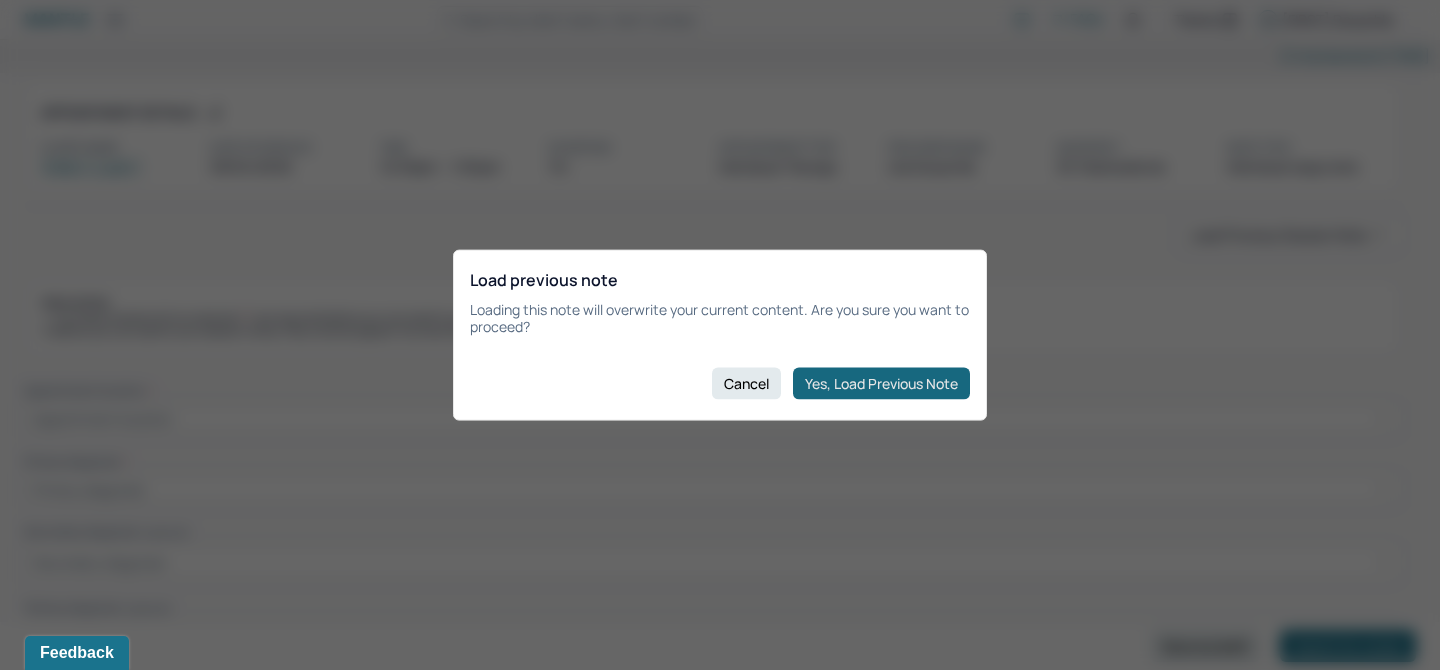 click on "Yes, Load Previous Note" at bounding box center (881, 383) 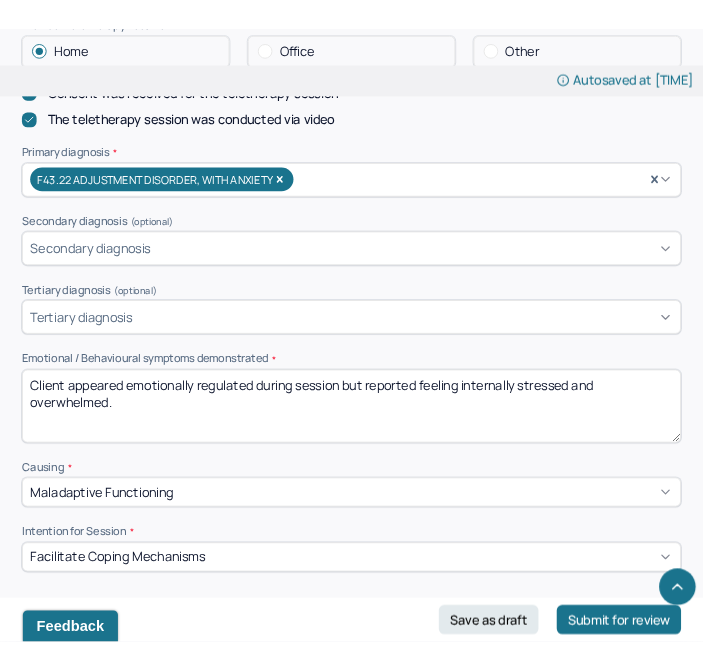 scroll, scrollTop: 607, scrollLeft: 0, axis: vertical 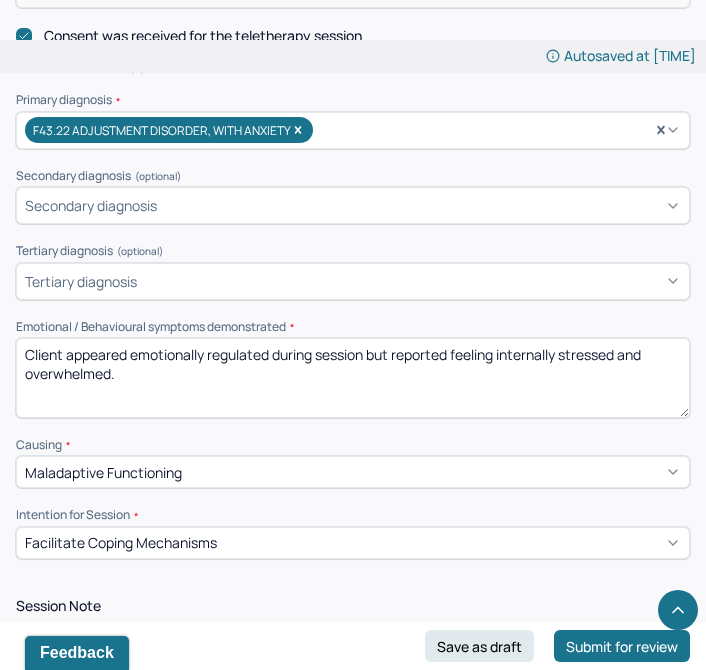 click on "Client appeared emotionally regulated during session but reported feeling internally stressed and overwhelmed." at bounding box center [353, 378] 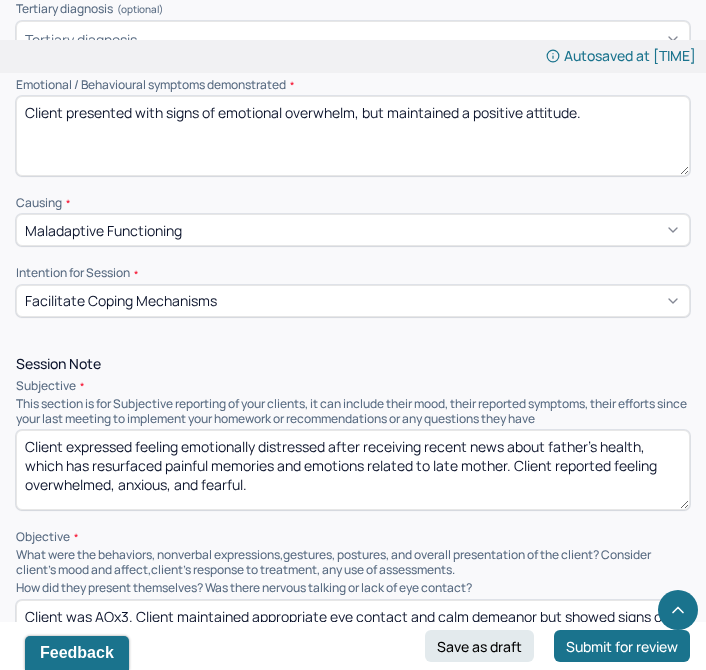 scroll, scrollTop: 1102, scrollLeft: 0, axis: vertical 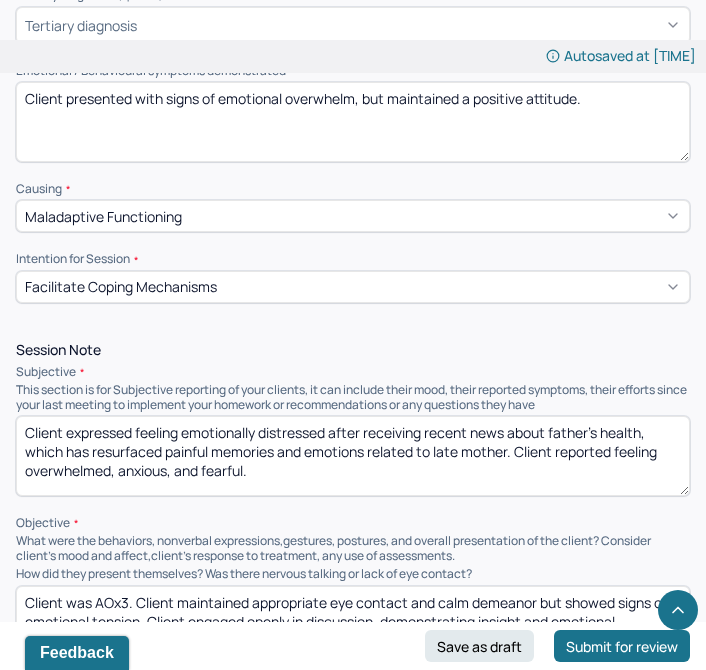 type on "Client presented with signs of emotional overwhelm, but maintained a positive attitude." 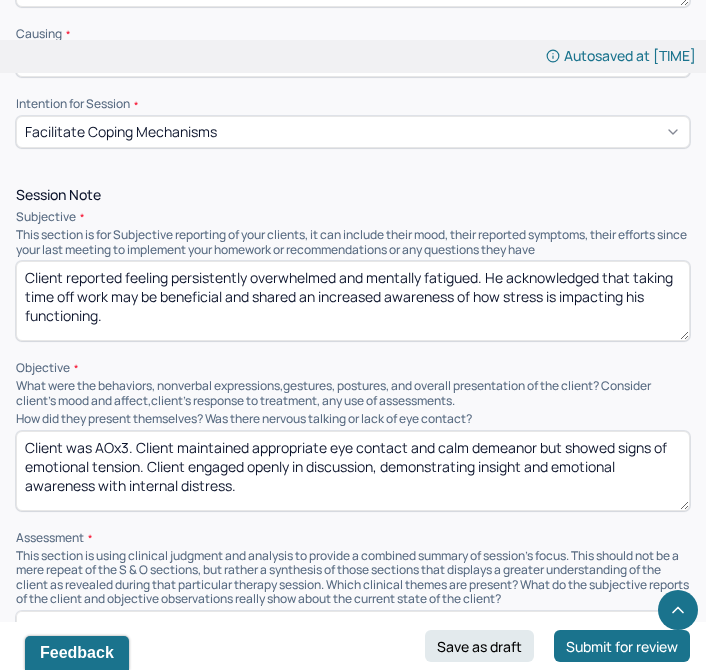 scroll, scrollTop: 1259, scrollLeft: 0, axis: vertical 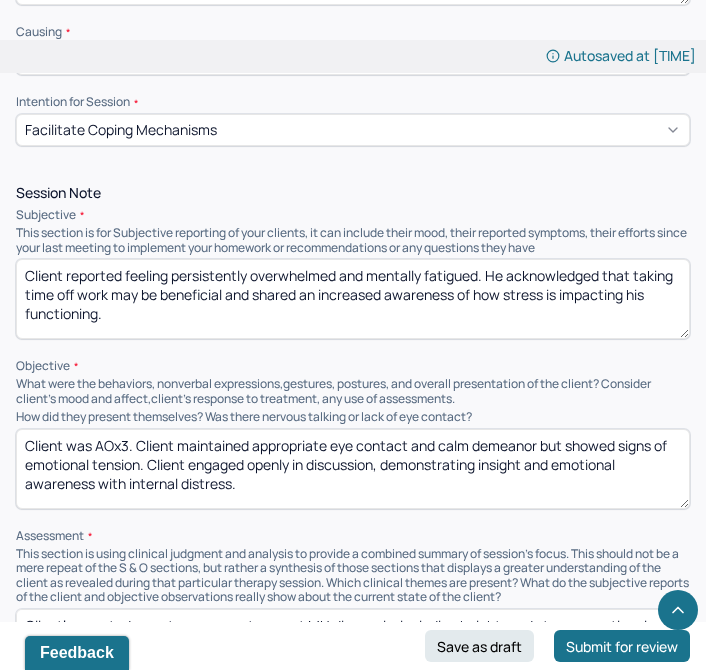 type on "Client reported feeling persistently overwhelmed and mentally fatigued. He acknowledged that taking time off work may be beneficial and shared an increased awareness of how stress is impacting his functioning." 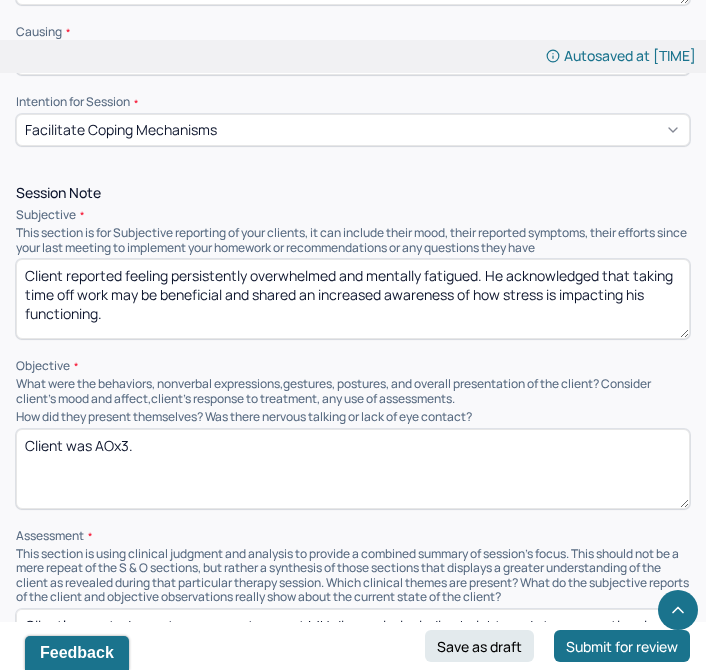 paste on "Client appeared tired but engaged, with slowed speech and tense posture. He was able to reflect thoughtfully on recent challenges and participated actively in problem-solving discussion." 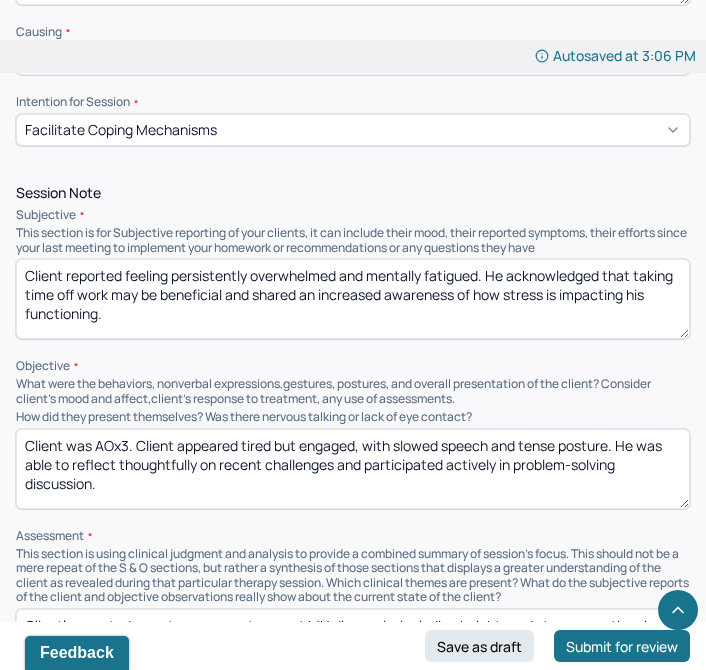 drag, startPoint x: 271, startPoint y: 444, endPoint x: 237, endPoint y: 442, distance: 34.058773 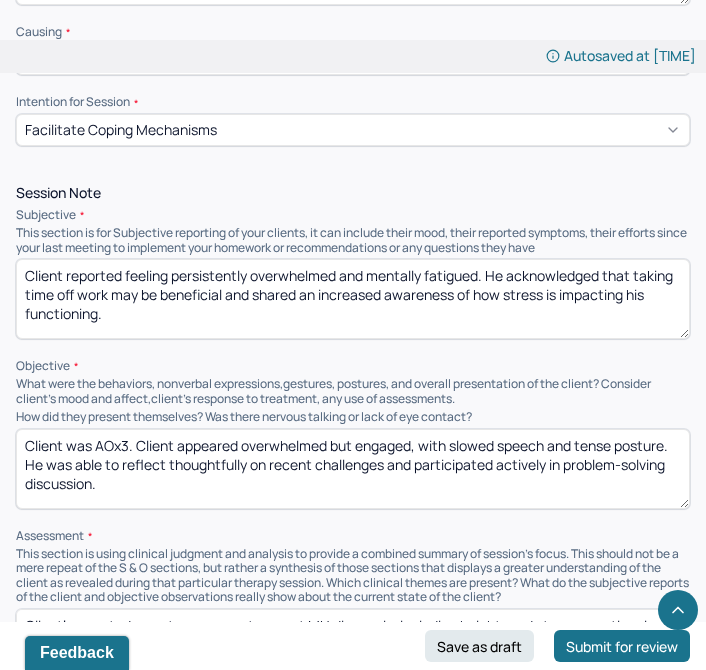 drag, startPoint x: 675, startPoint y: 445, endPoint x: 413, endPoint y: 437, distance: 262.1221 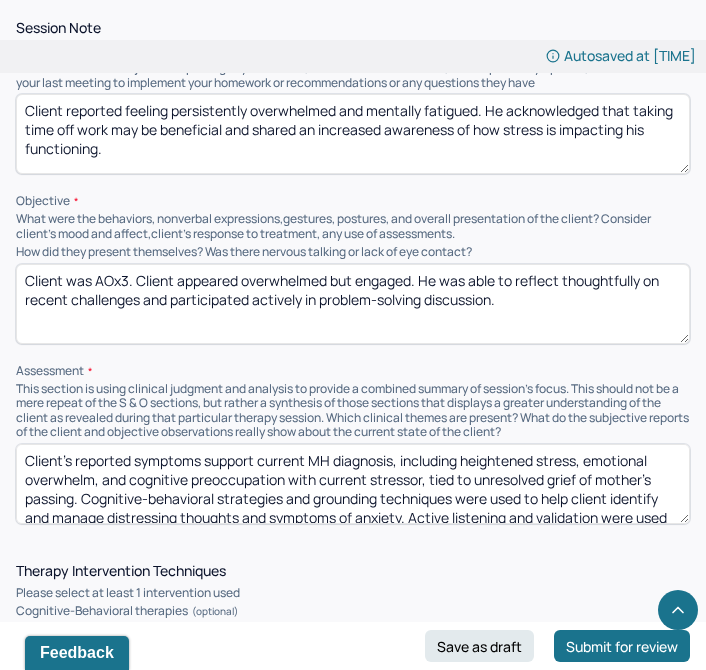 scroll, scrollTop: 1448, scrollLeft: 0, axis: vertical 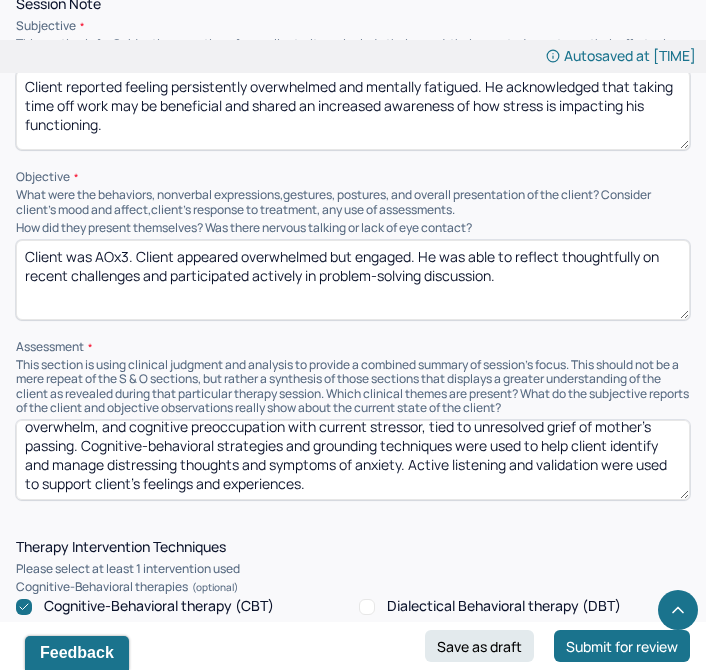 type on "Client was AOx3. Client appeared overwhelmed but engaged. He was able to reflect thoughtfully on recent challenges and participated actively in problem-solving discussion." 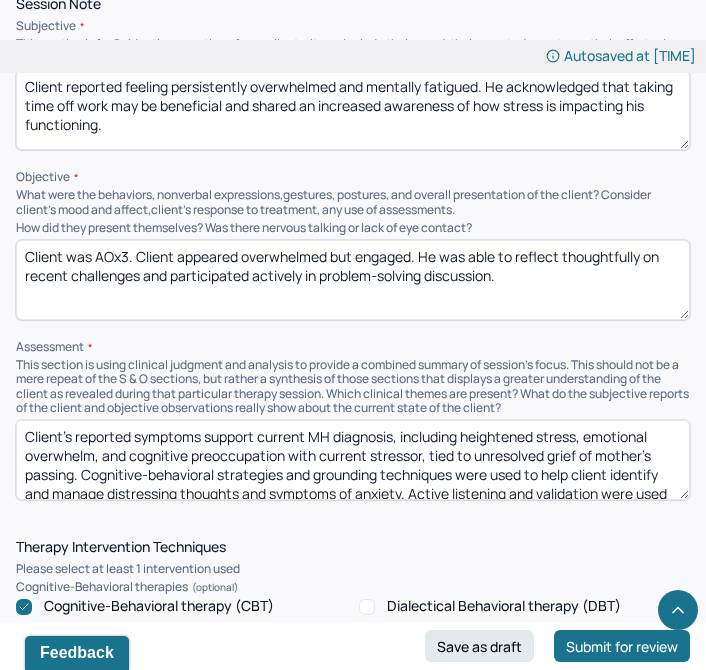 drag, startPoint x: 368, startPoint y: 492, endPoint x: 19, endPoint y: 402, distance: 360.41782 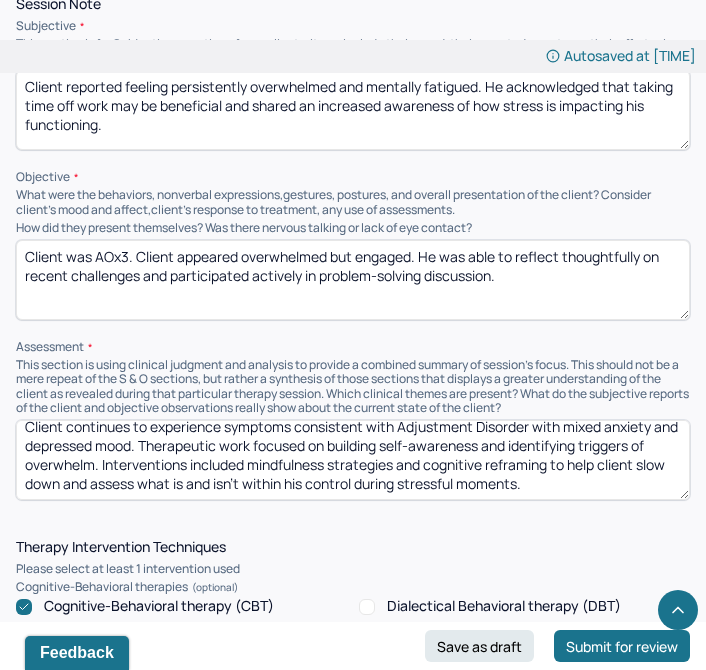 scroll, scrollTop: 10, scrollLeft: 0, axis: vertical 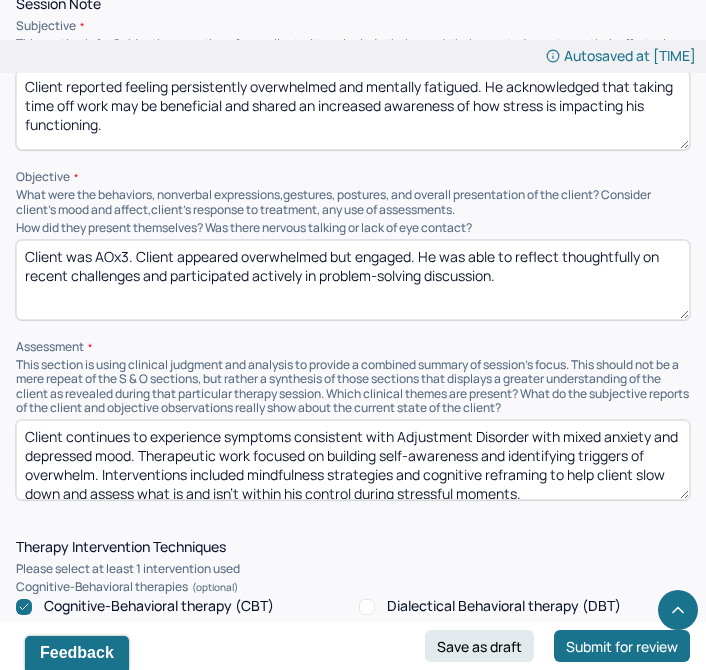 drag, startPoint x: 166, startPoint y: 450, endPoint x: 400, endPoint y: 434, distance: 234.54637 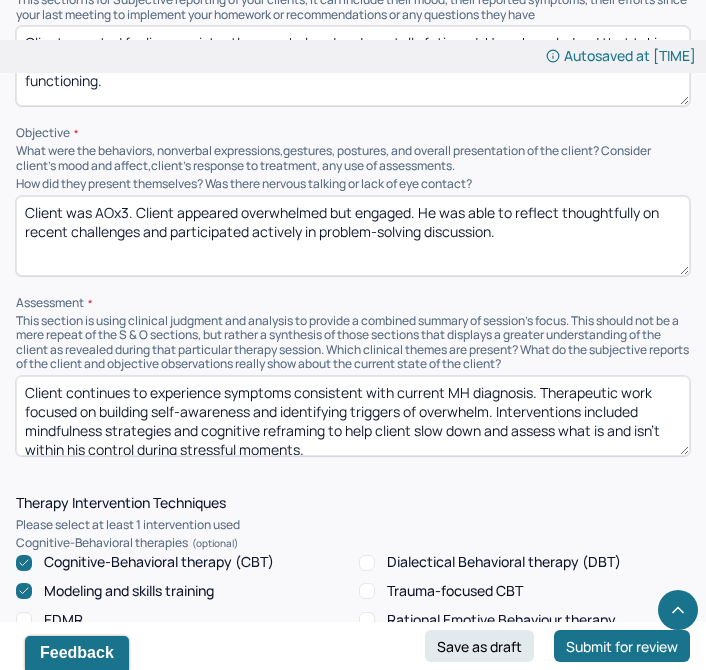scroll, scrollTop: 1493, scrollLeft: 0, axis: vertical 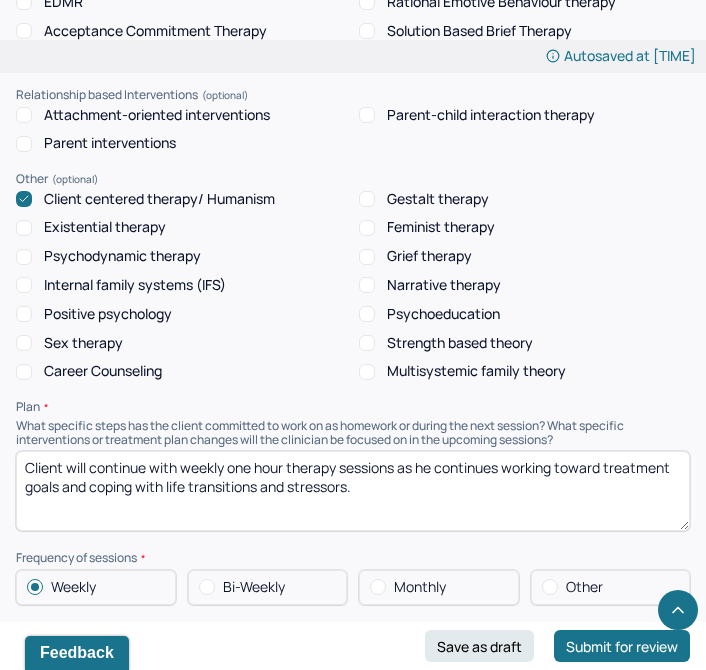 type on "Client continues to experience symptoms consistent with current MH diagnosis. Therapeutic work focused on building self-awareness and identifying triggers of overwhelm. Interventions included mindfulness strategies and cognitive reframing to help client slow down and assess what is and isn’t within his control during stressful moments." 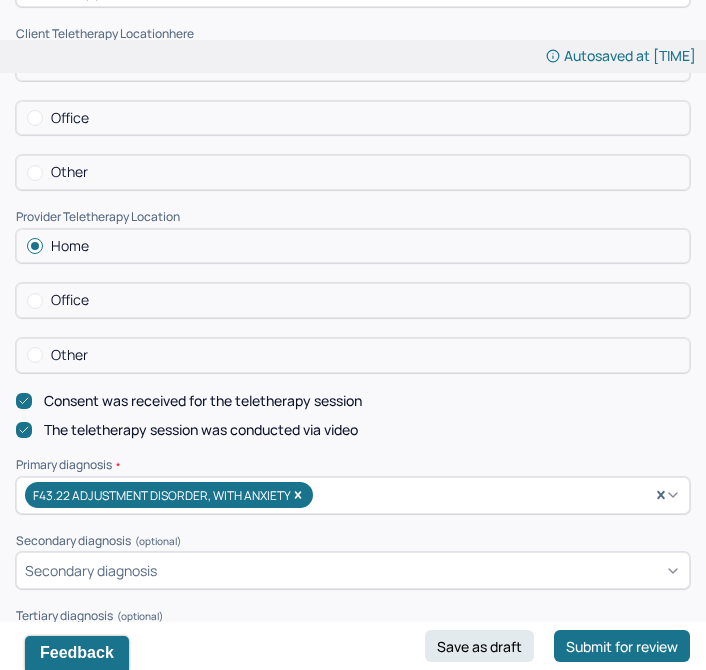 scroll, scrollTop: 0, scrollLeft: 0, axis: both 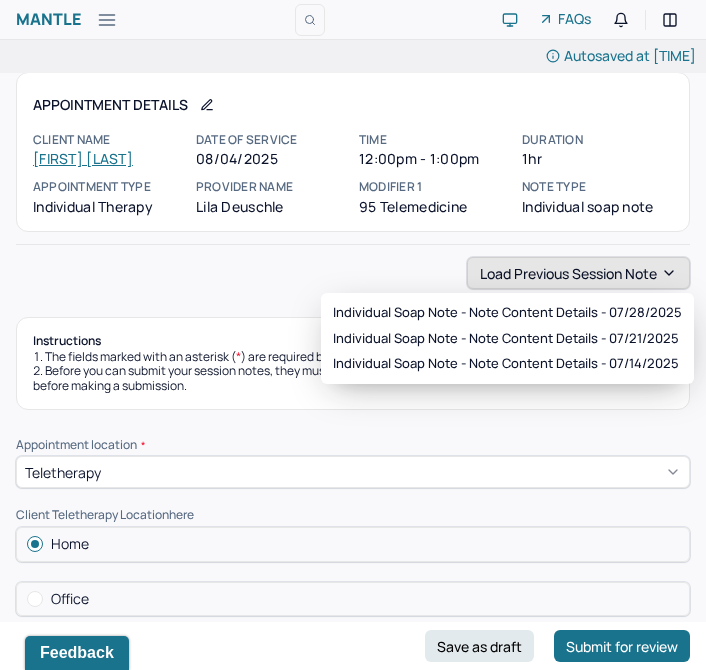 click on "Load previous session note" at bounding box center (578, 273) 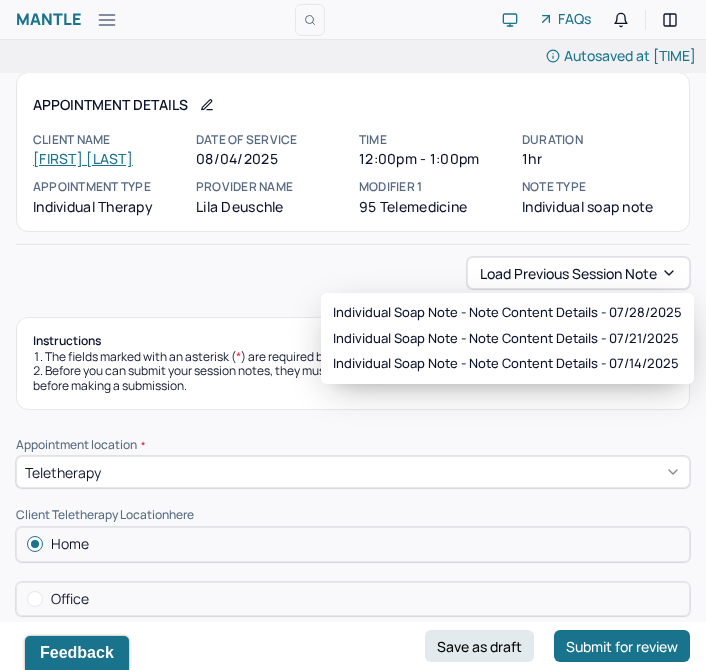 click on "Load previous session note" at bounding box center (353, 273) 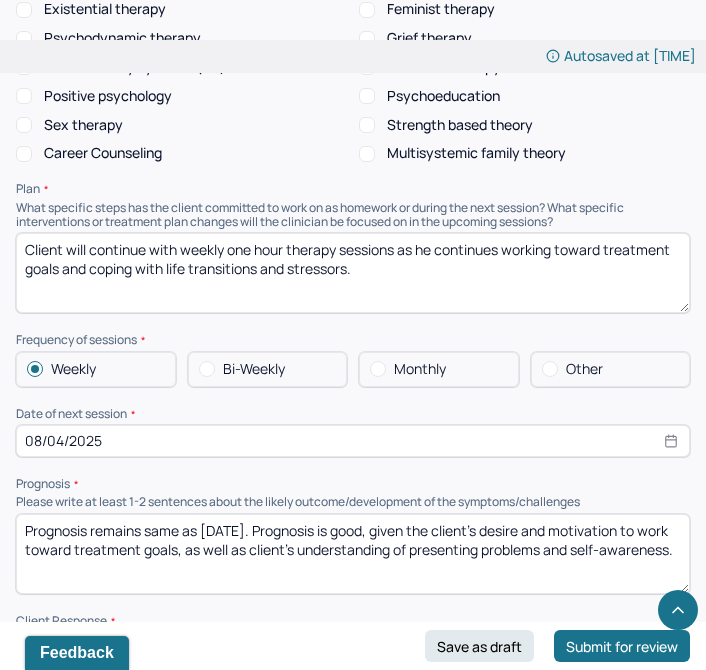 scroll, scrollTop: 2330, scrollLeft: 0, axis: vertical 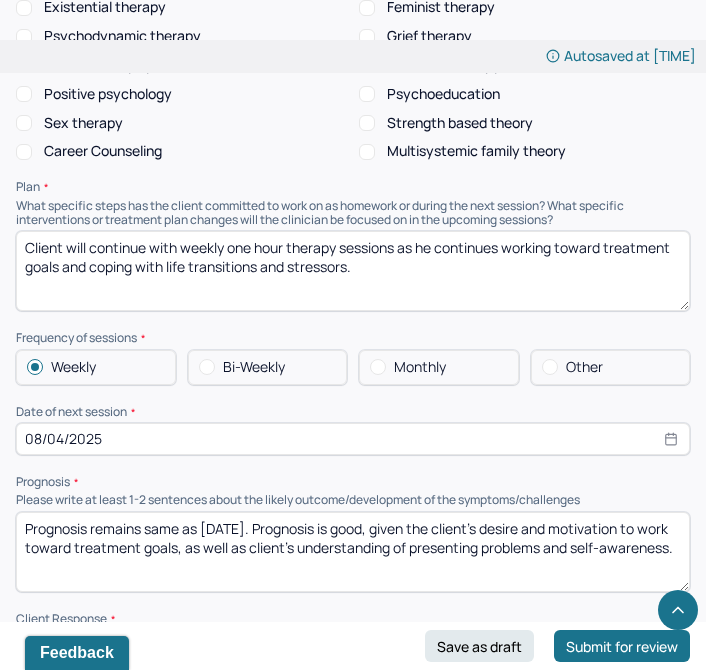 click on "Prognosis remains same as [DATE]. Prognosis is good, given the client's desire and motivation to work toward treatment goals, as well as client's understanding of presenting problems and self-awareness." at bounding box center (353, 552) 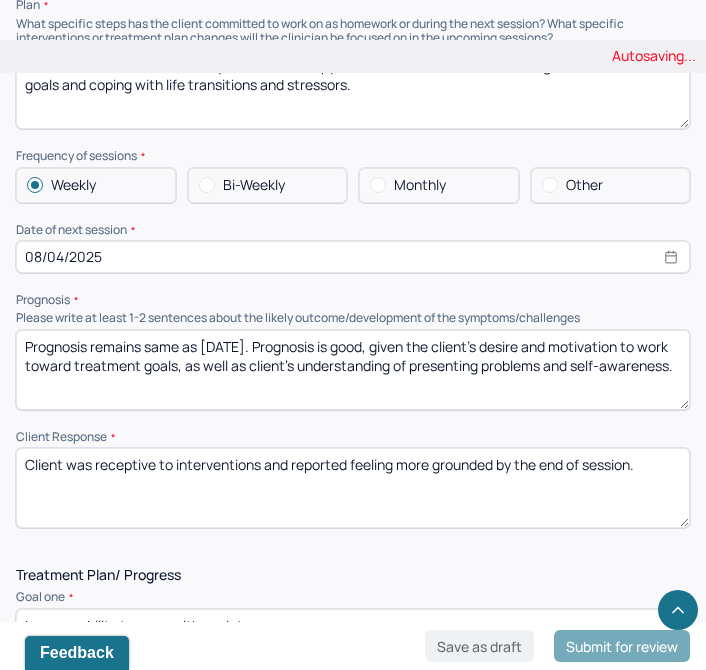 scroll, scrollTop: 2554, scrollLeft: 0, axis: vertical 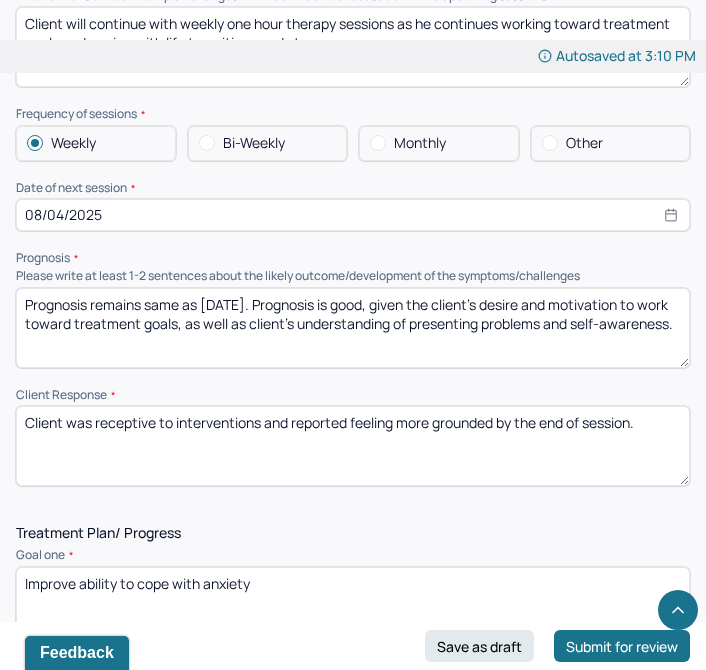 type on "Prognosis remains same as [DATE]. Prognosis is good, given the client's desire and motivation to work toward treatment goals, as well as client's understanding of presenting problems and self-awareness." 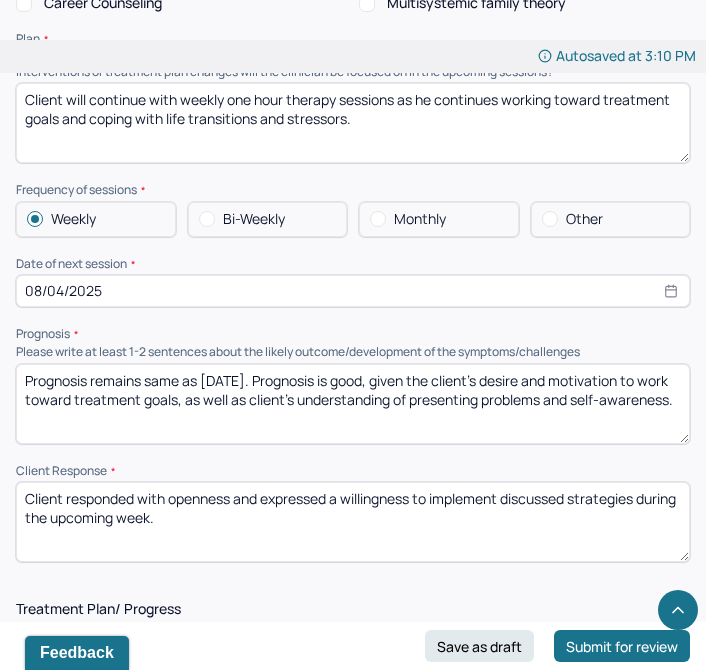 scroll, scrollTop: 2456, scrollLeft: 0, axis: vertical 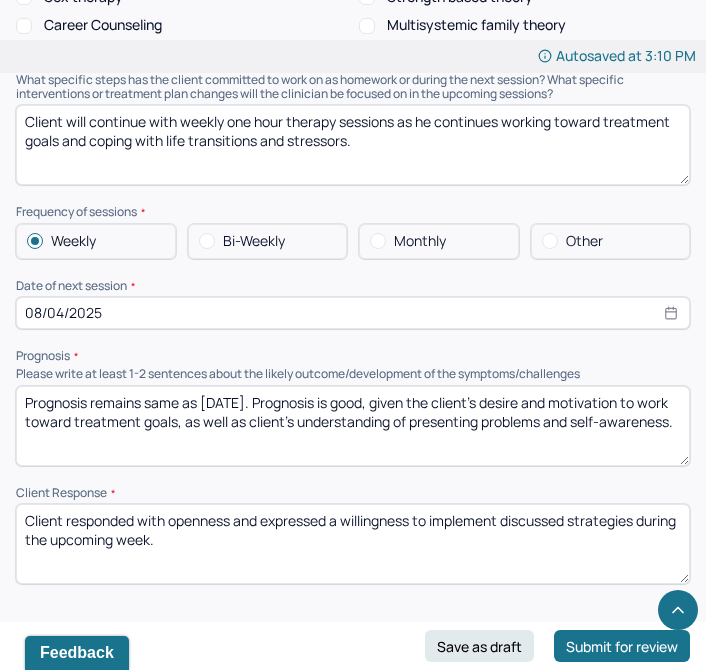 type on "Client responded with openness and expressed a willingness to implement discussed strategies during the upcoming week." 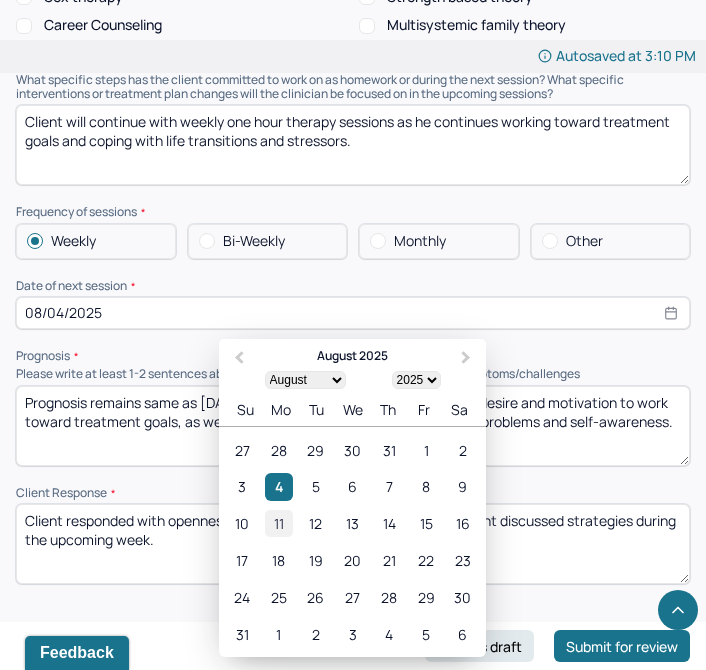 click on "11" at bounding box center [278, 523] 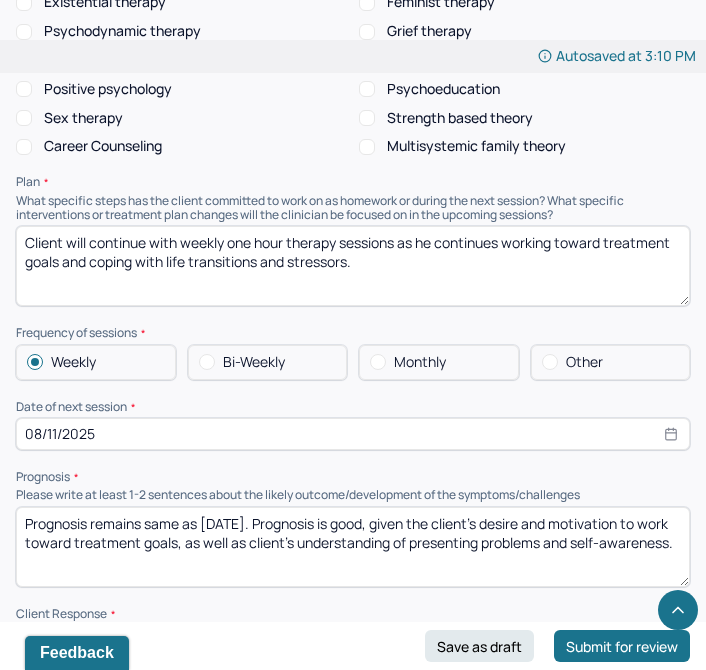 scroll, scrollTop: 2311, scrollLeft: 0, axis: vertical 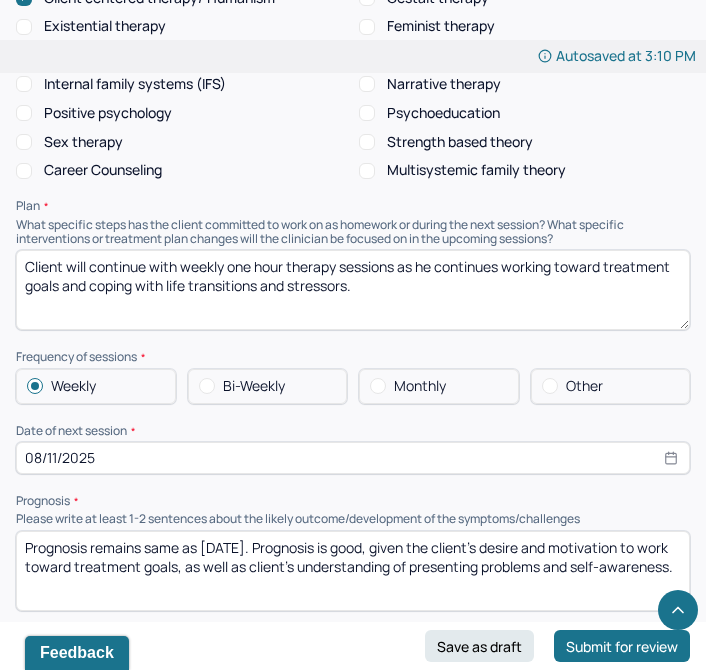 drag, startPoint x: 414, startPoint y: 303, endPoint x: 0, endPoint y: 216, distance: 423.04254 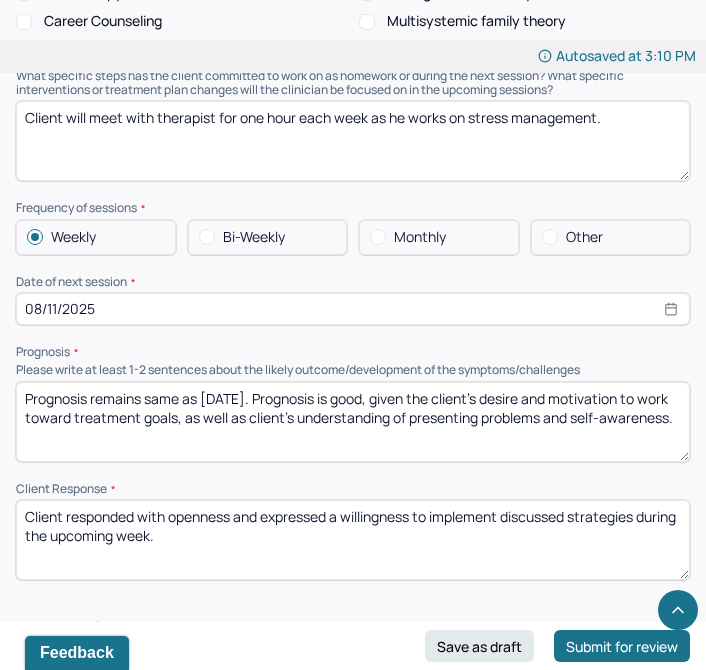 scroll, scrollTop: 2465, scrollLeft: 0, axis: vertical 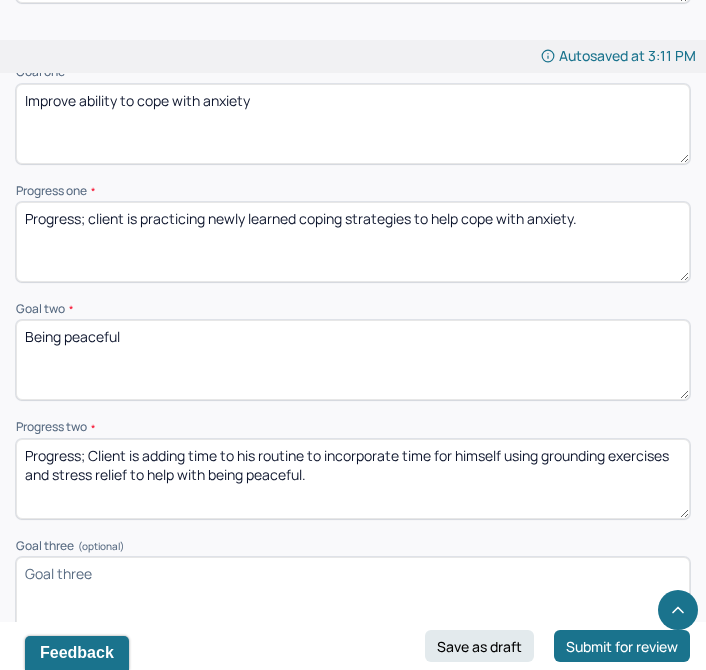 type on "Client will meet with therapist for one hour each week as he works on stress management and treatment goals." 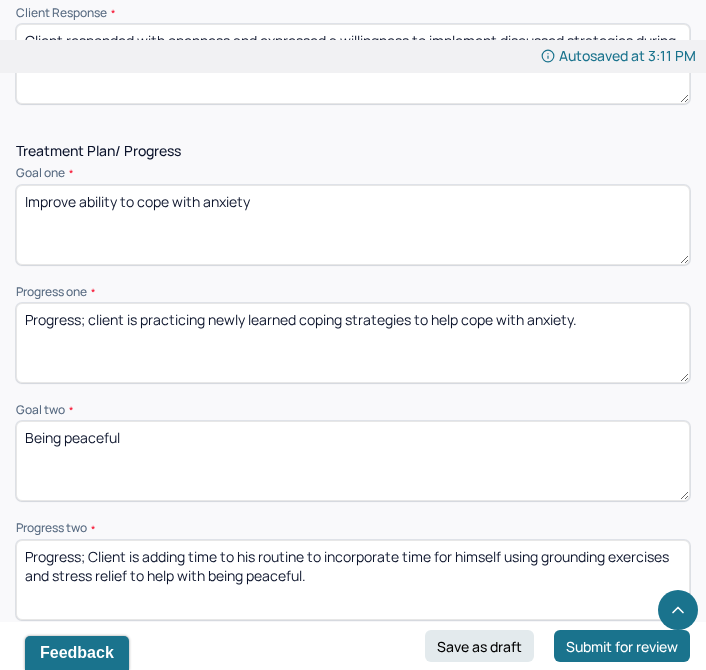 scroll, scrollTop: 2941, scrollLeft: 0, axis: vertical 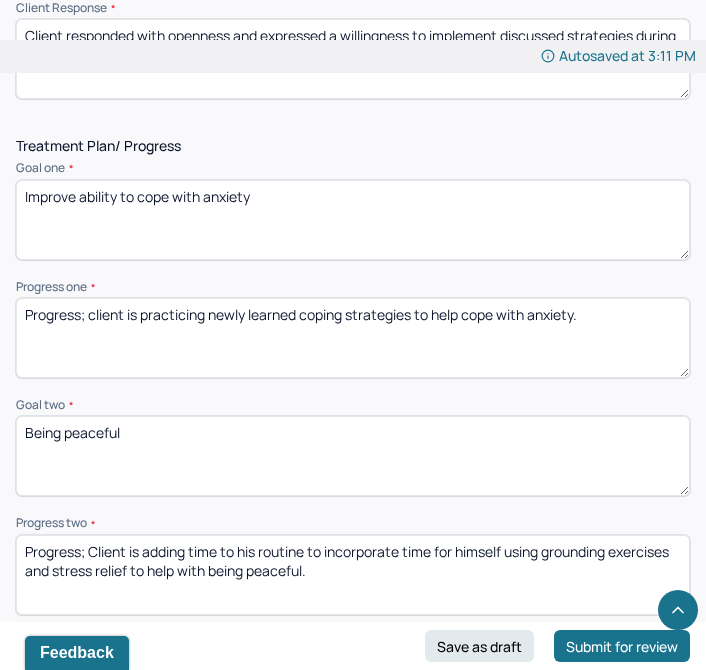 drag, startPoint x: 182, startPoint y: 429, endPoint x: 8, endPoint y: 421, distance: 174.1838 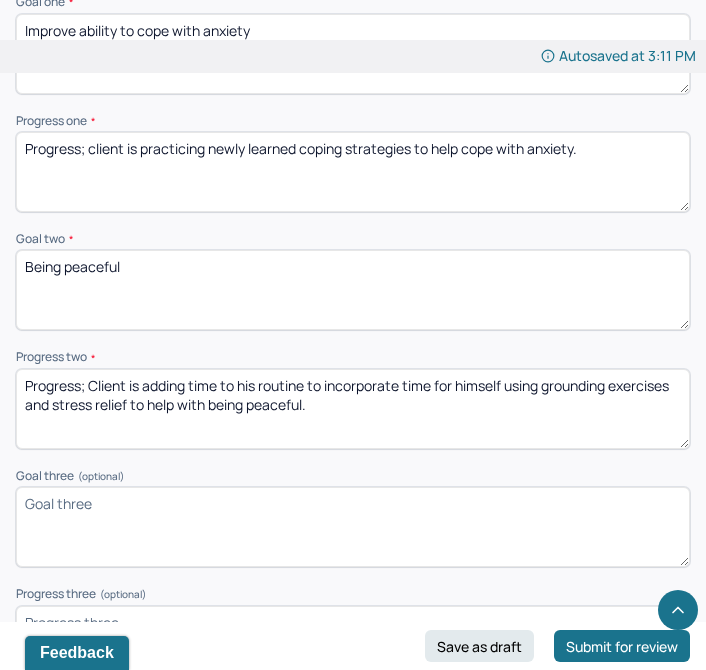 scroll, scrollTop: 3108, scrollLeft: 0, axis: vertical 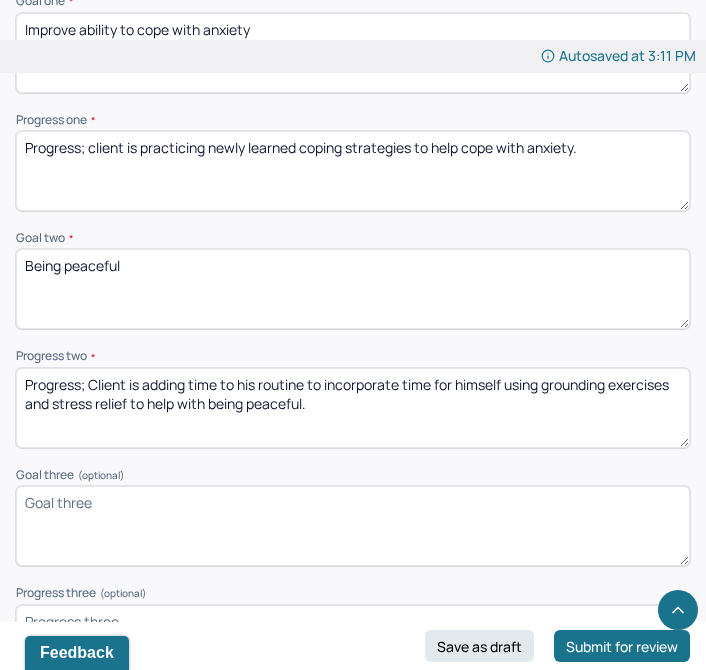 drag, startPoint x: 609, startPoint y: 155, endPoint x: 143, endPoint y: 141, distance: 466.21027 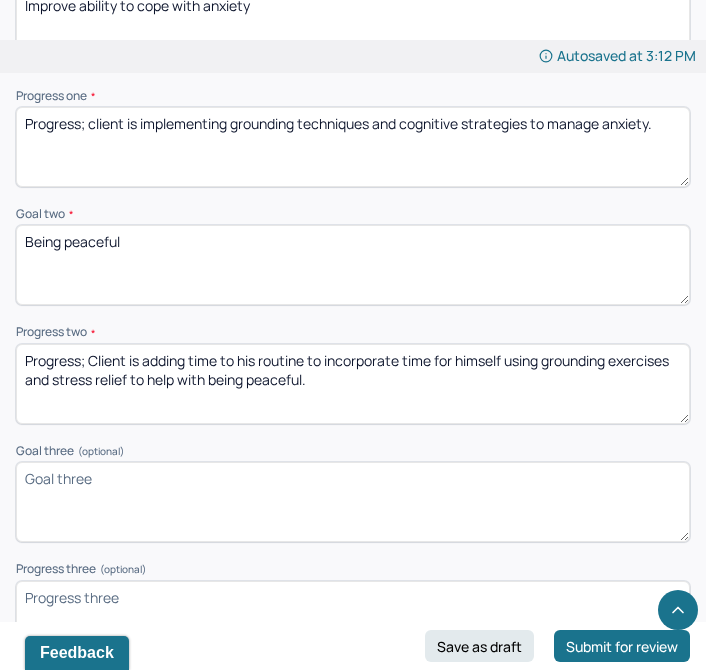 scroll, scrollTop: 3139, scrollLeft: 0, axis: vertical 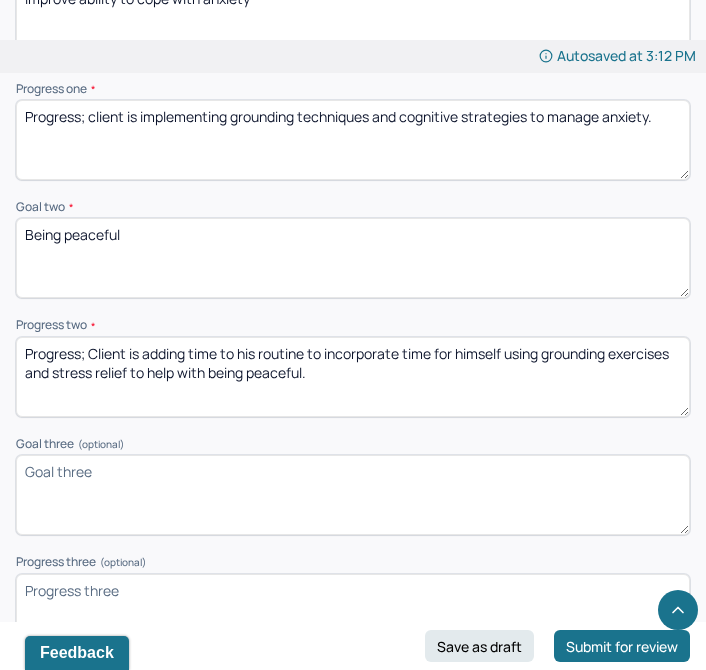 type on "Progress; client is implementing grounding techniques and cognitive strategies to manage anxiety." 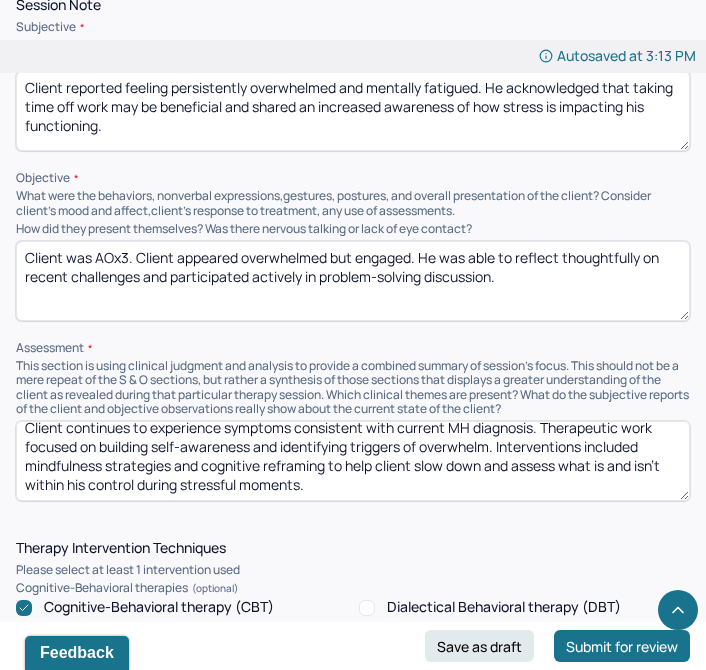 scroll, scrollTop: 1448, scrollLeft: 0, axis: vertical 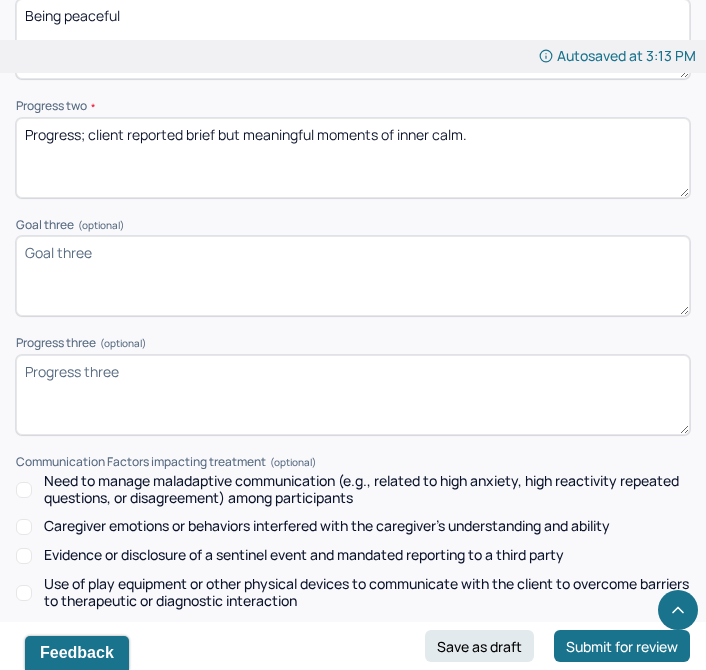 type on "Progress; client reported brief but meaningful moments of inner calm." 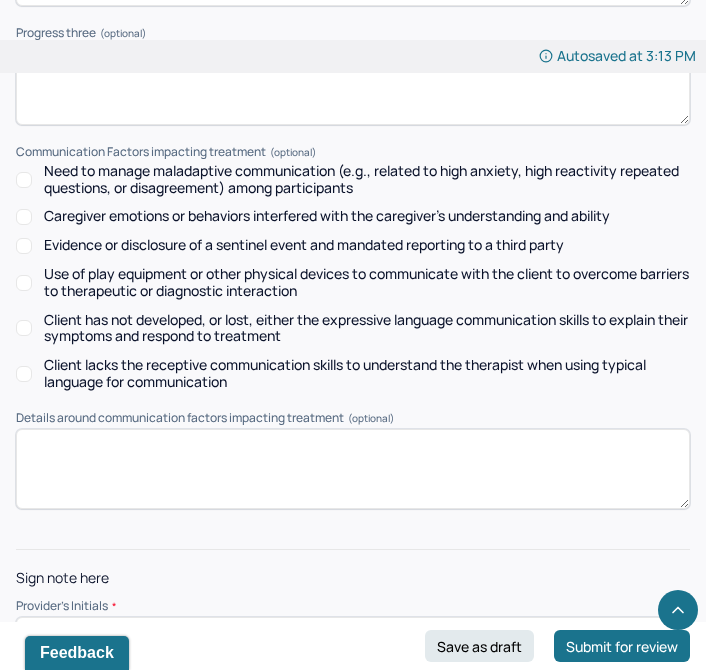 scroll, scrollTop: 3707, scrollLeft: 0, axis: vertical 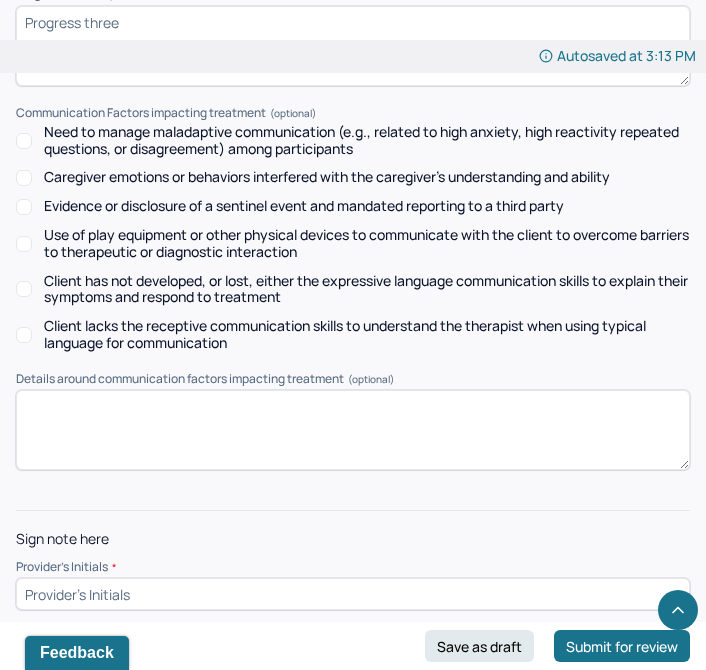 click at bounding box center [353, 594] 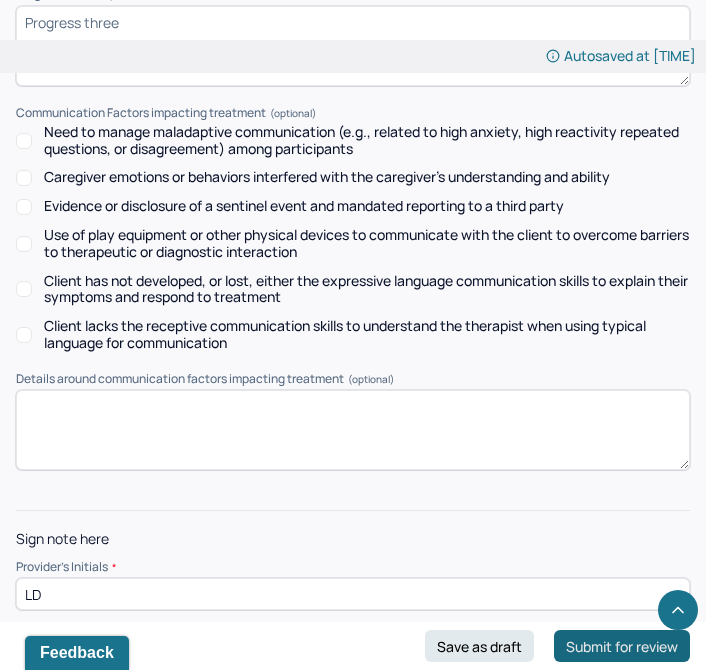 type on "LD" 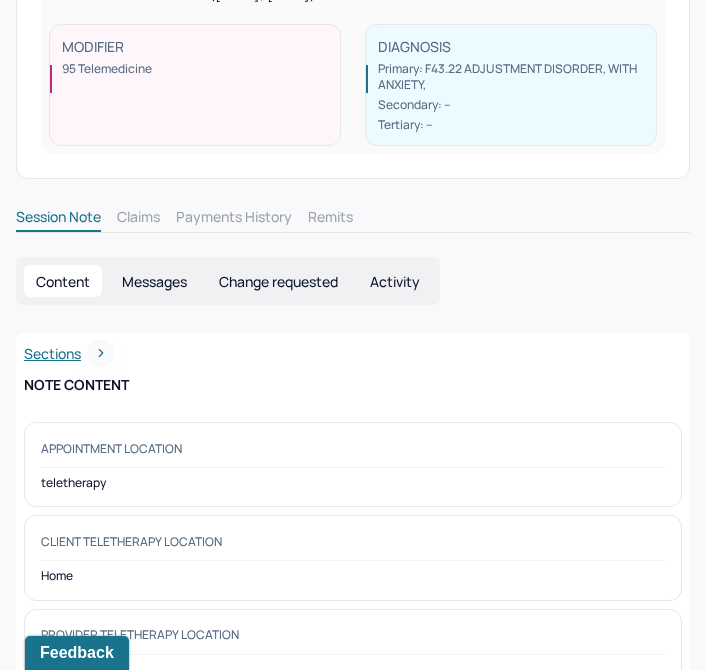 scroll, scrollTop: 0, scrollLeft: 0, axis: both 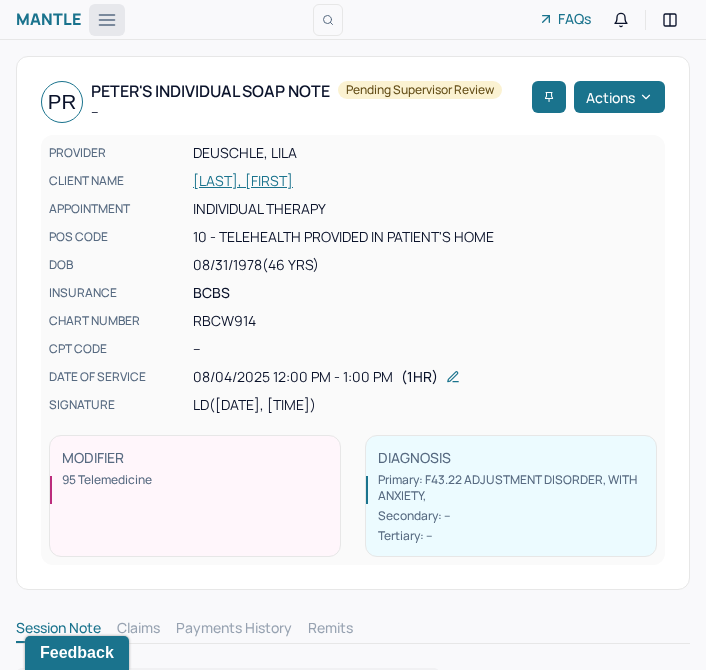 click 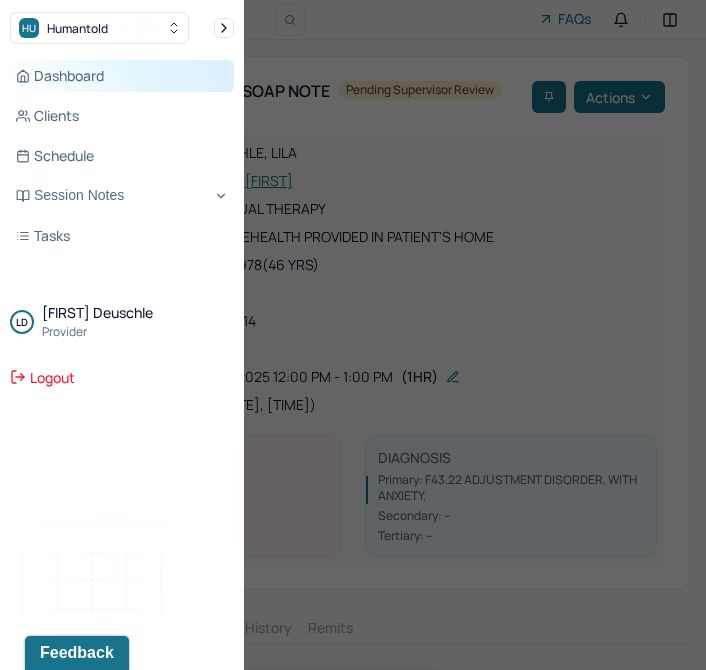 click on "Dashboard" at bounding box center (122, 76) 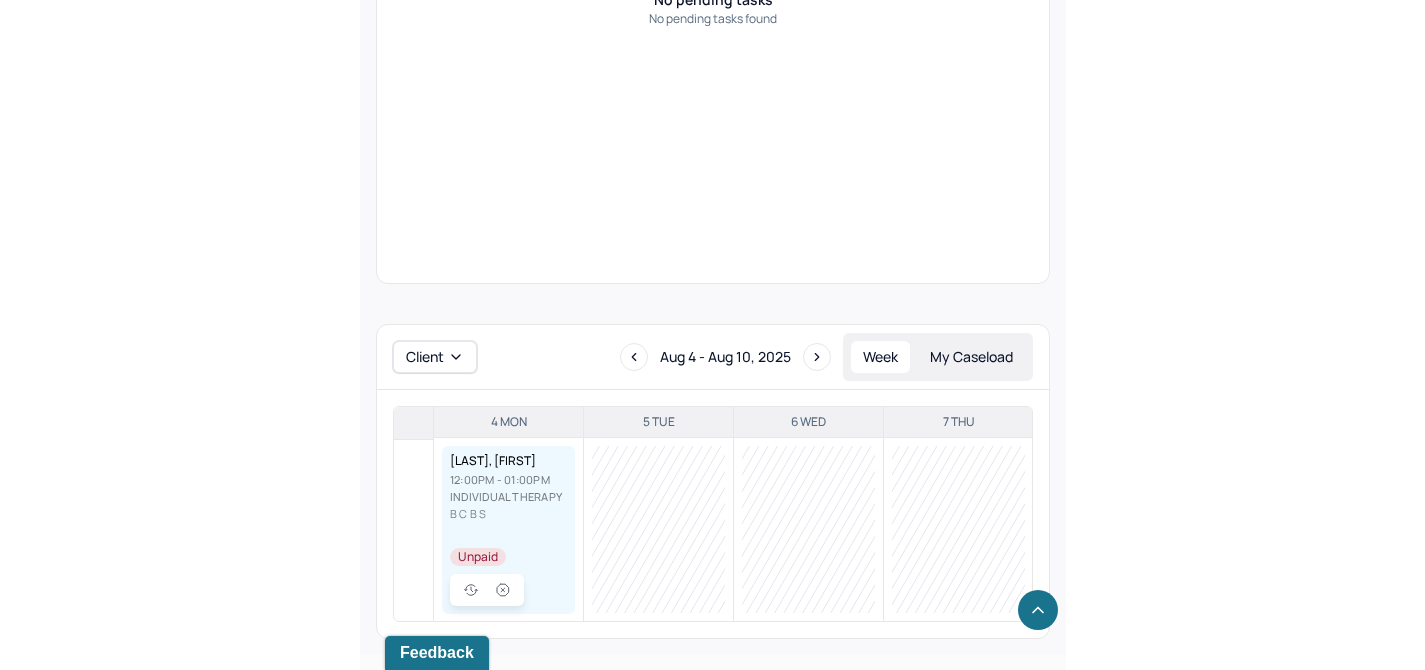 scroll, scrollTop: 0, scrollLeft: 0, axis: both 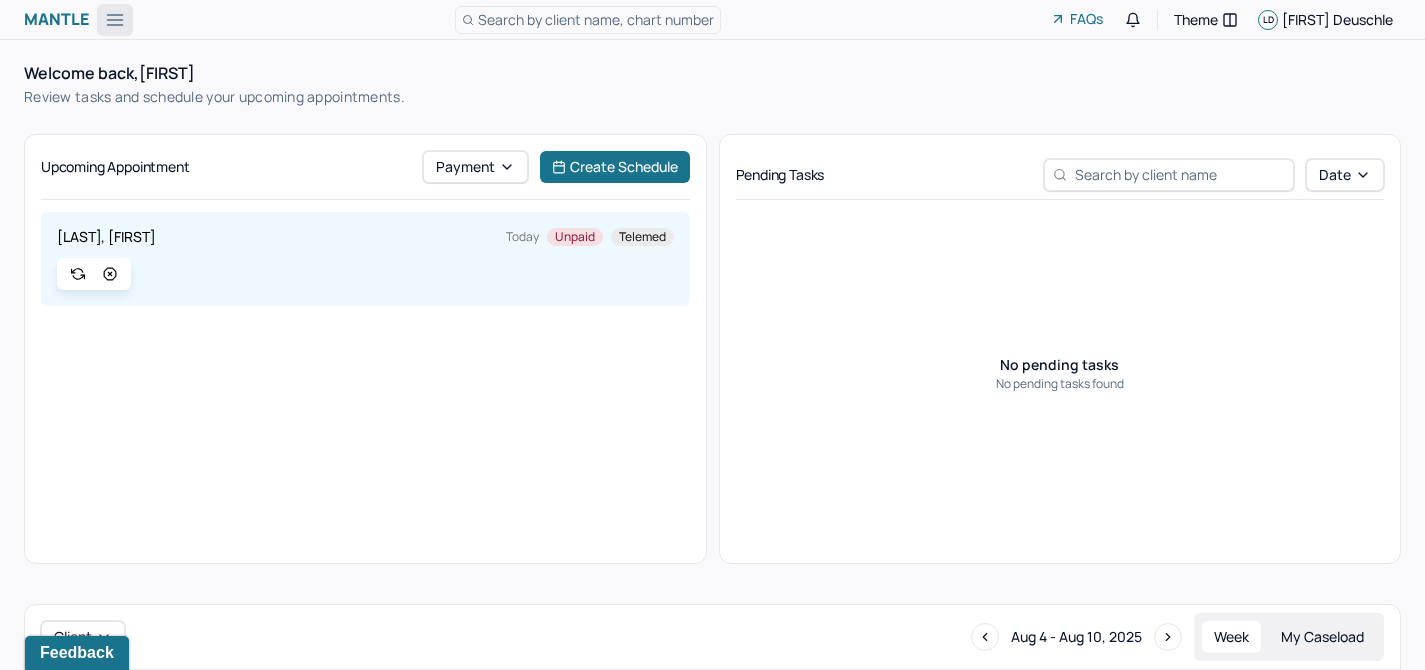 click 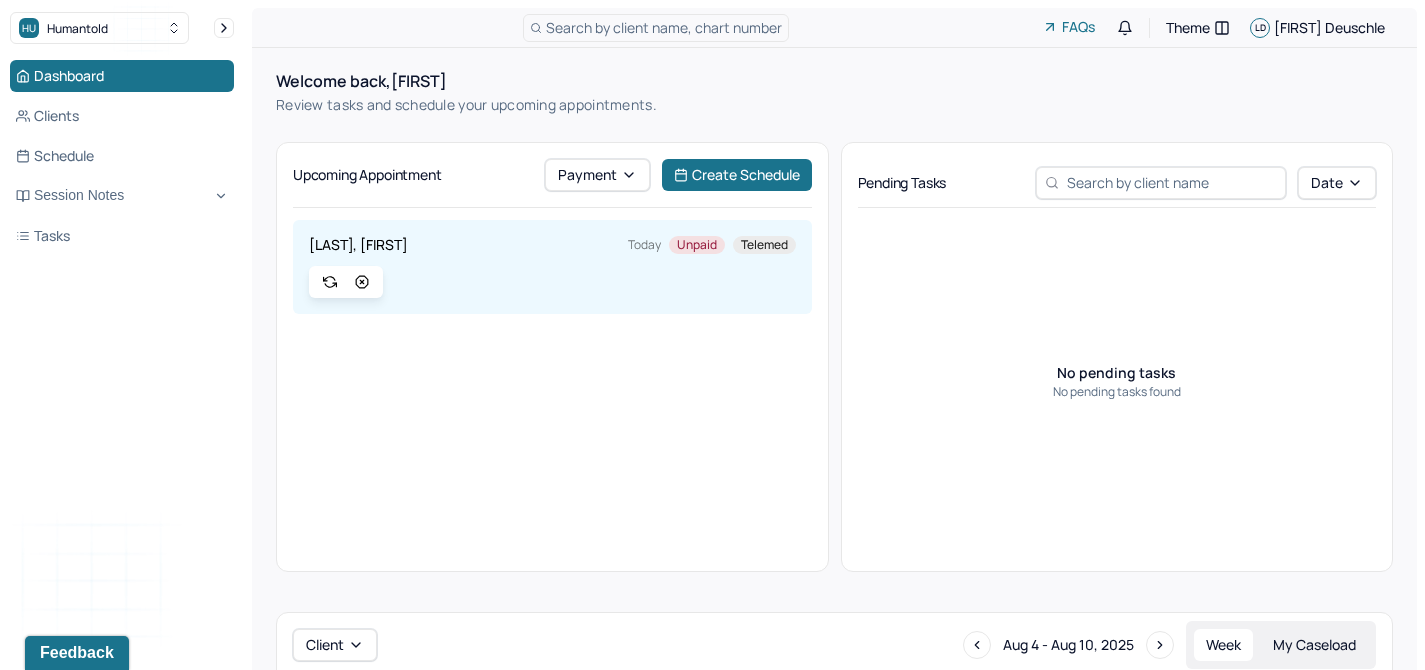 click on "Dashboard Clients Schedule Session Notes Tasks" at bounding box center (122, 156) 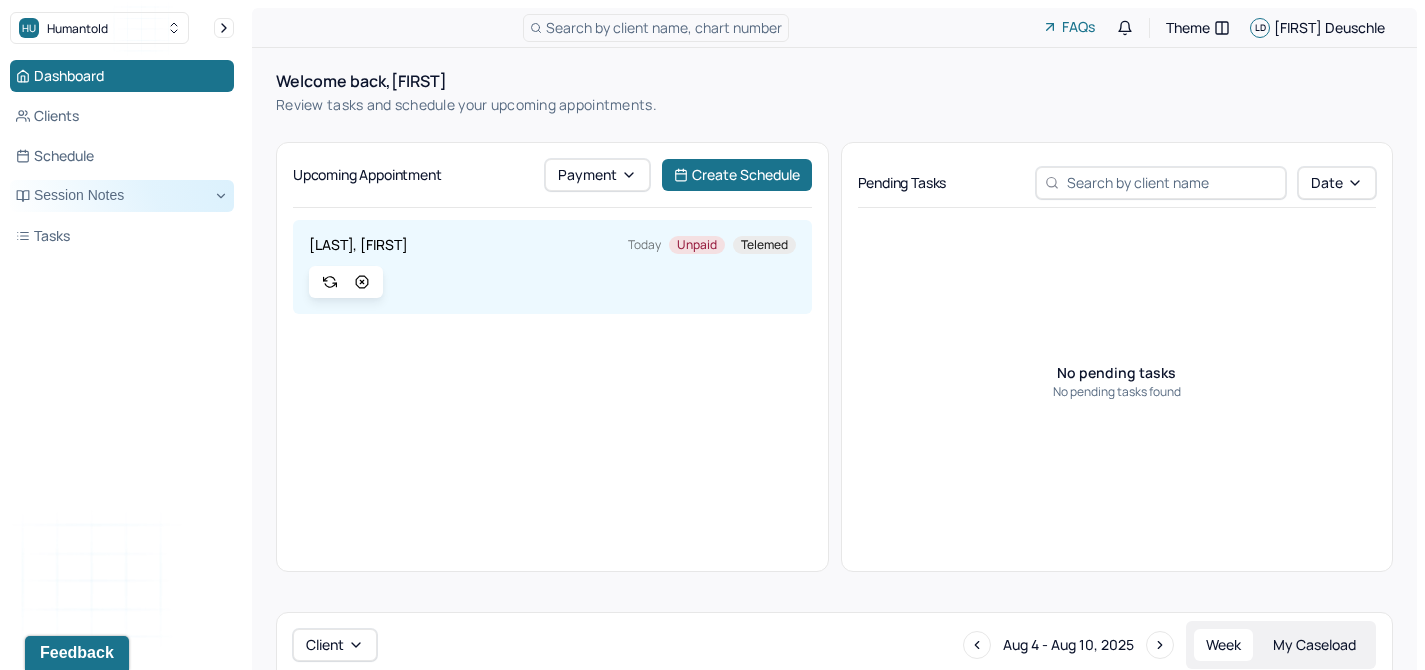 click on "Session Notes" at bounding box center (122, 196) 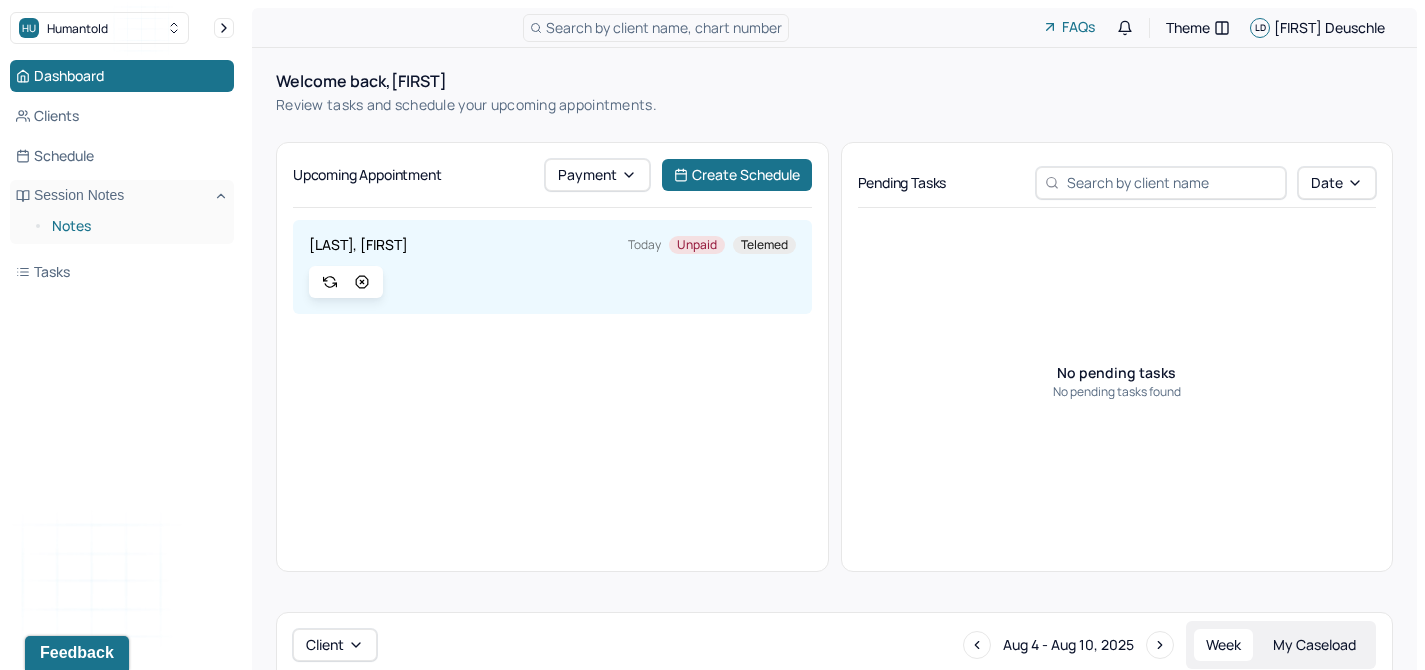 click on "Notes" at bounding box center (135, 226) 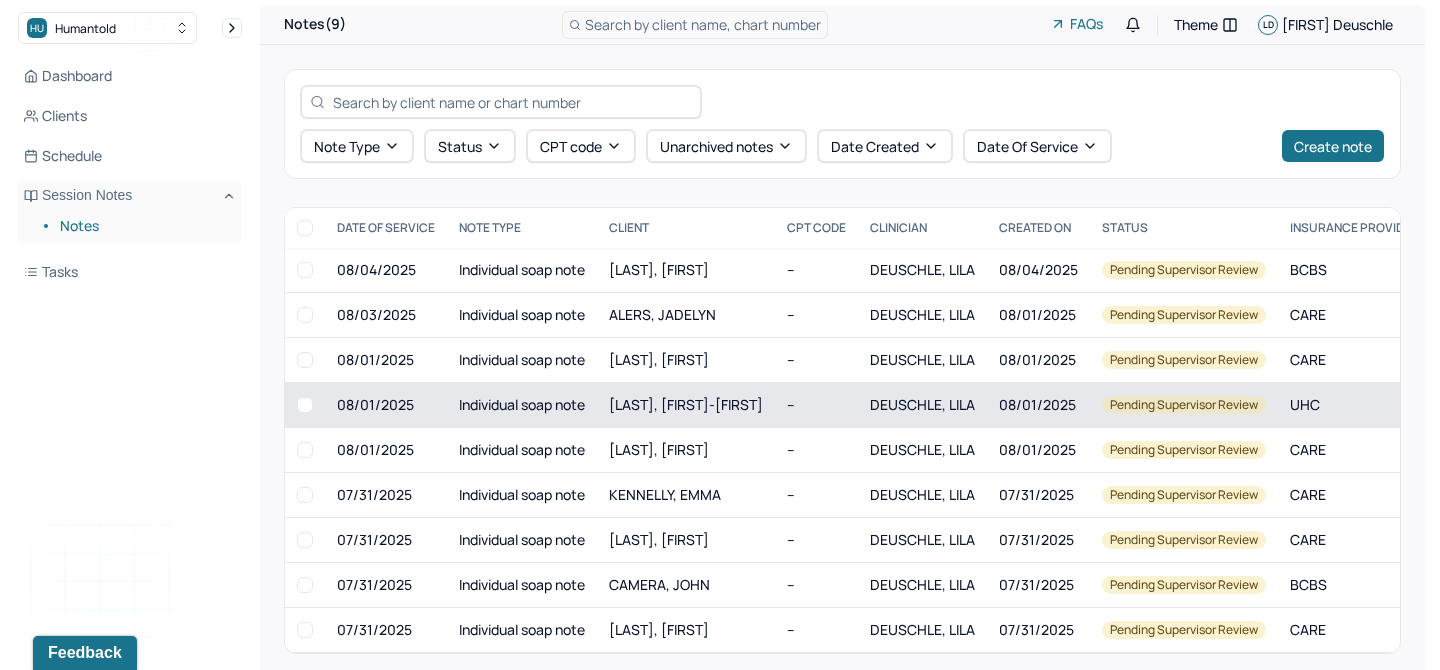 scroll, scrollTop: 0, scrollLeft: 0, axis: both 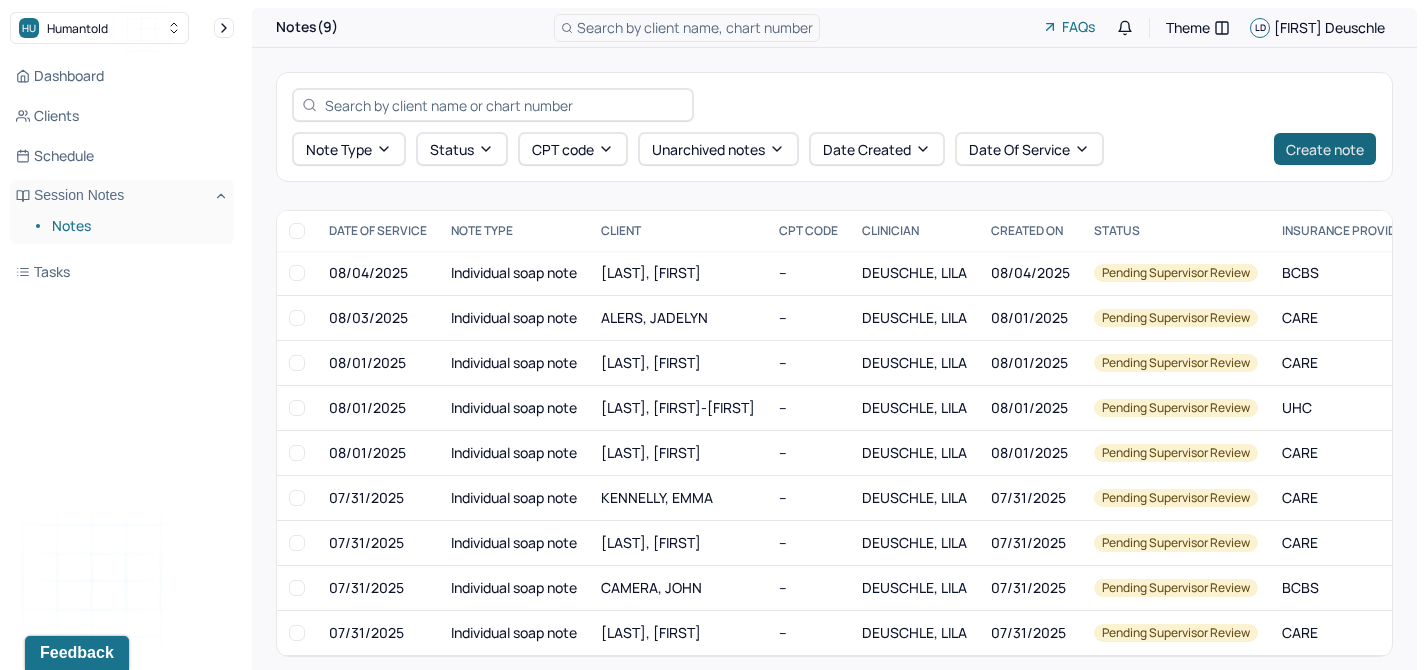 click on "Create note" at bounding box center [1325, 149] 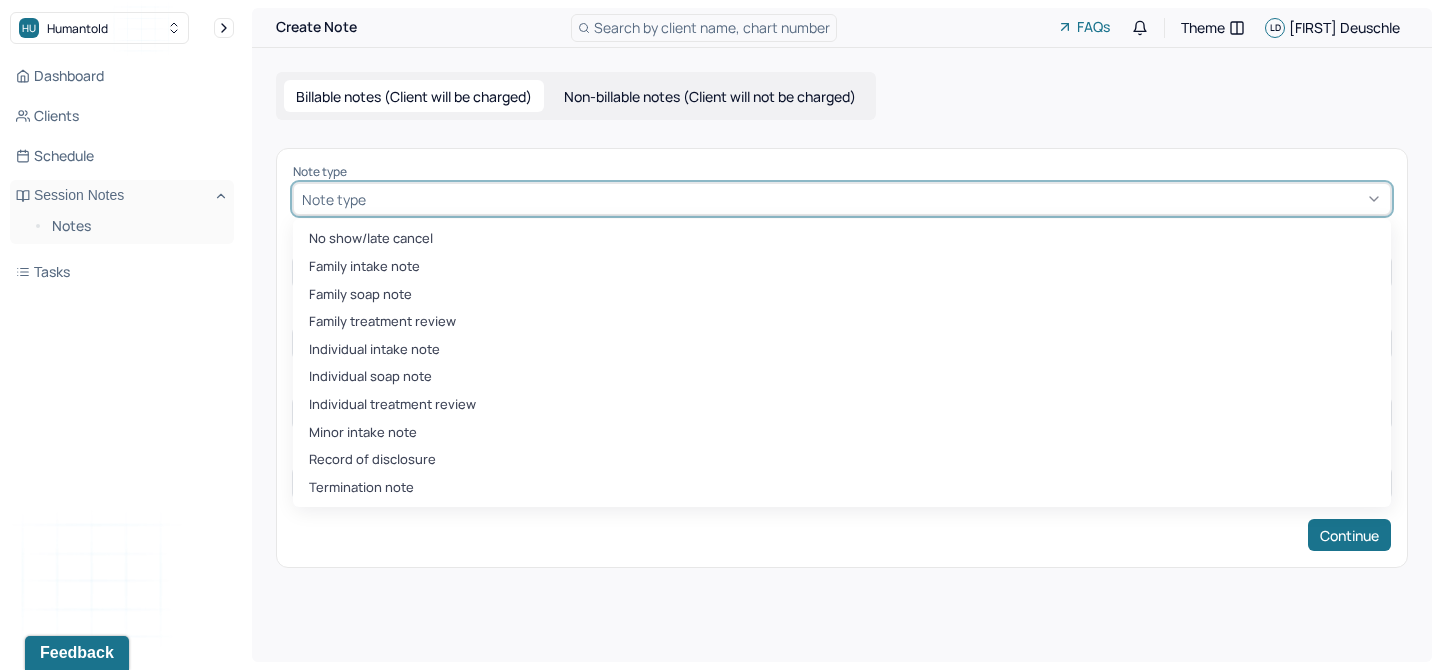 click at bounding box center [876, 199] 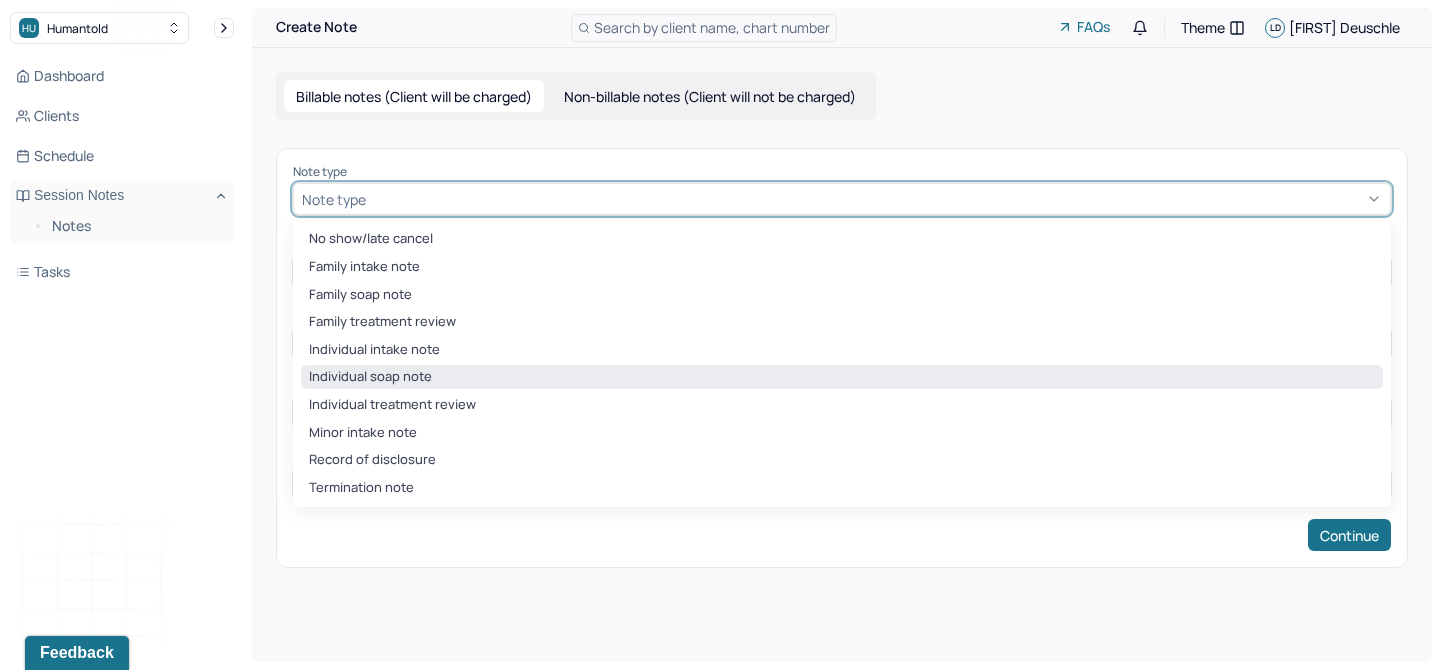 click on "Individual soap note" at bounding box center (842, 377) 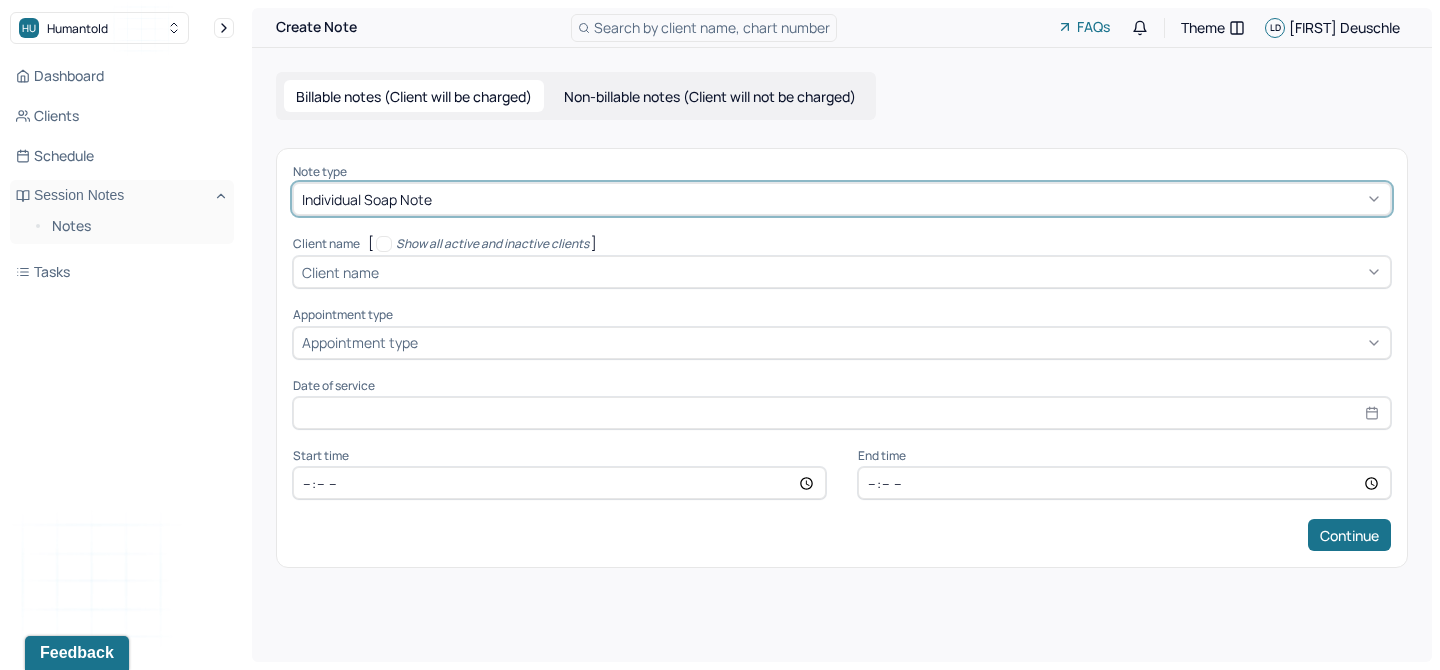 click on "Client name" at bounding box center (842, 272) 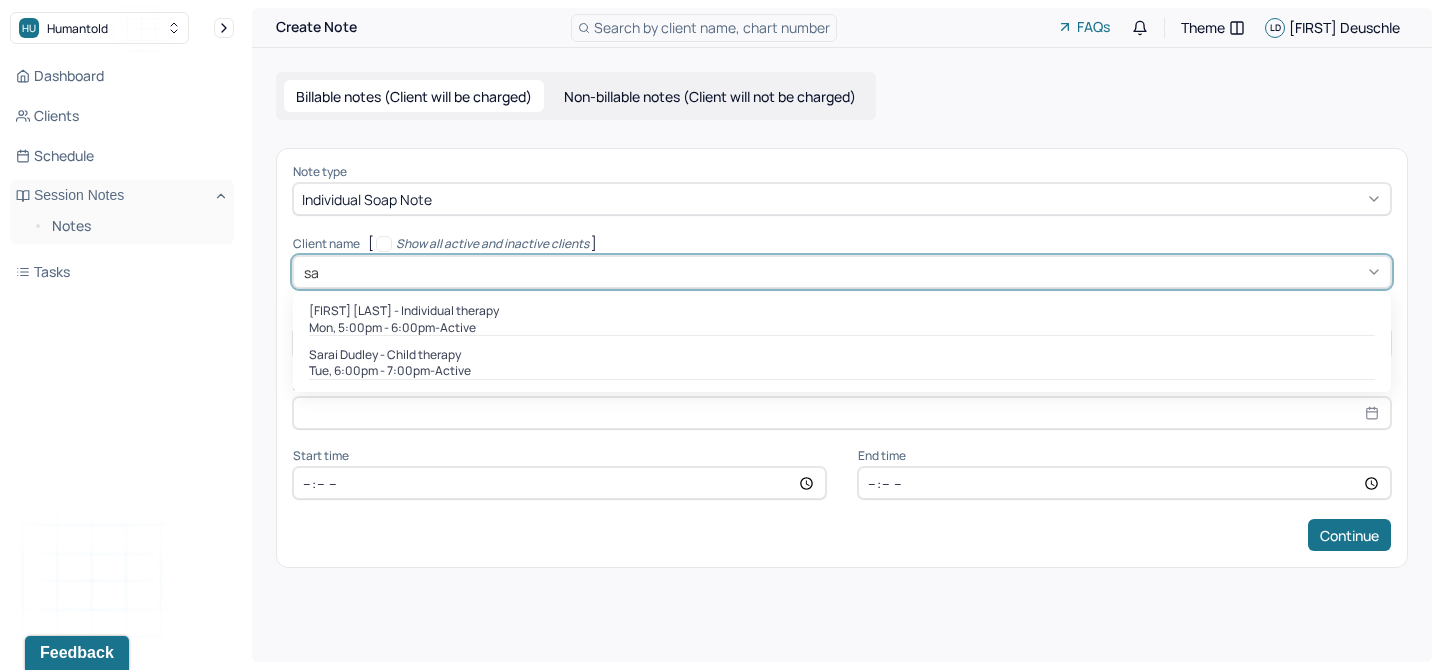 type on "sam" 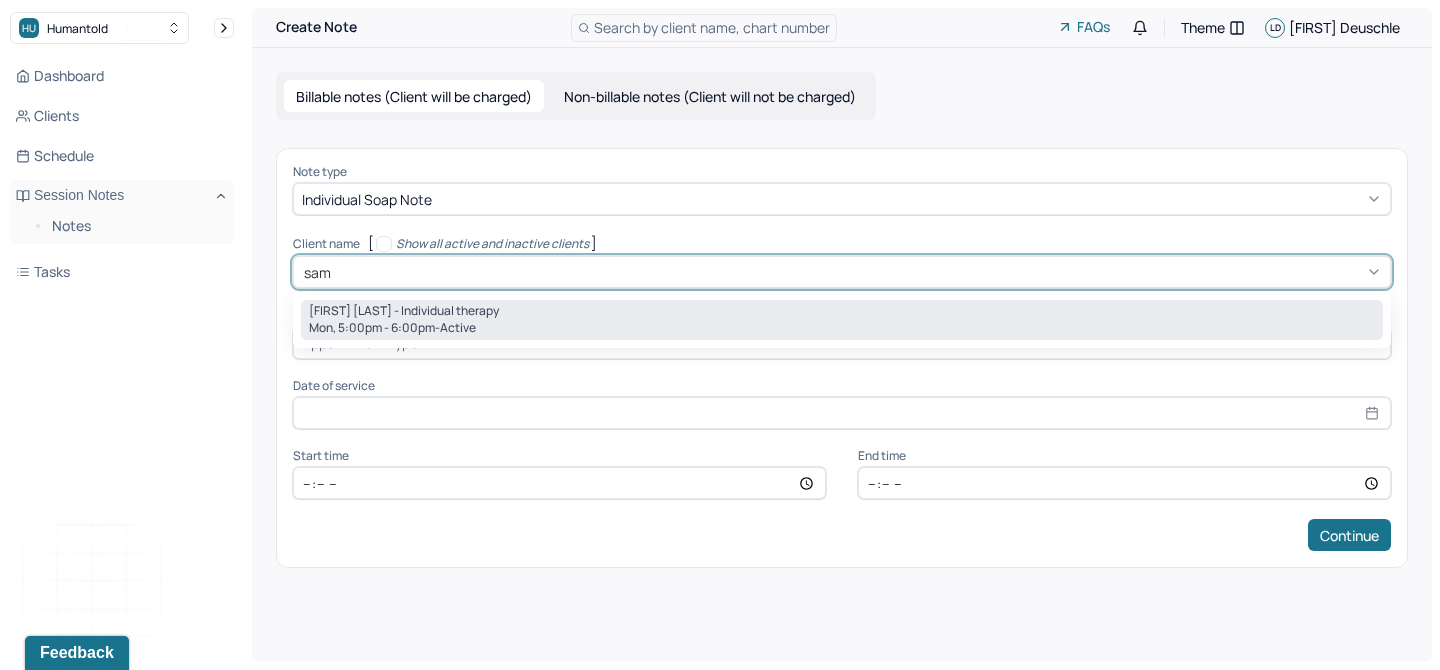 click on "Mon, 5:00pm - 6:00pm  -  active" at bounding box center [842, 328] 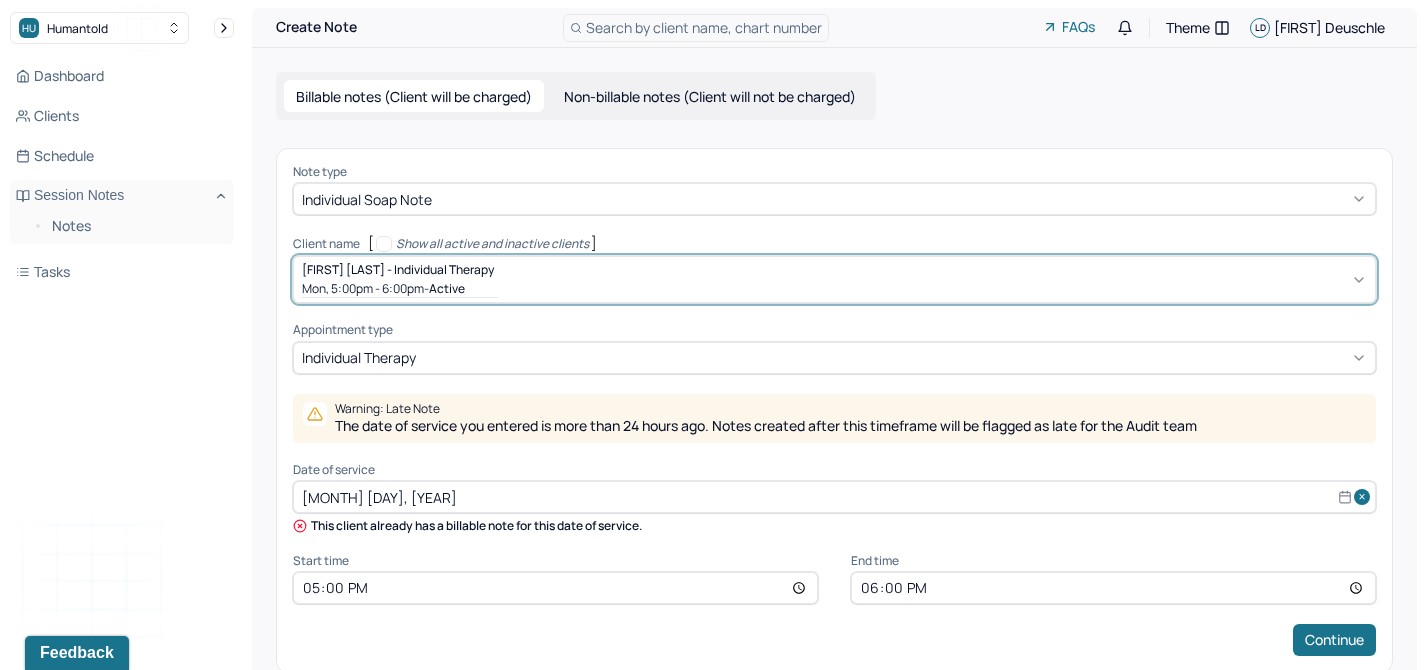 select on "6" 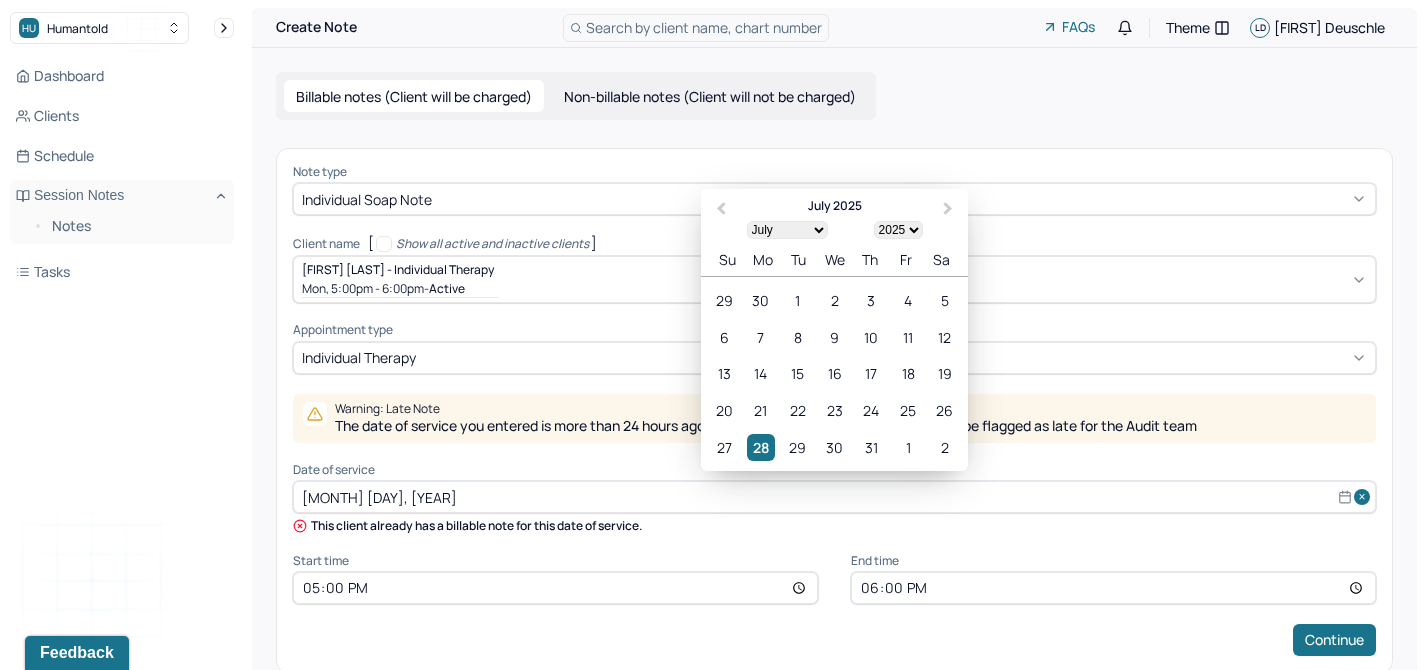 click on "[MONTH] [DAY], [YEAR]" at bounding box center [834, 497] 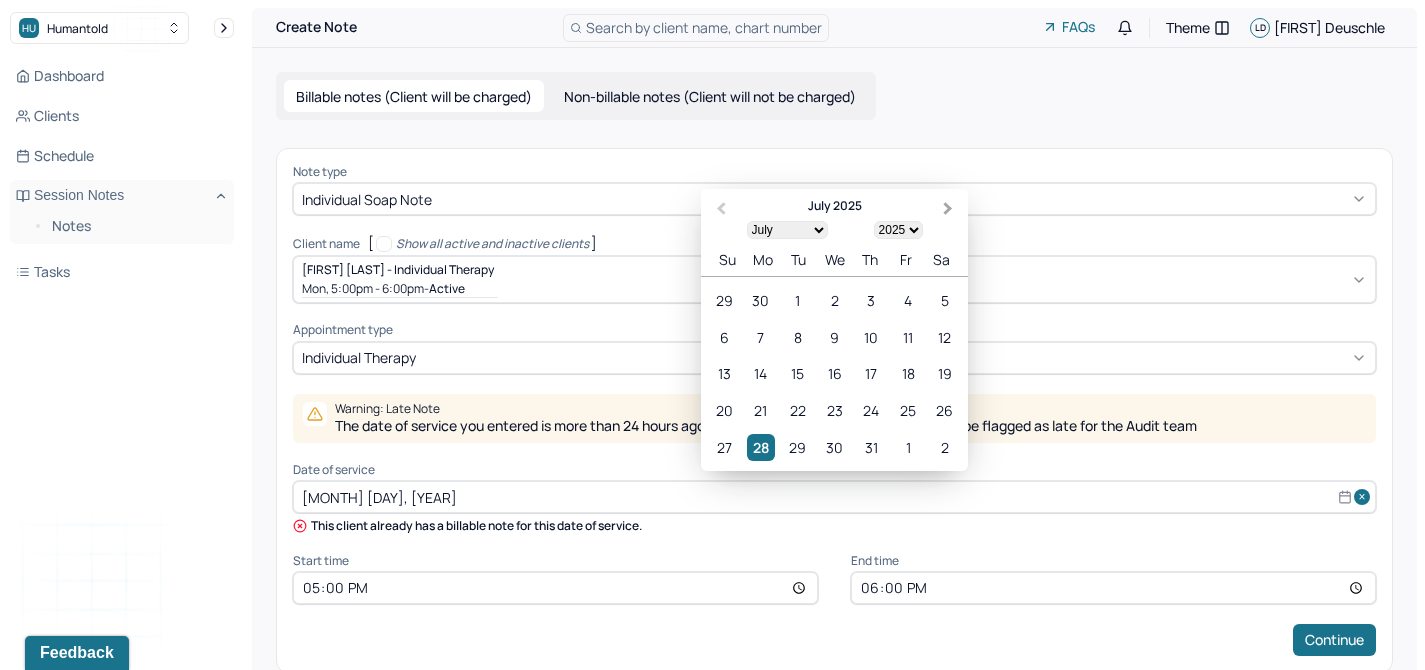 click on "Next Month" at bounding box center [950, 210] 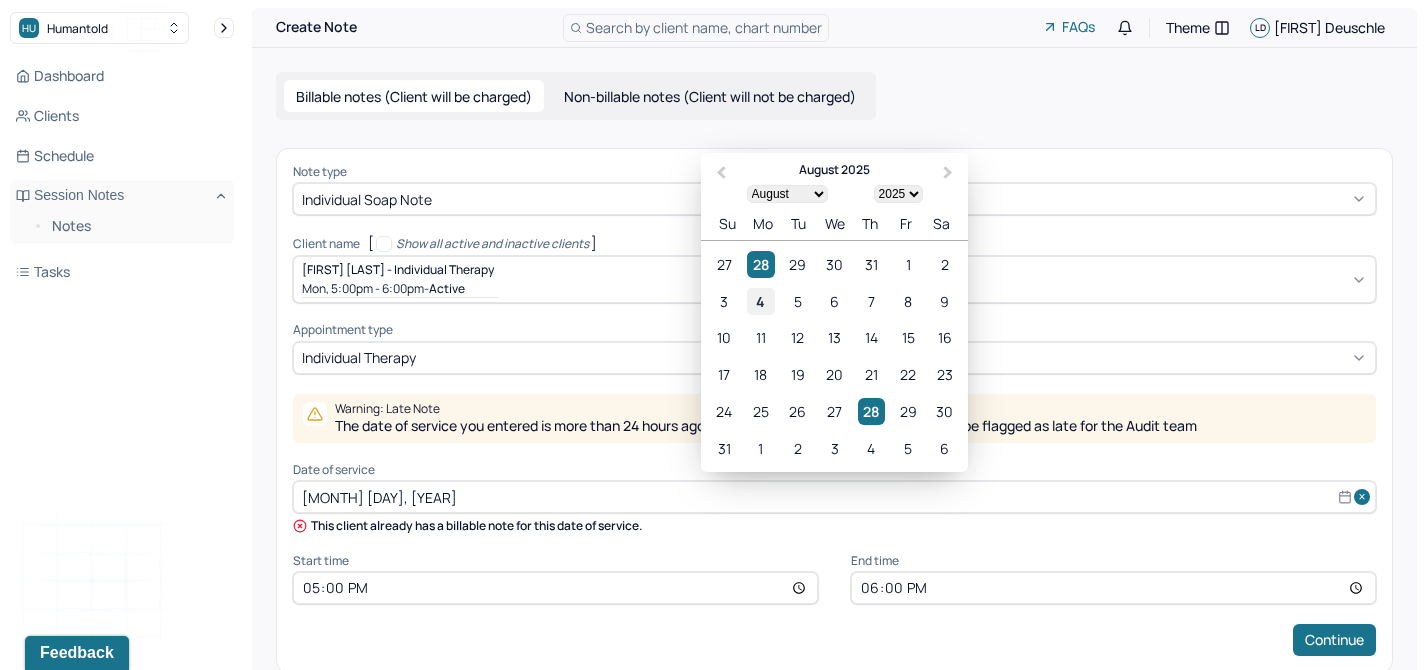 click on "4" at bounding box center [760, 301] 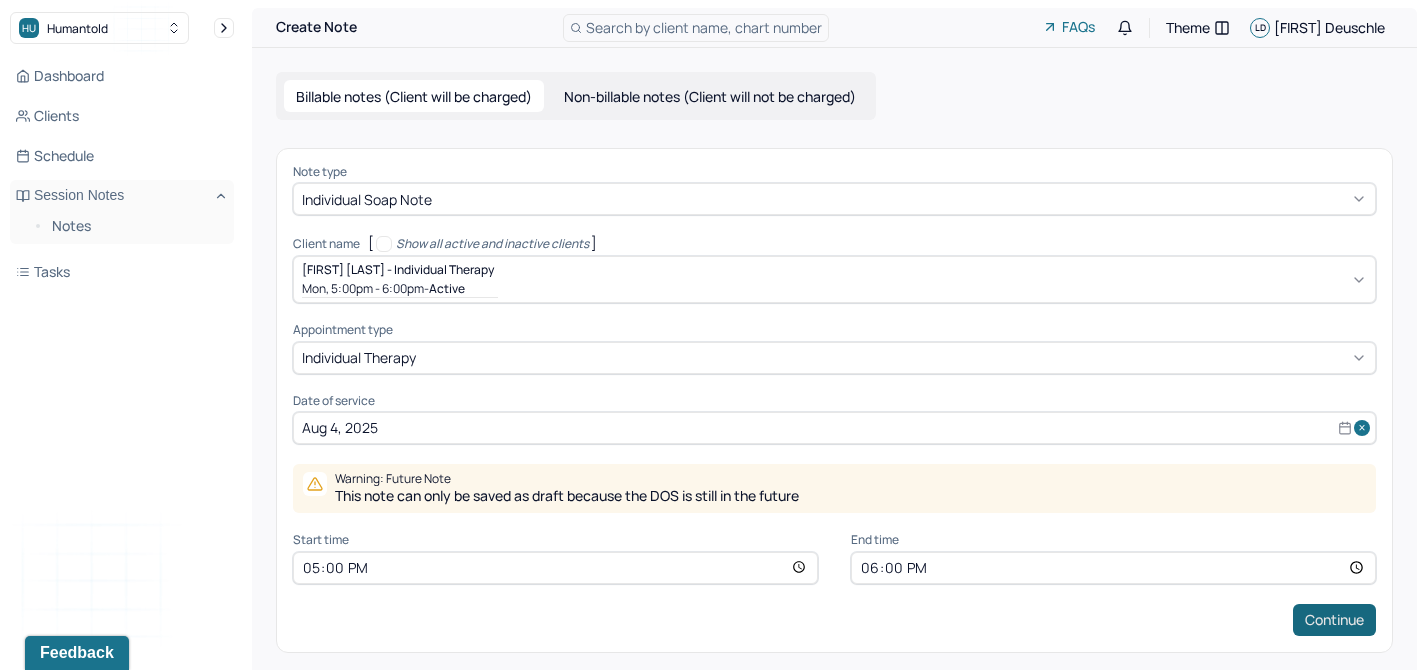click on "Continue" at bounding box center [1334, 620] 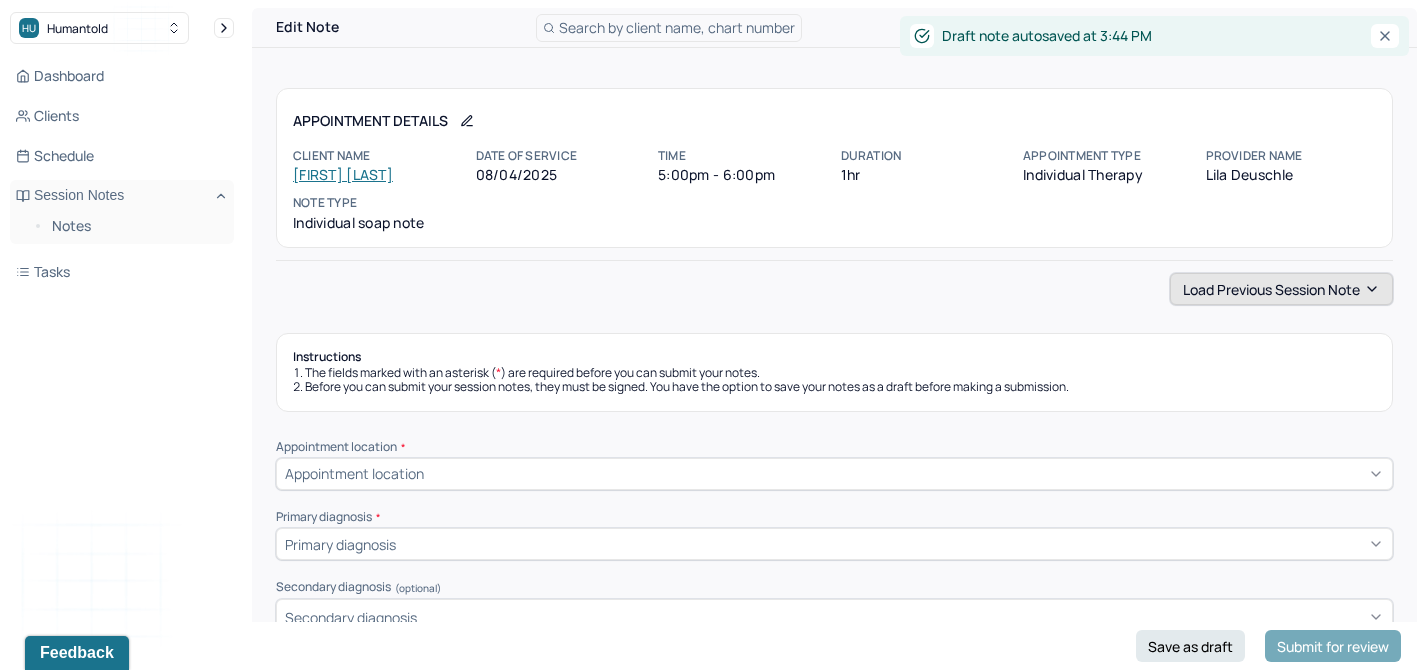 click on "Load previous session note" at bounding box center [1281, 289] 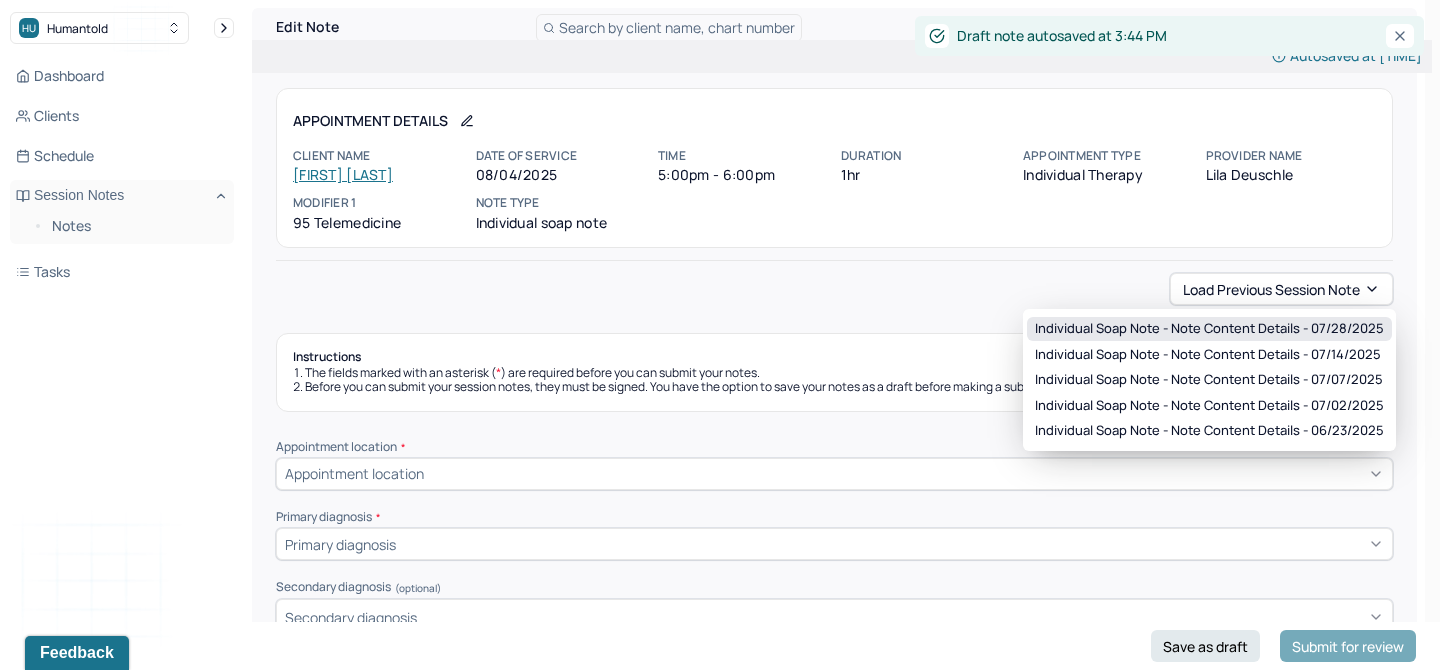 click on "Individual soap note   - Note content Details -   07/28/2025" at bounding box center [1209, 329] 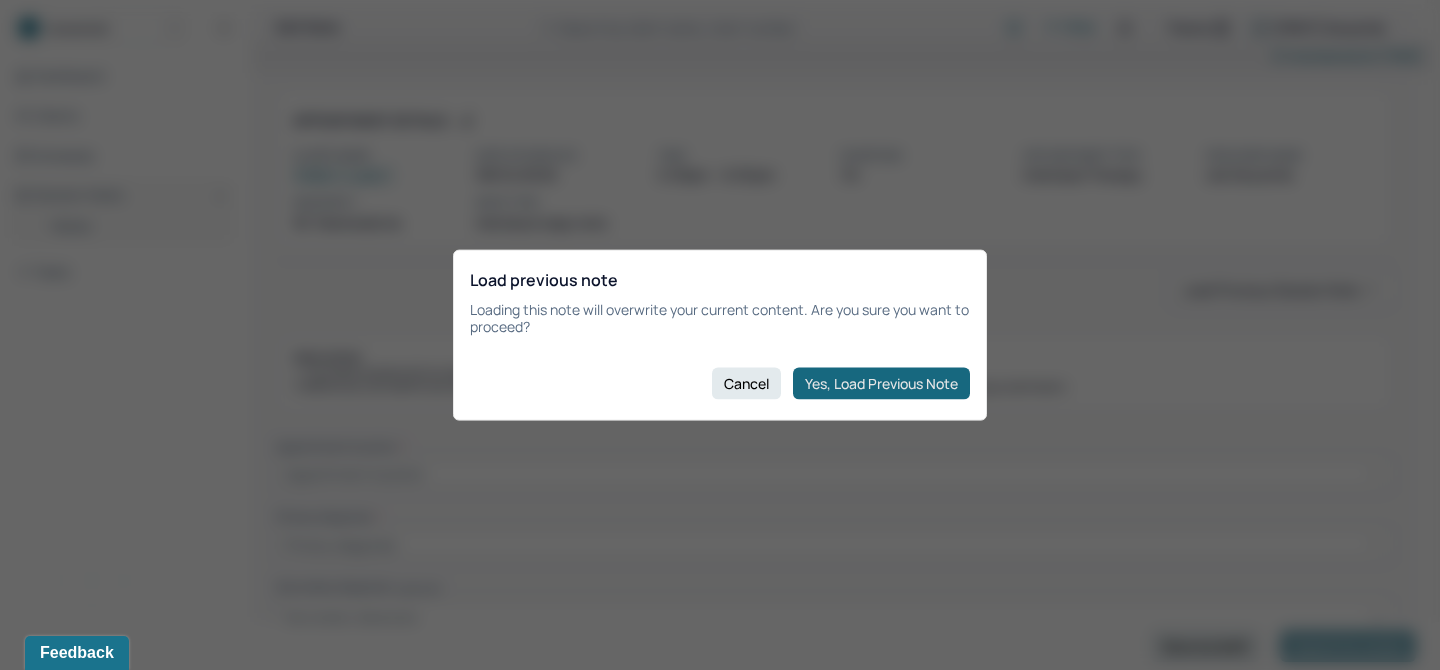 click on "Yes, Load Previous Note" at bounding box center (881, 383) 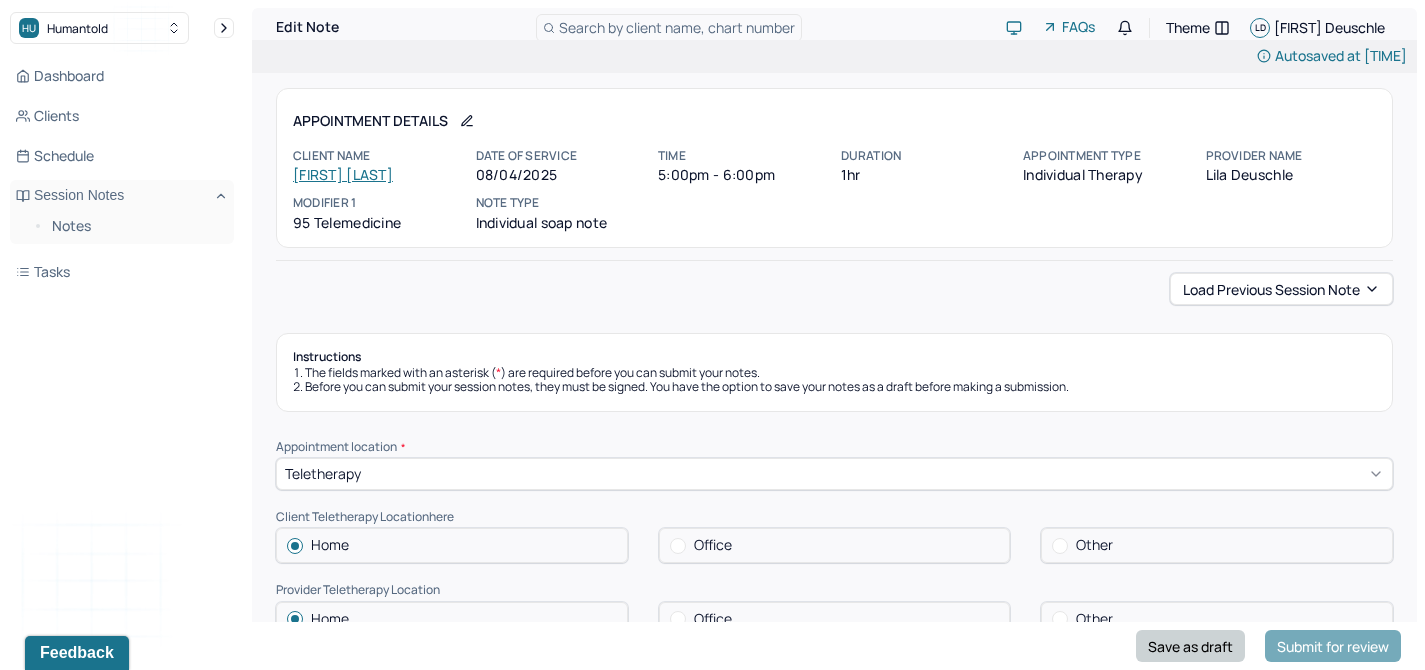 click on "Save as draft" at bounding box center [1190, 646] 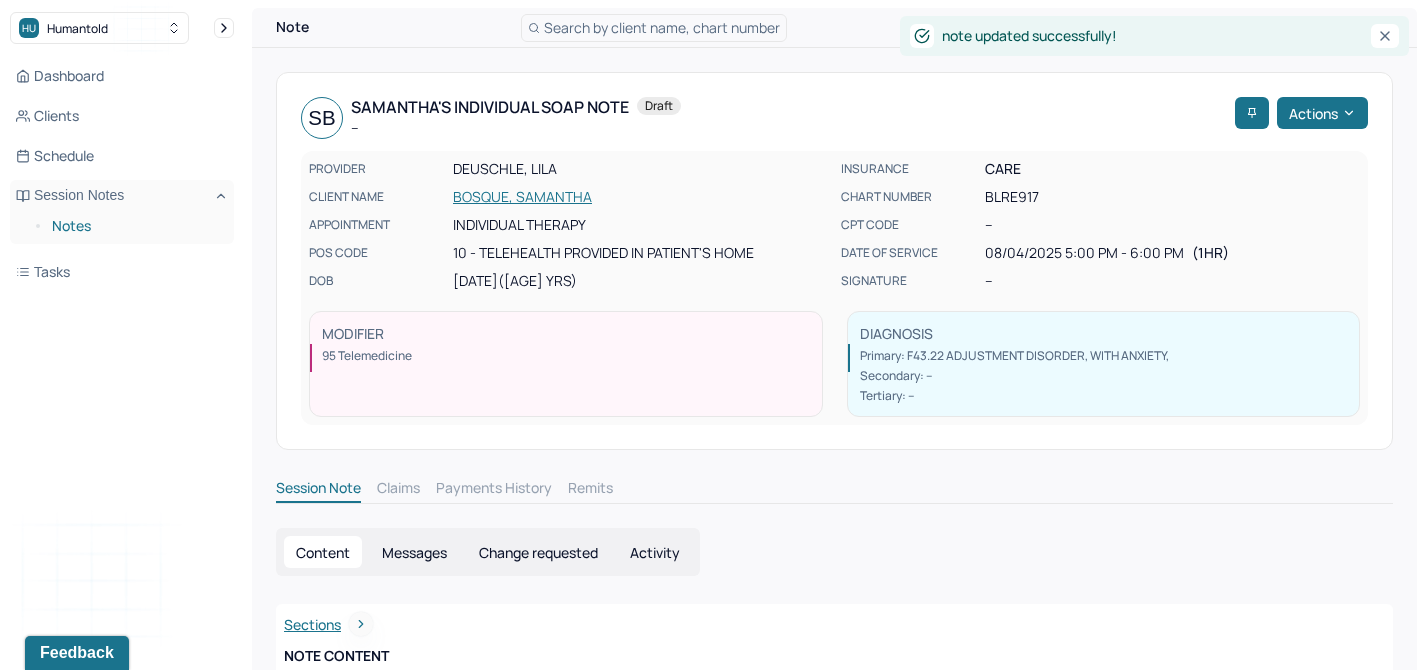 click on "Notes" at bounding box center [135, 226] 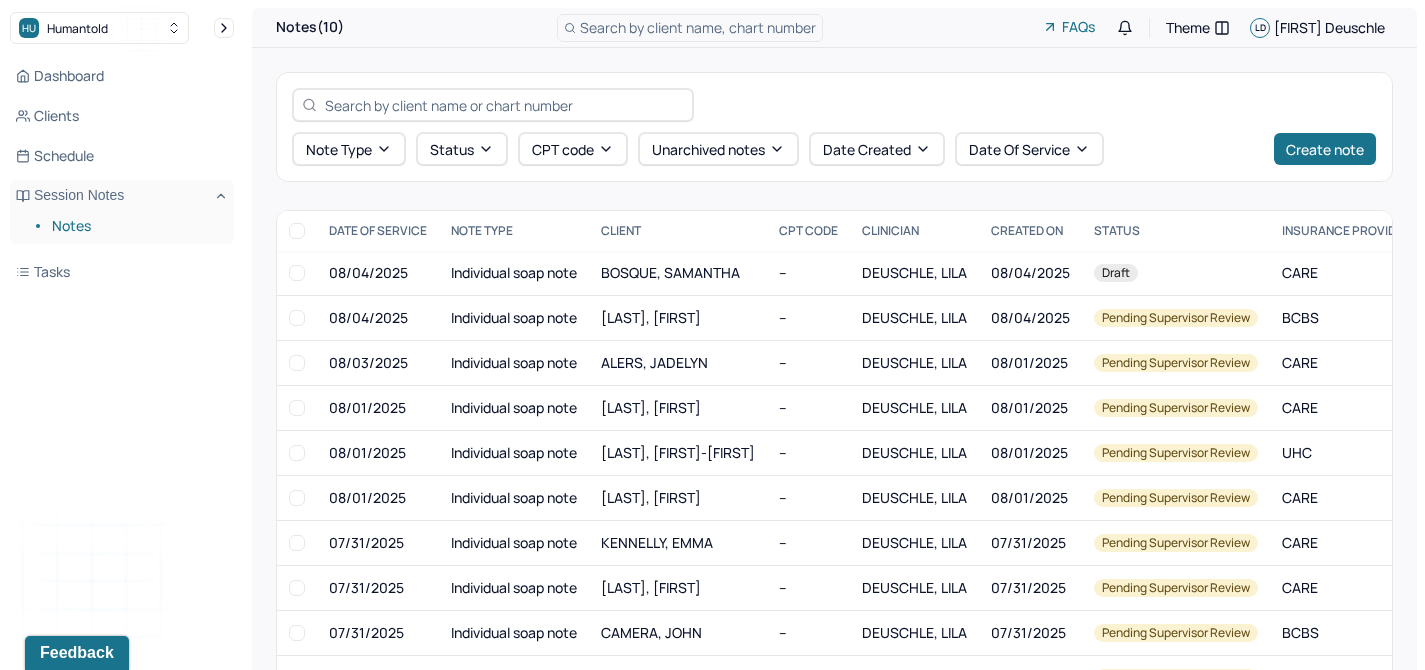 click on "Note type Status CPT code Unarchived notes Date Created Date Of Service Create note" at bounding box center [834, 127] 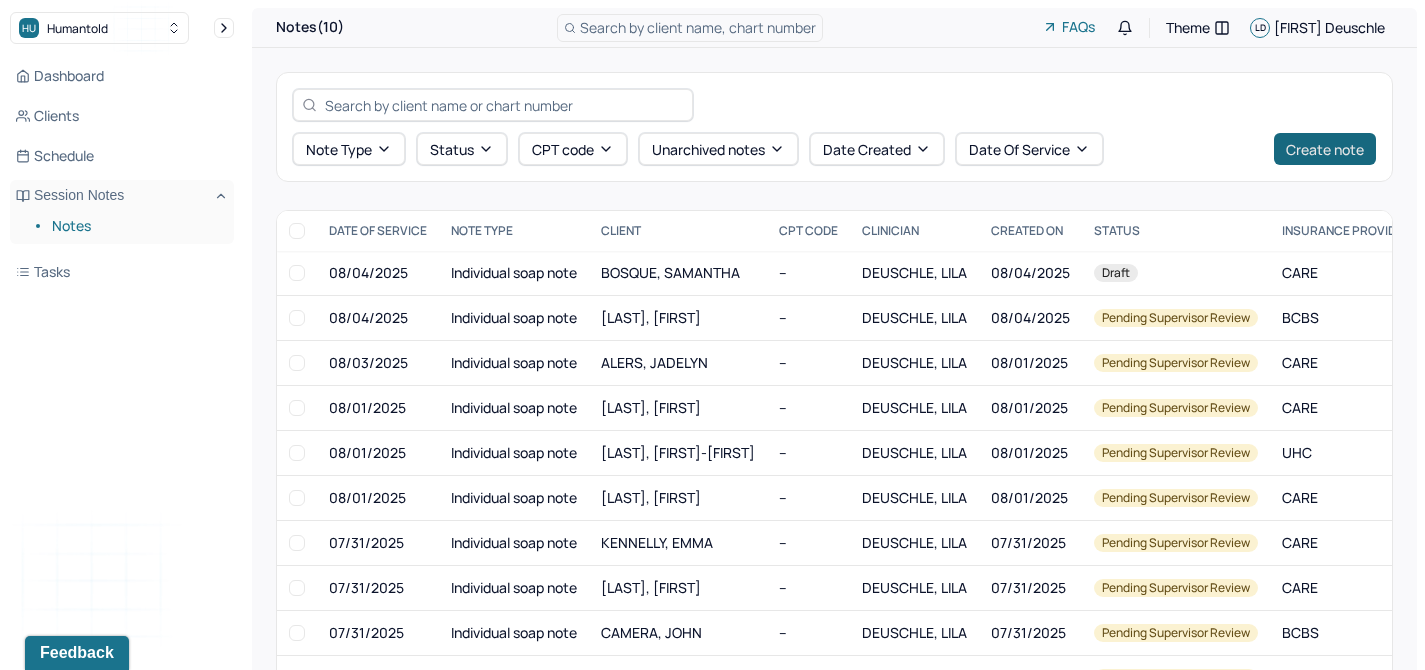 click on "Create note" at bounding box center [1325, 149] 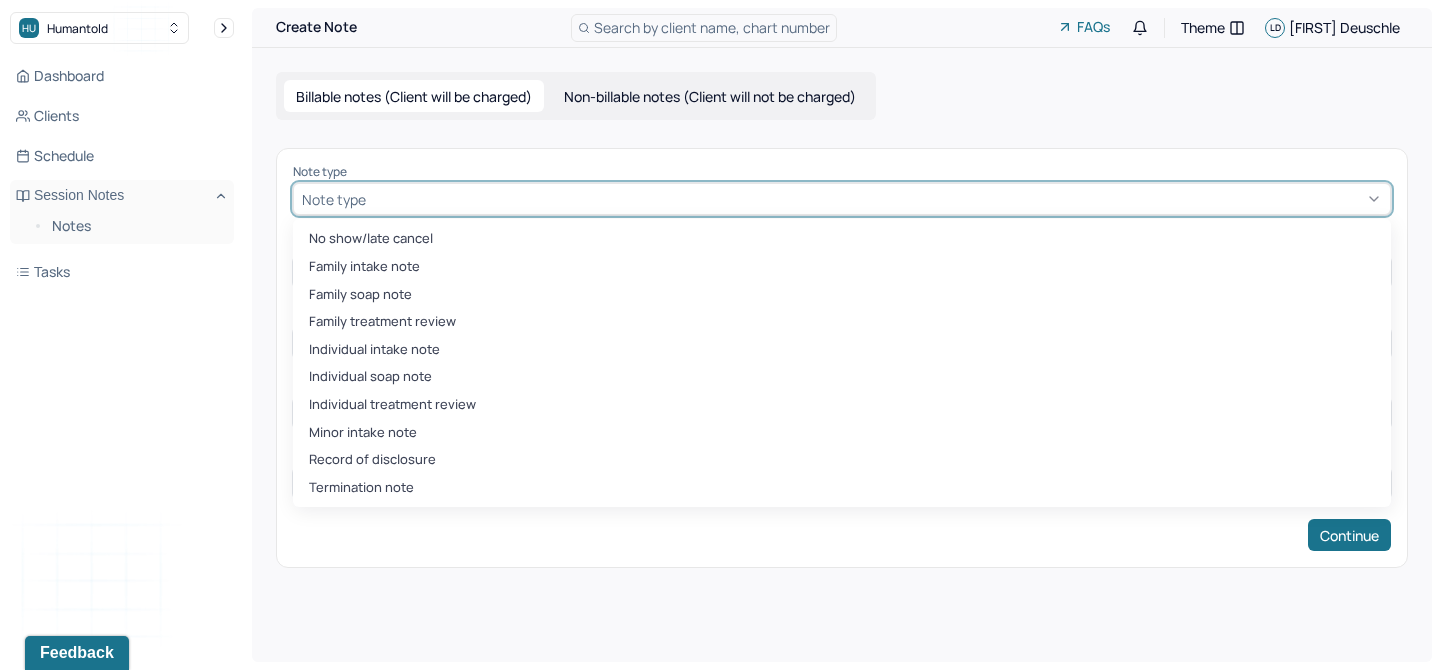 click at bounding box center [876, 199] 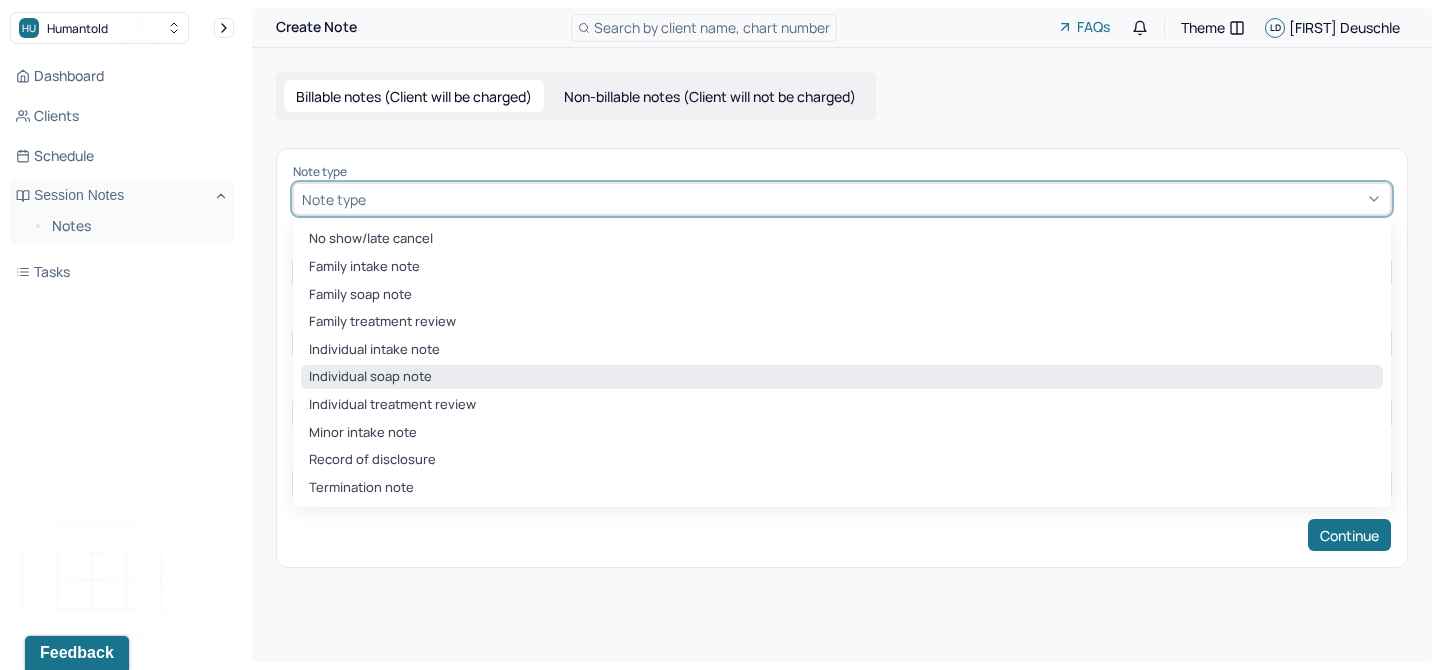 click on "Individual soap note" at bounding box center (842, 377) 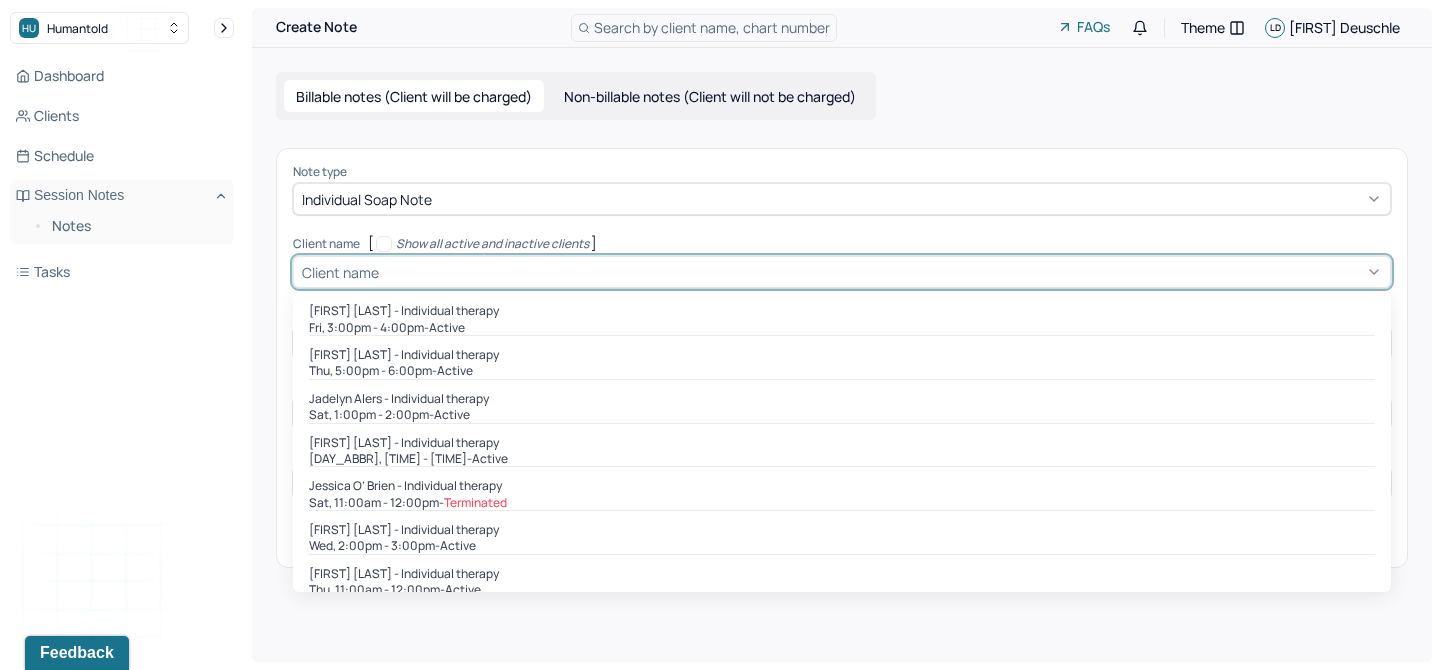 click at bounding box center [882, 272] 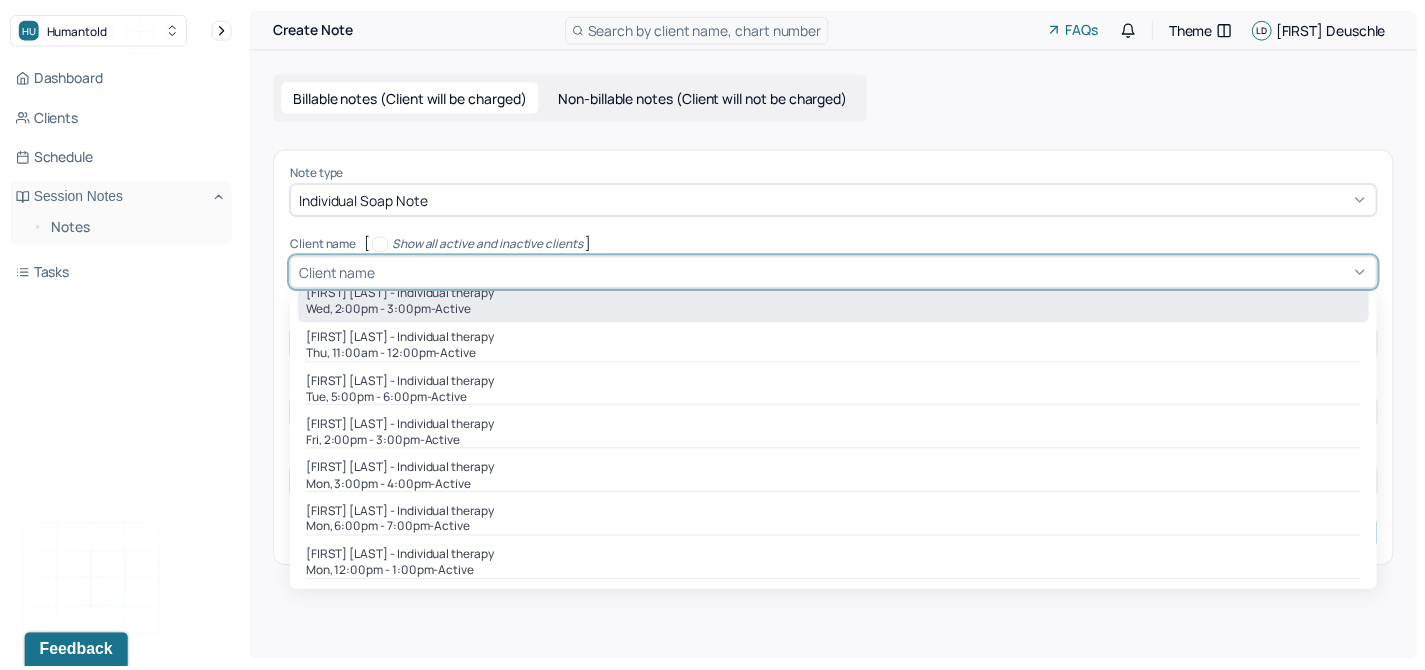 scroll, scrollTop: 241, scrollLeft: 0, axis: vertical 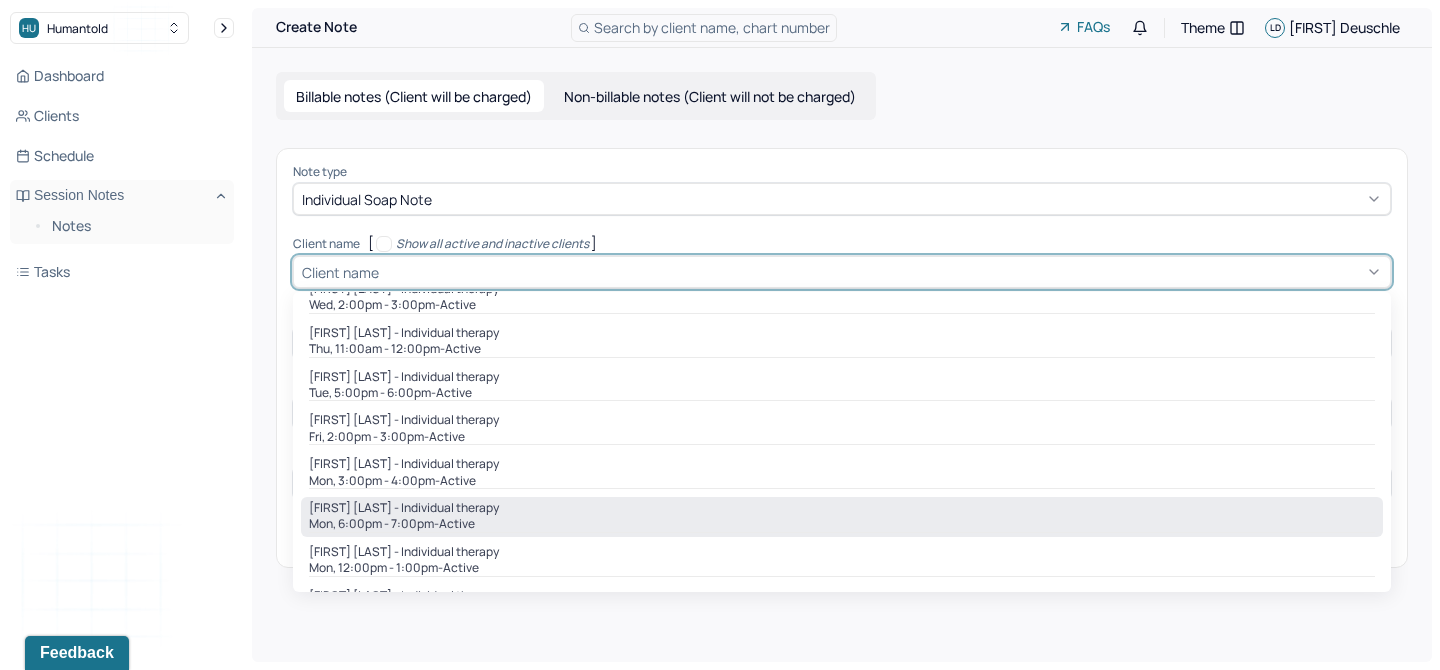 click on "active" at bounding box center [457, 524] 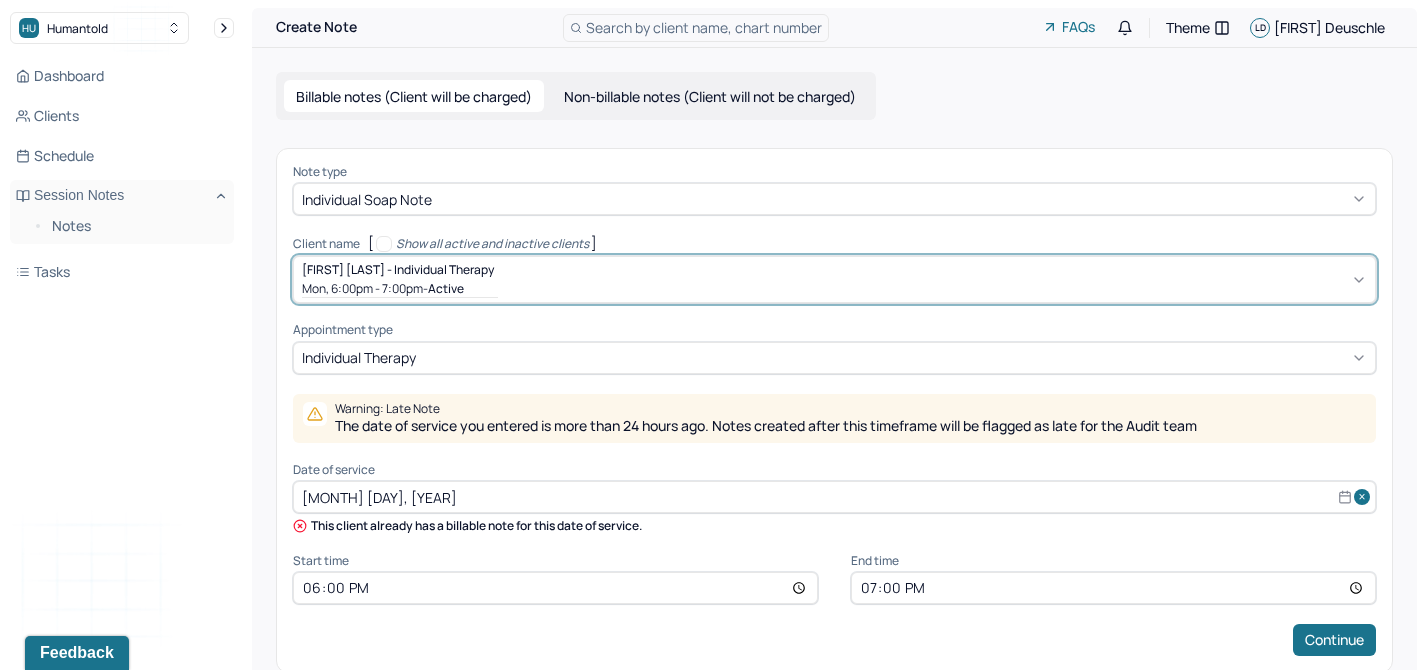 click on "[MONTH] [DAY], [YEAR]" at bounding box center (834, 497) 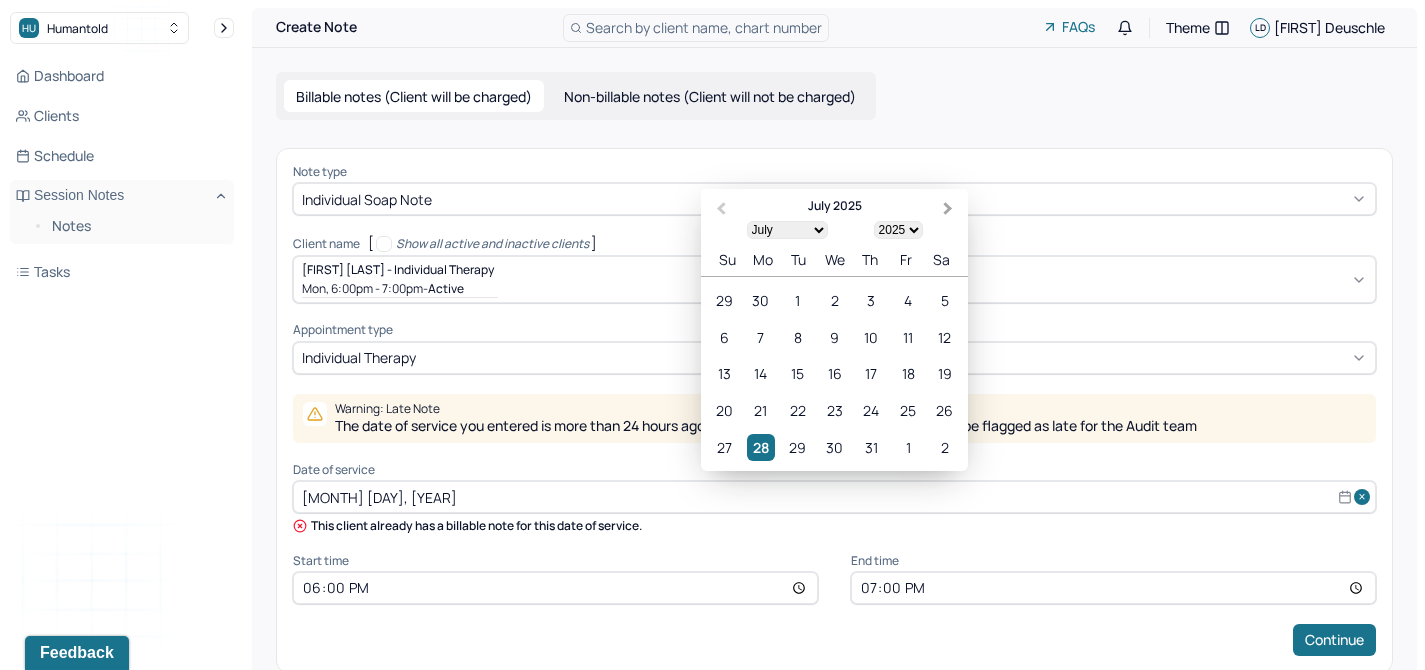 click on "Next Month" at bounding box center (950, 210) 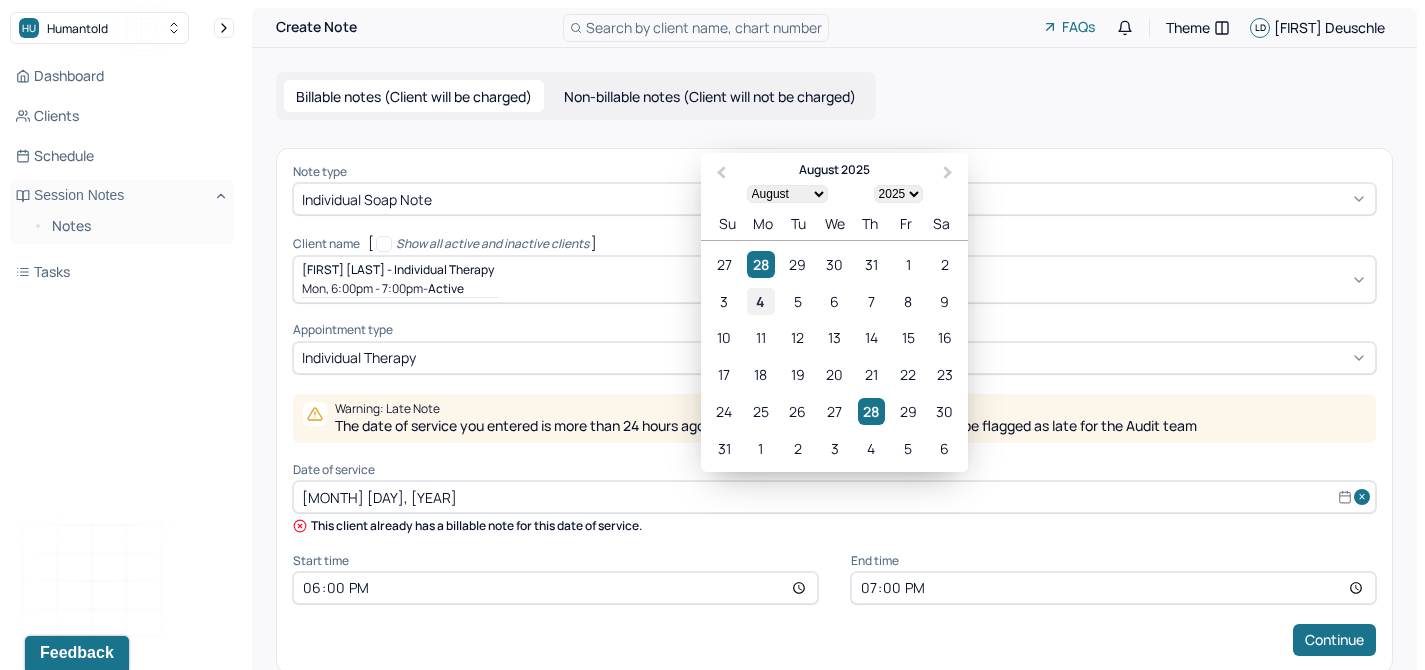 click on "4" at bounding box center [760, 301] 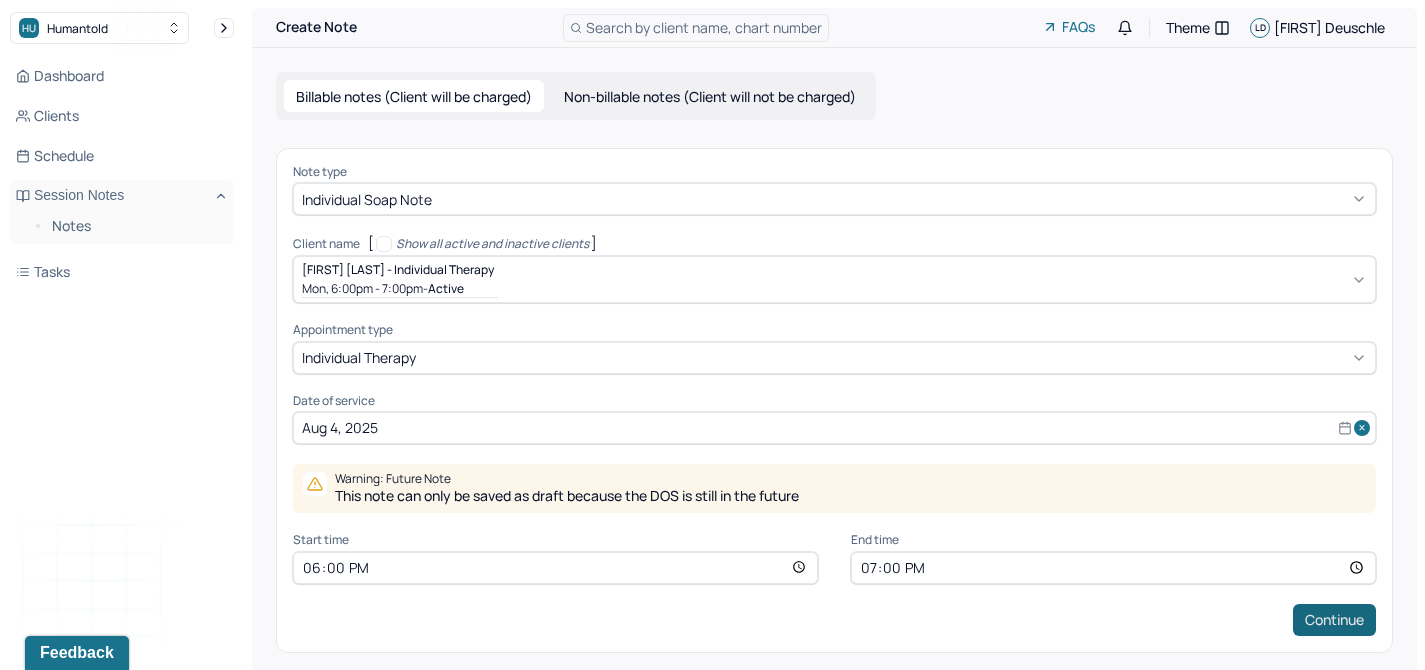 click on "Continue" at bounding box center [1334, 620] 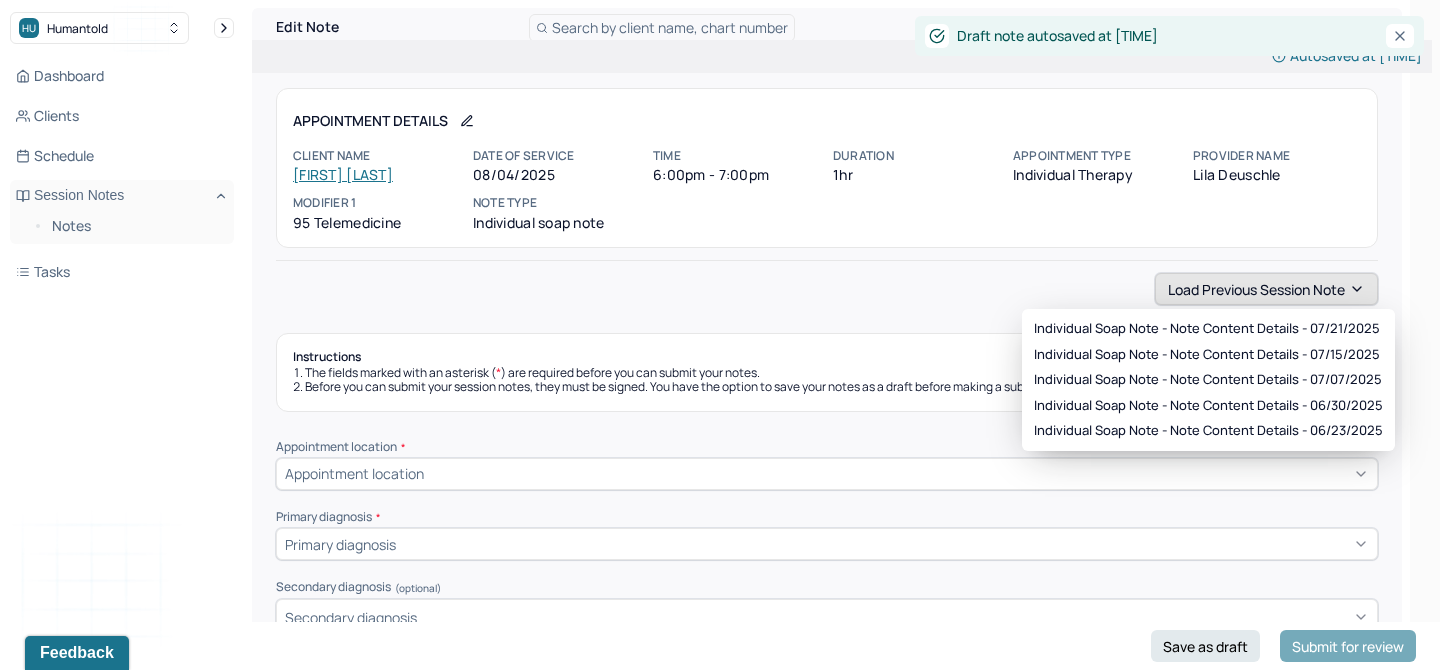 click on "Load previous session note" at bounding box center (1266, 289) 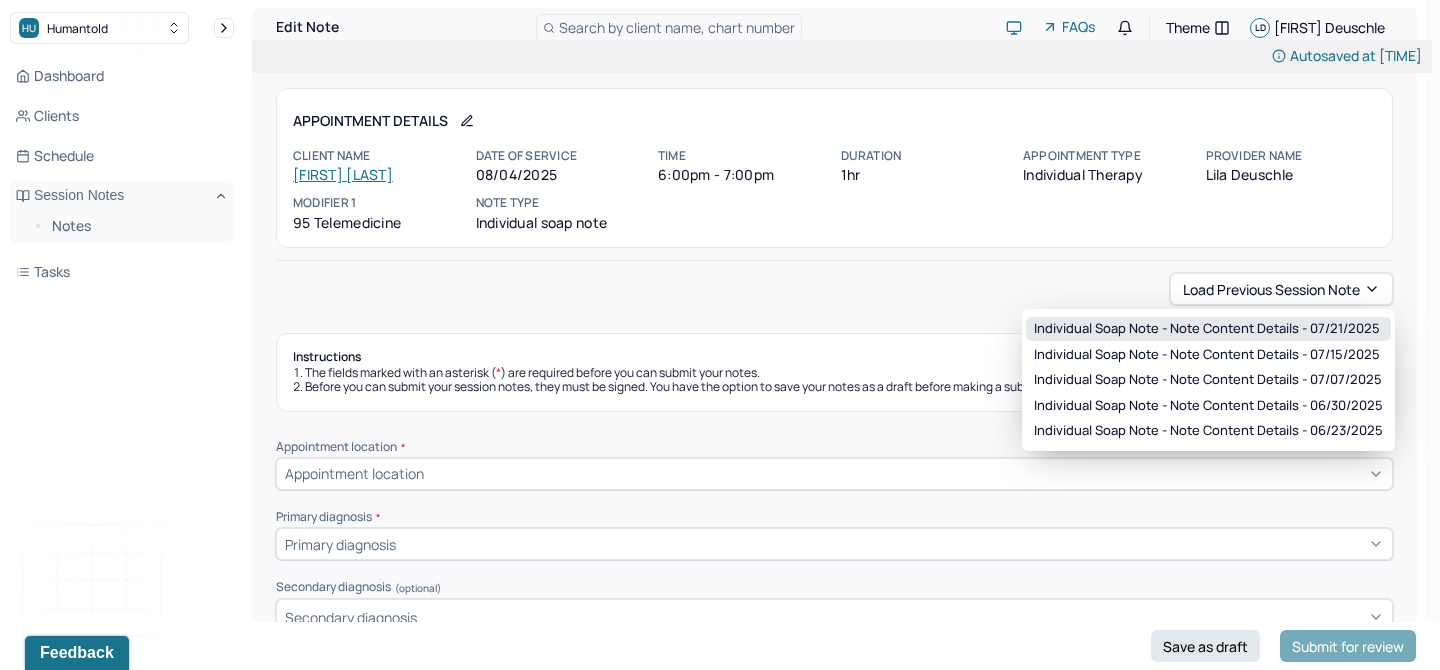 click on "Individual soap note   - Note content Details -   07/21/2025" at bounding box center (1207, 329) 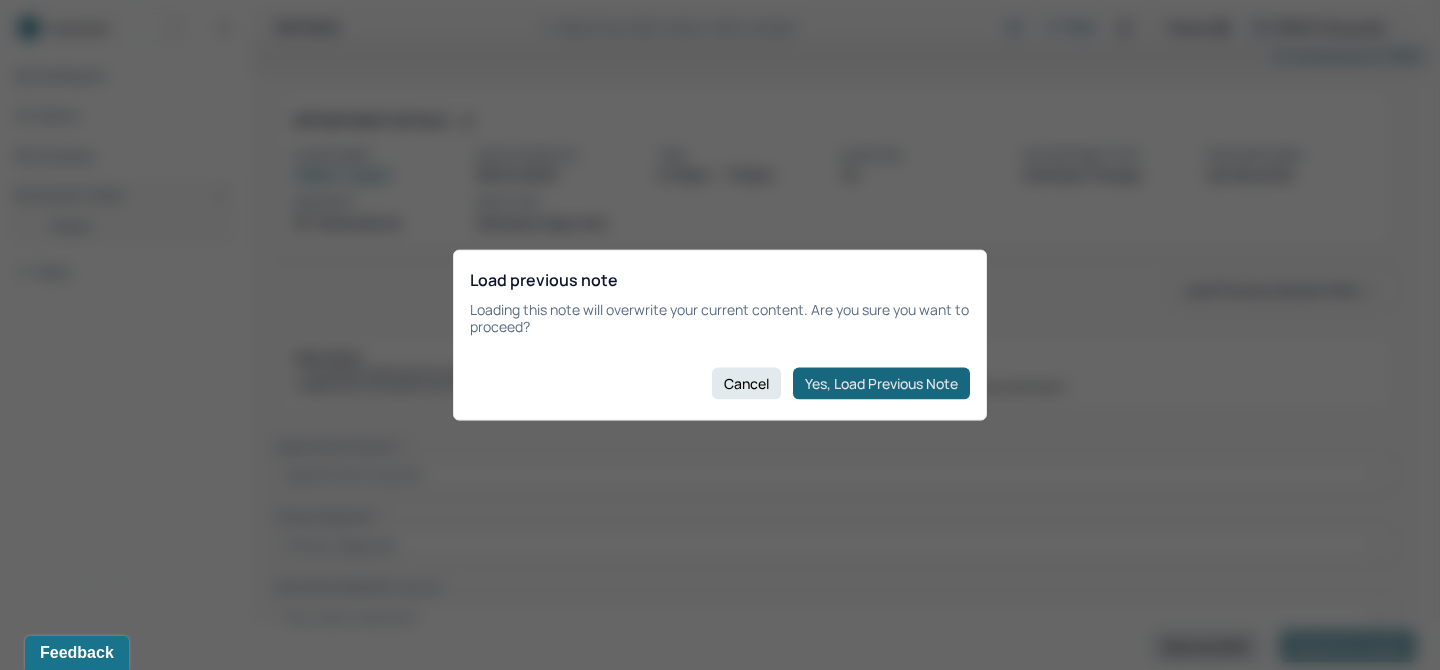 click on "Yes, Load Previous Note" at bounding box center [881, 383] 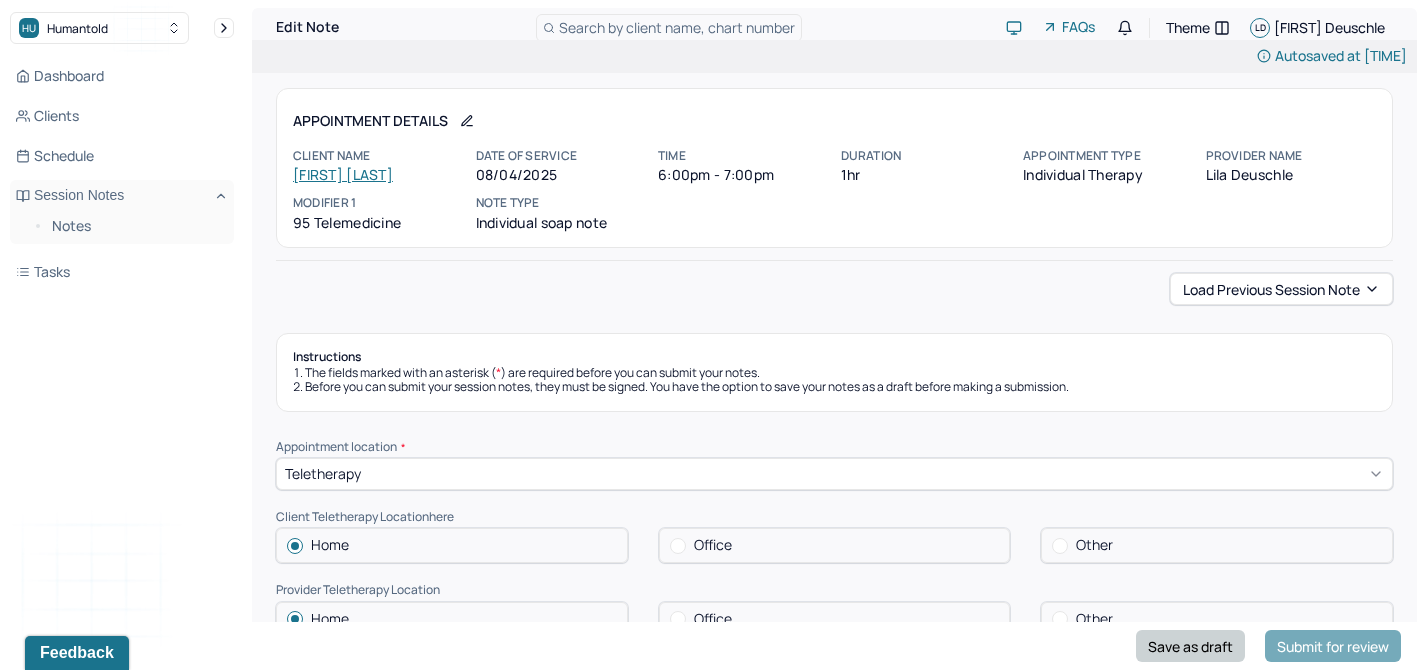 click on "Save as draft" at bounding box center [1190, 646] 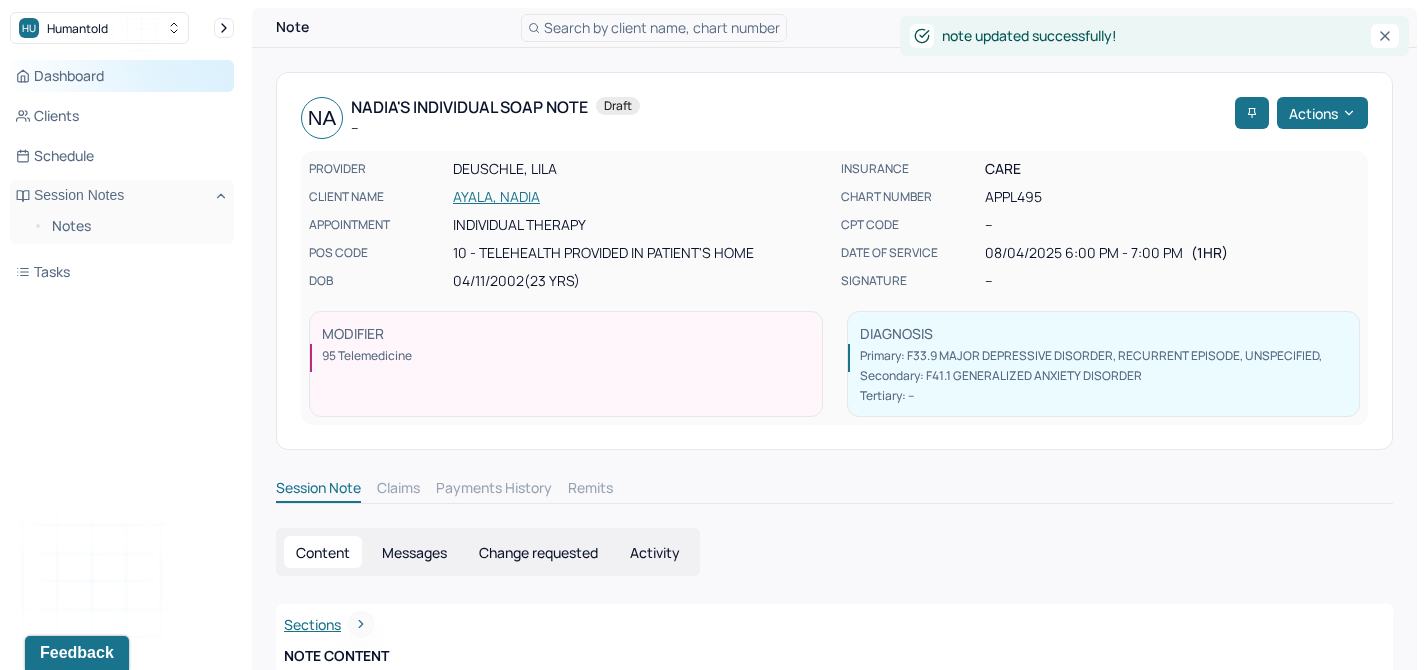 click on "Dashboard" at bounding box center (122, 76) 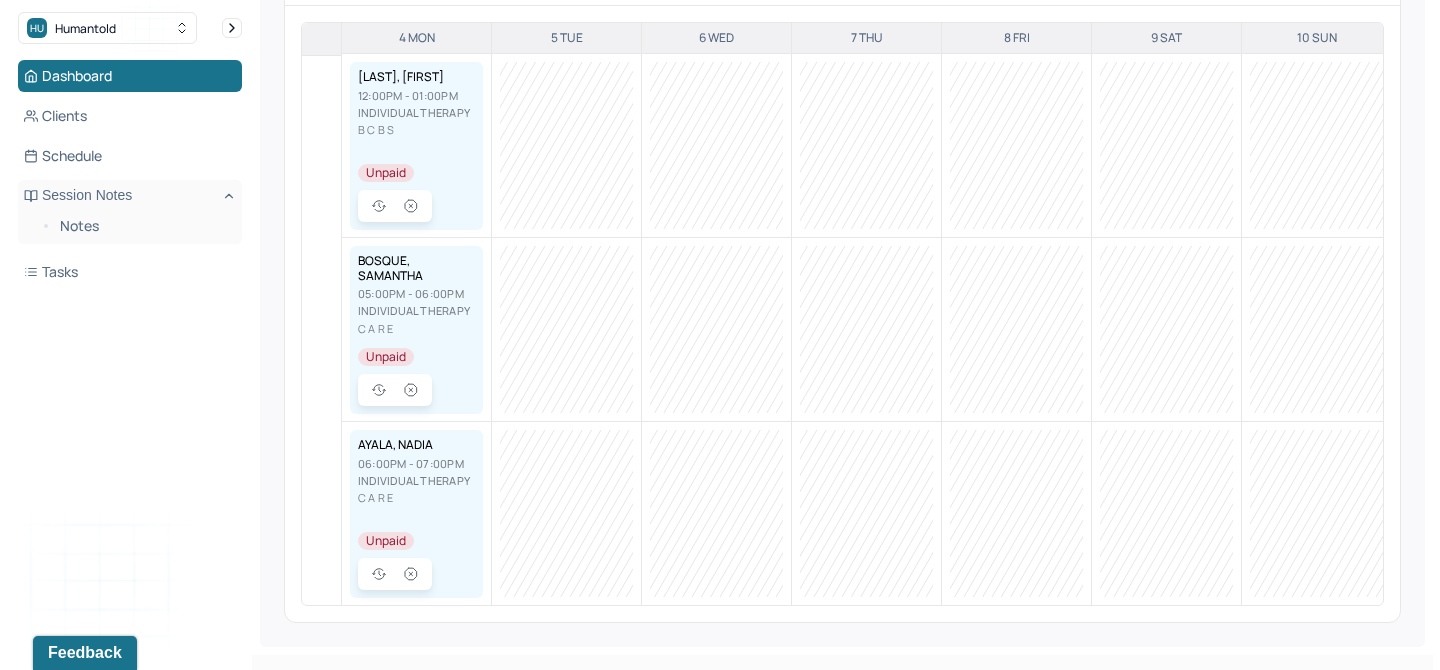 scroll, scrollTop: 0, scrollLeft: 0, axis: both 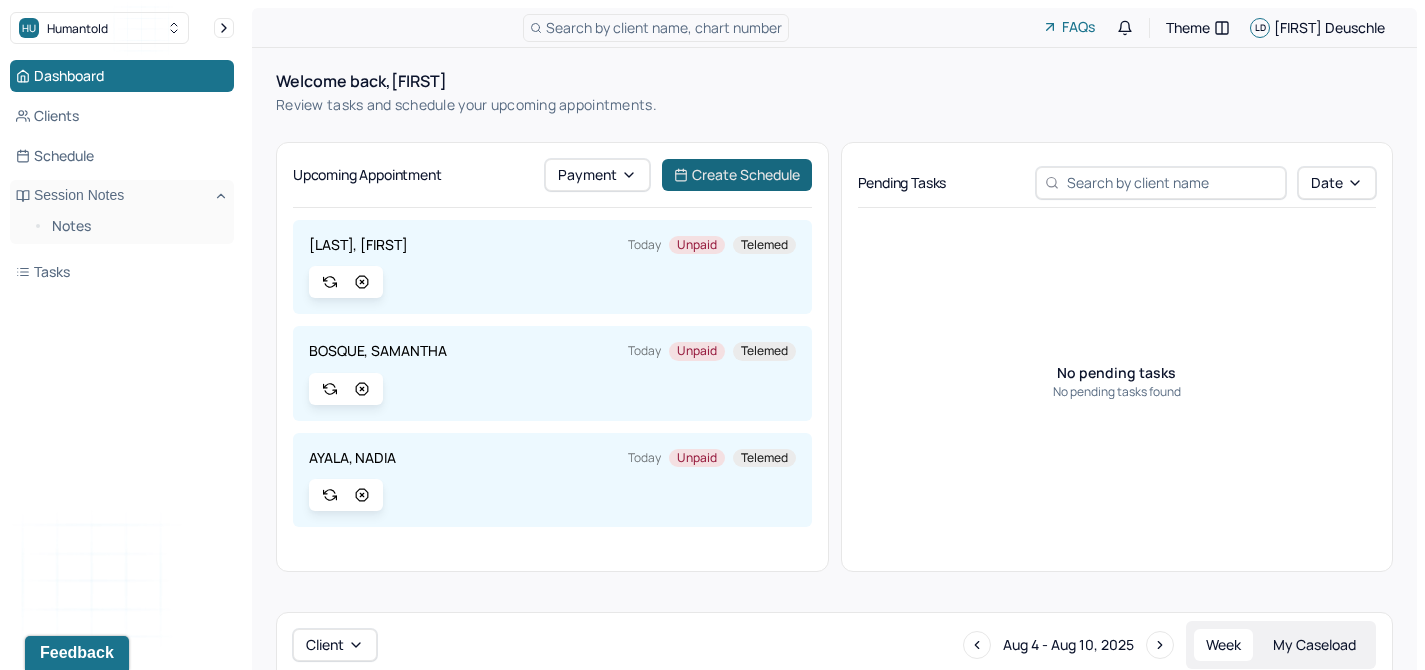 click on "Create Schedule" at bounding box center (737, 175) 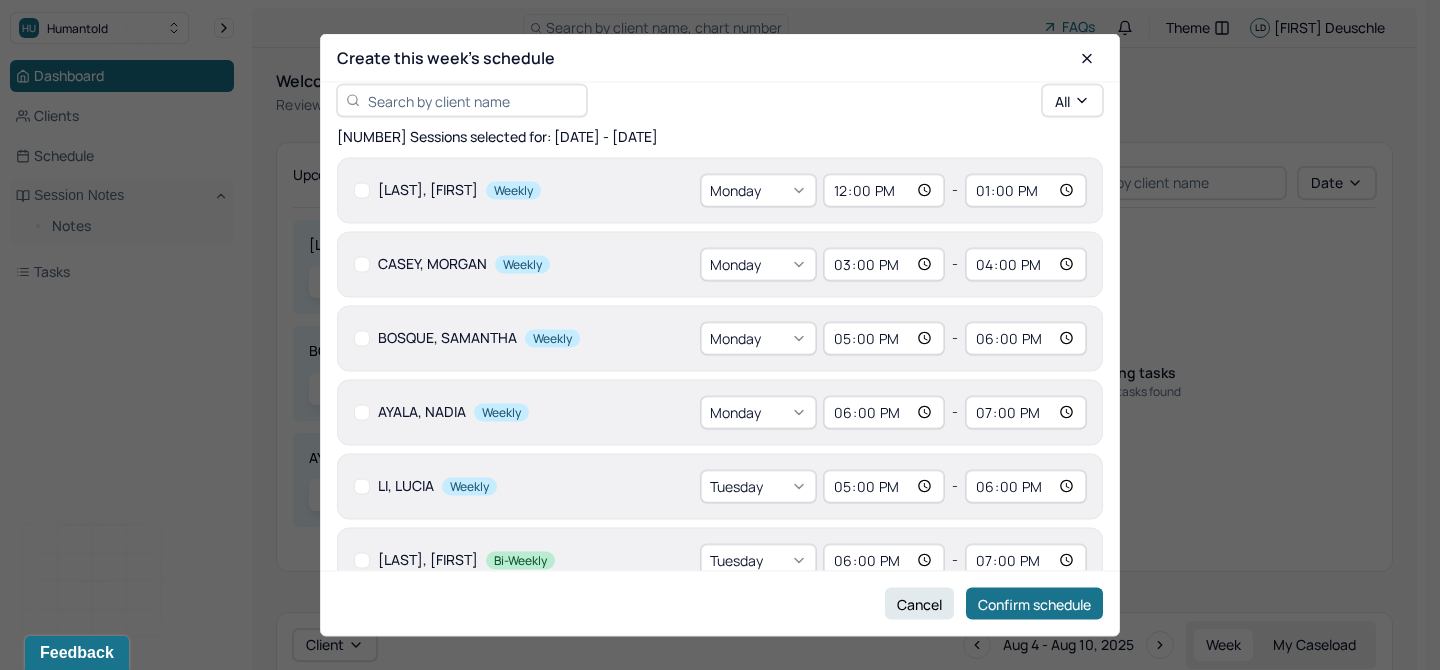 scroll, scrollTop: 0, scrollLeft: 0, axis: both 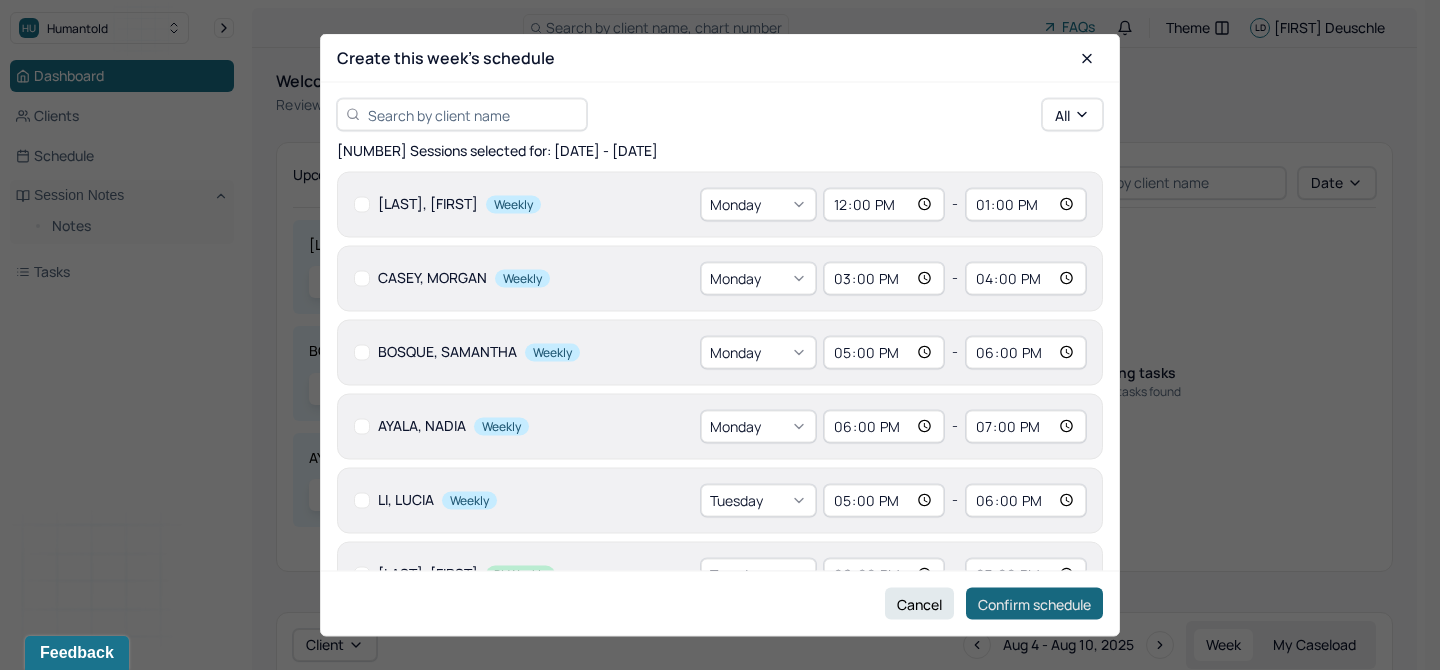 click on "Confirm schedule" at bounding box center [1034, 604] 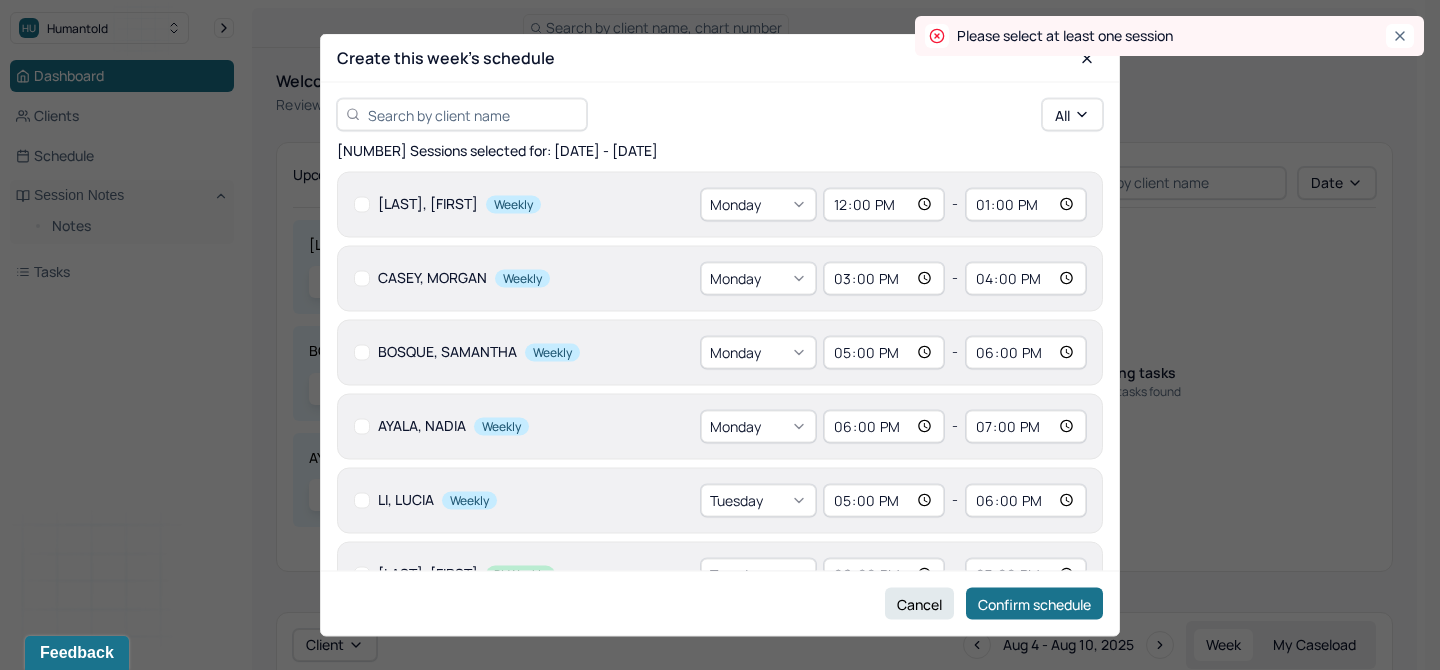 click at bounding box center [362, 204] 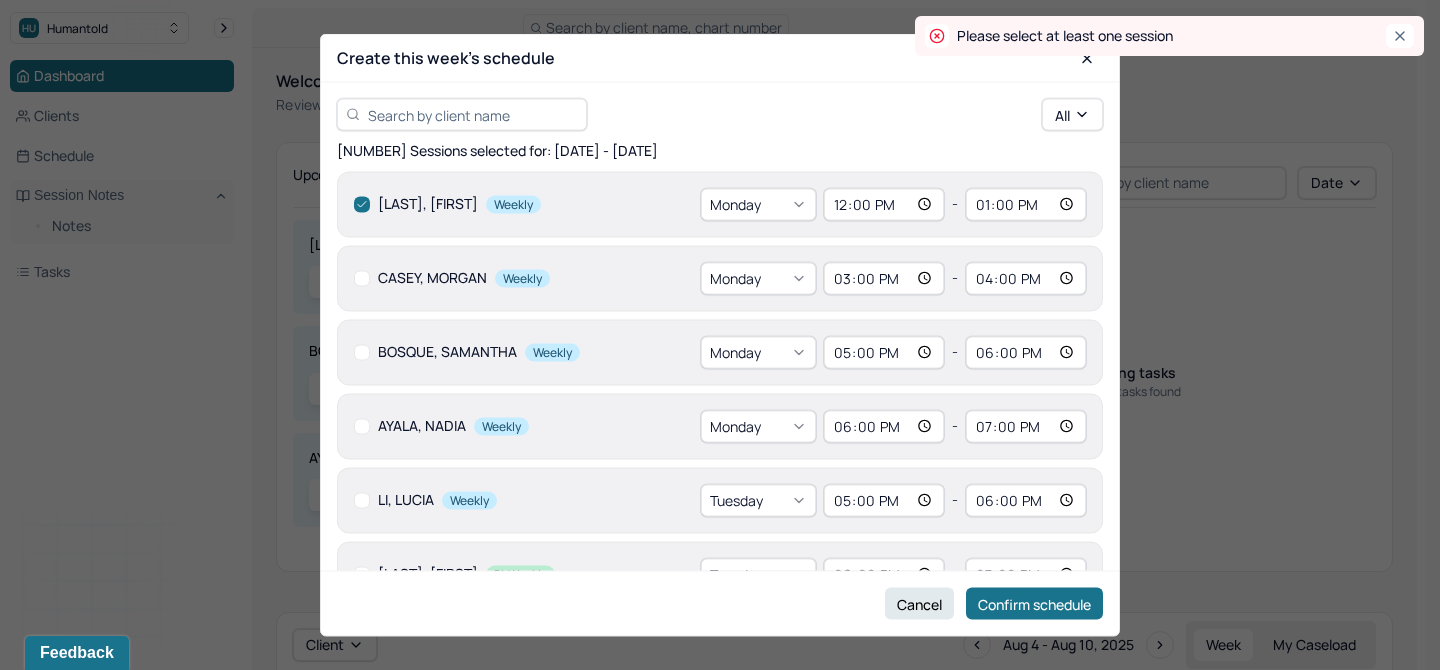 checkbox on "true" 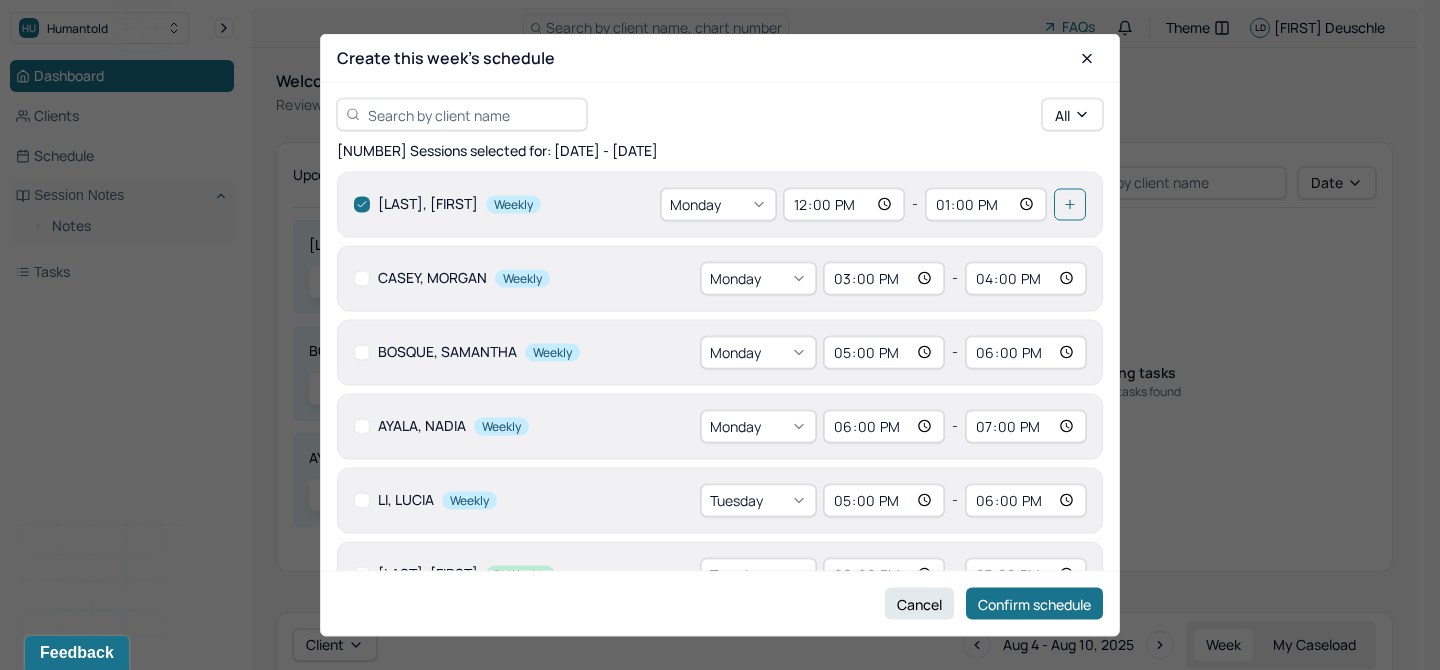 click at bounding box center (362, 278) 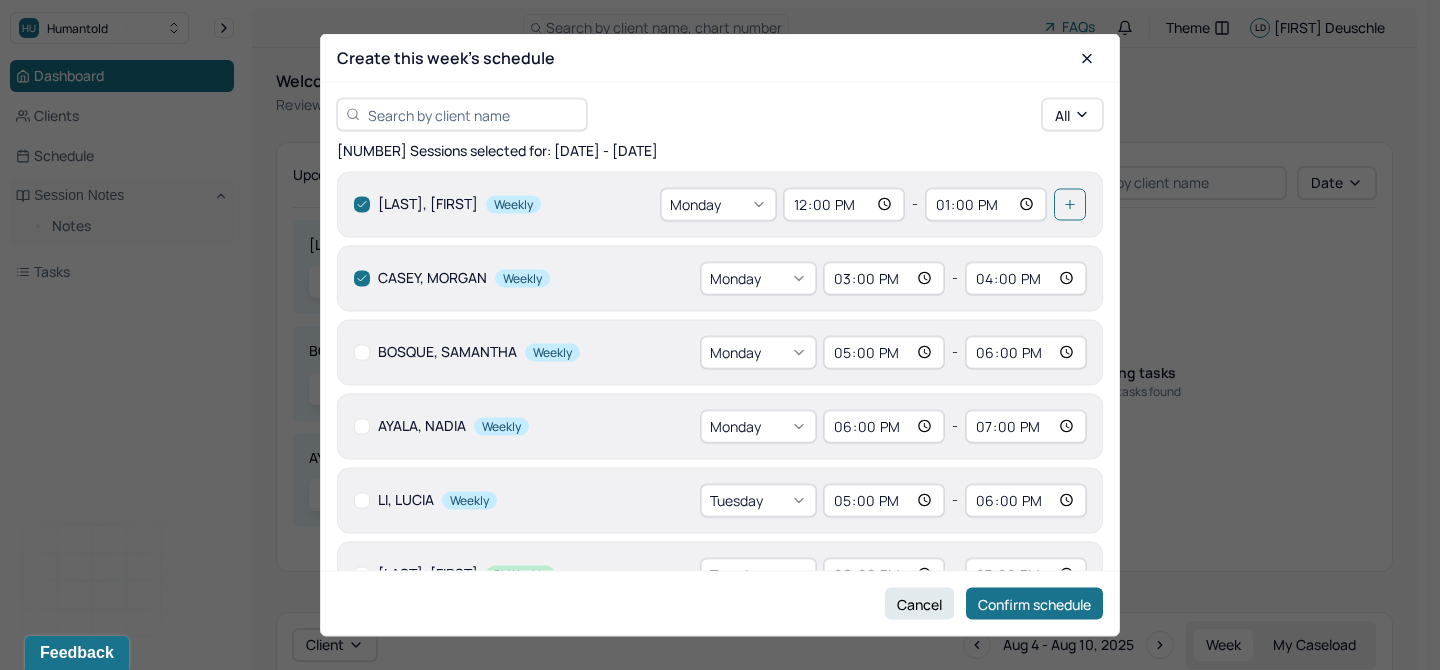 checkbox on "true" 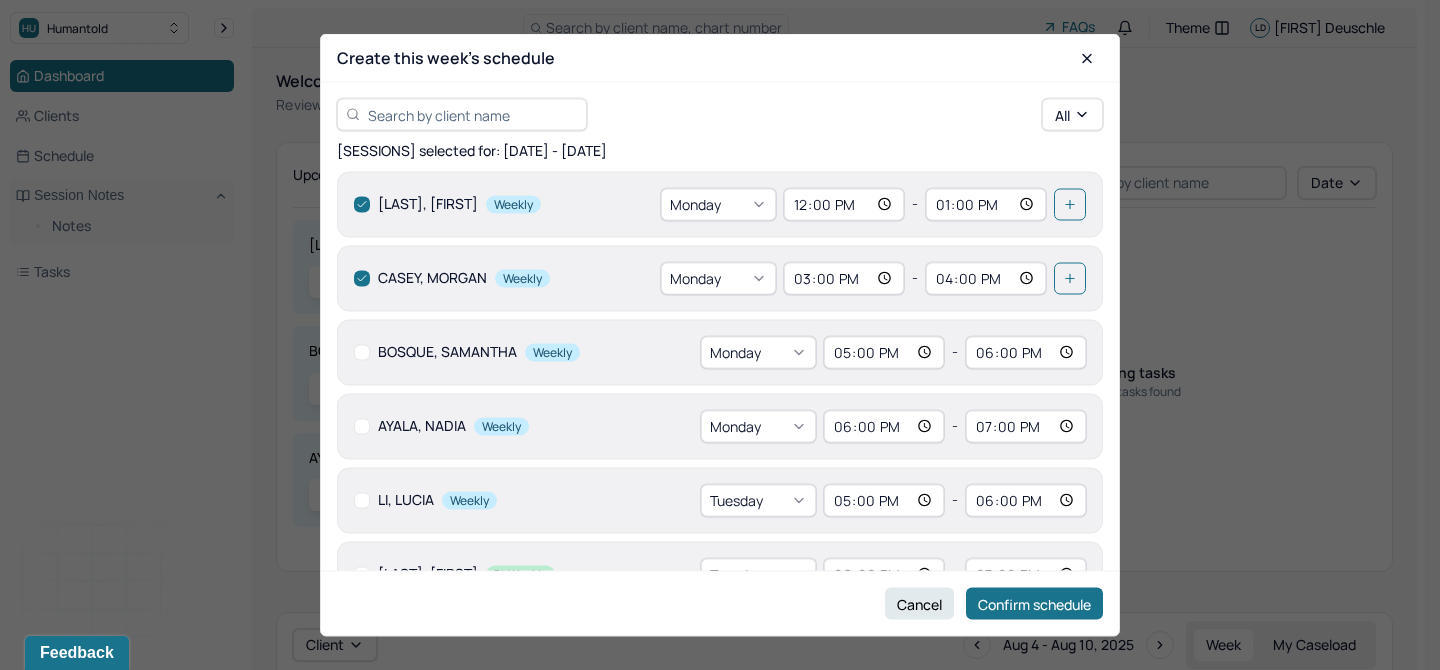 click at bounding box center (362, 352) 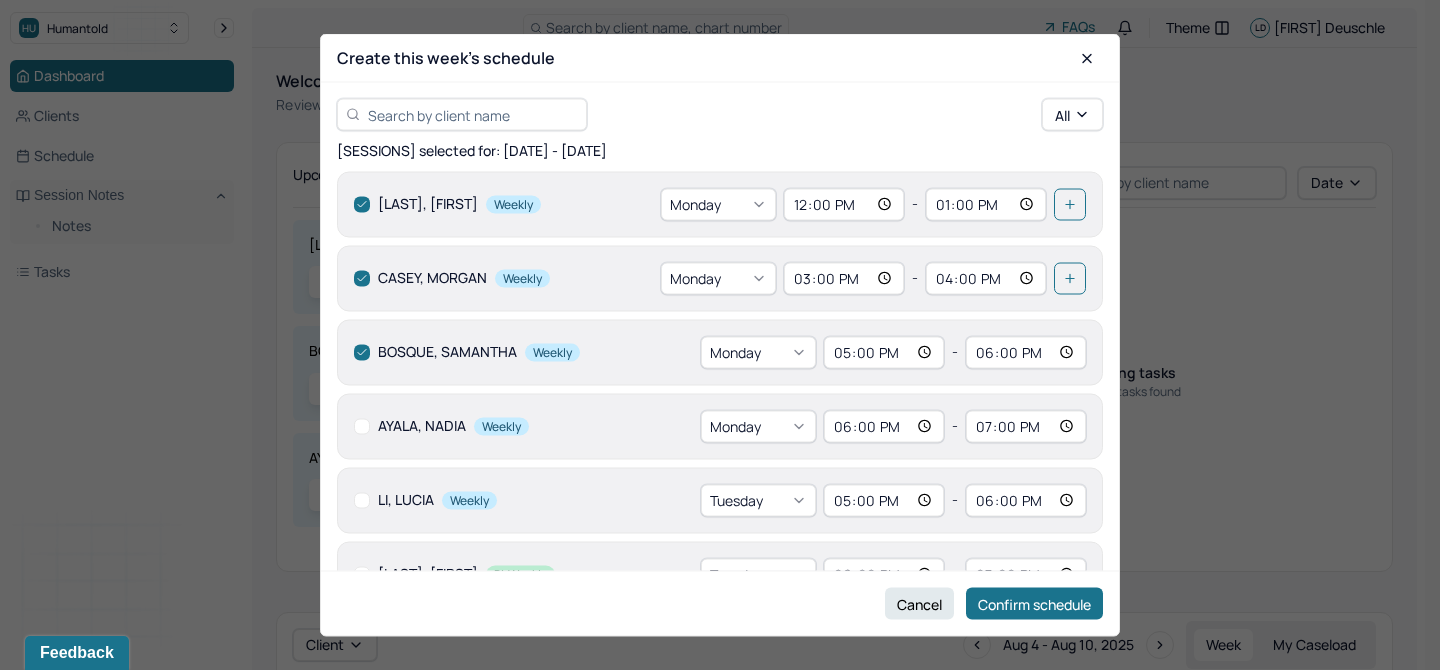 checkbox on "true" 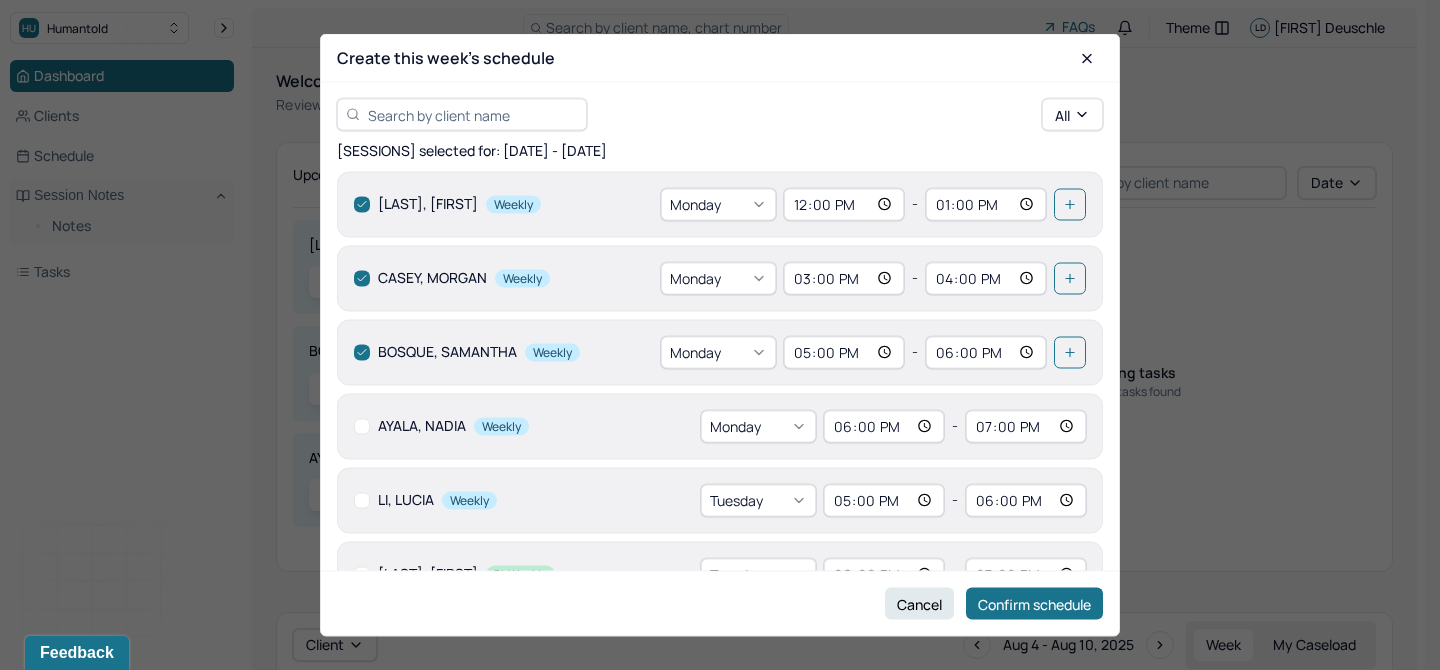click at bounding box center (362, 426) 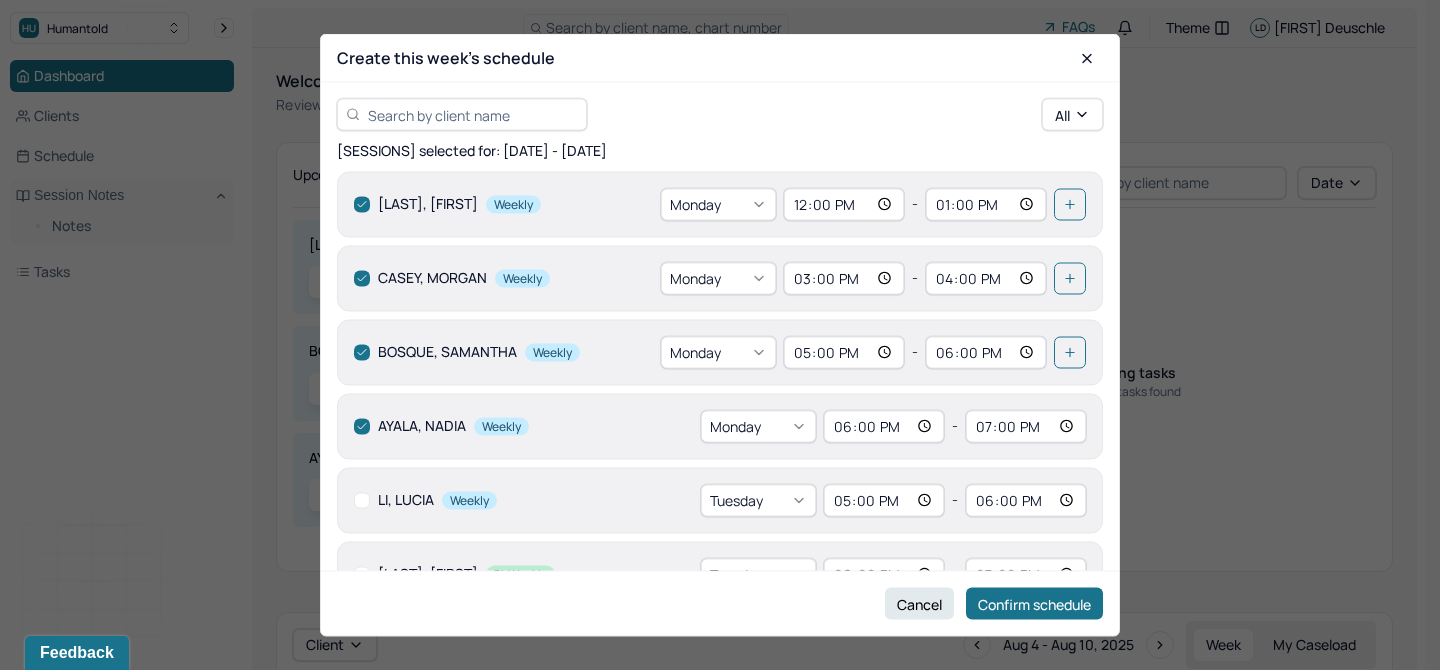 checkbox on "true" 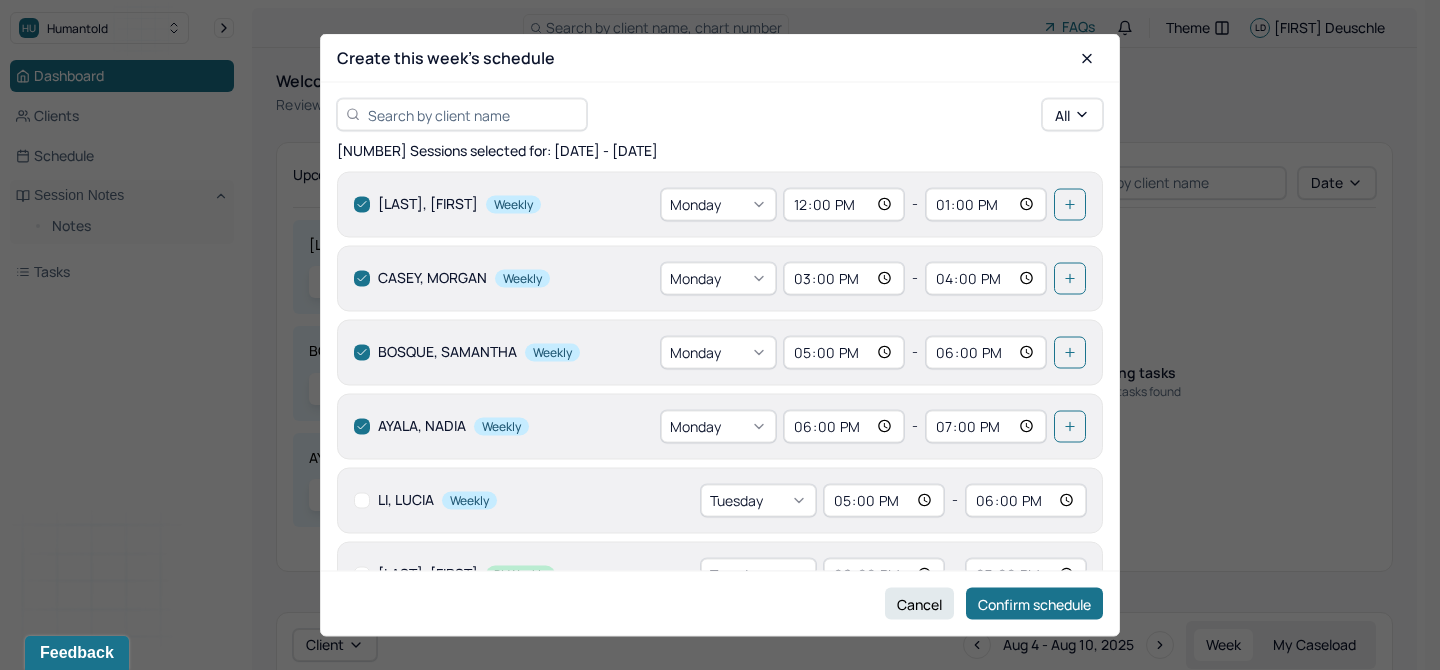 click at bounding box center (362, 500) 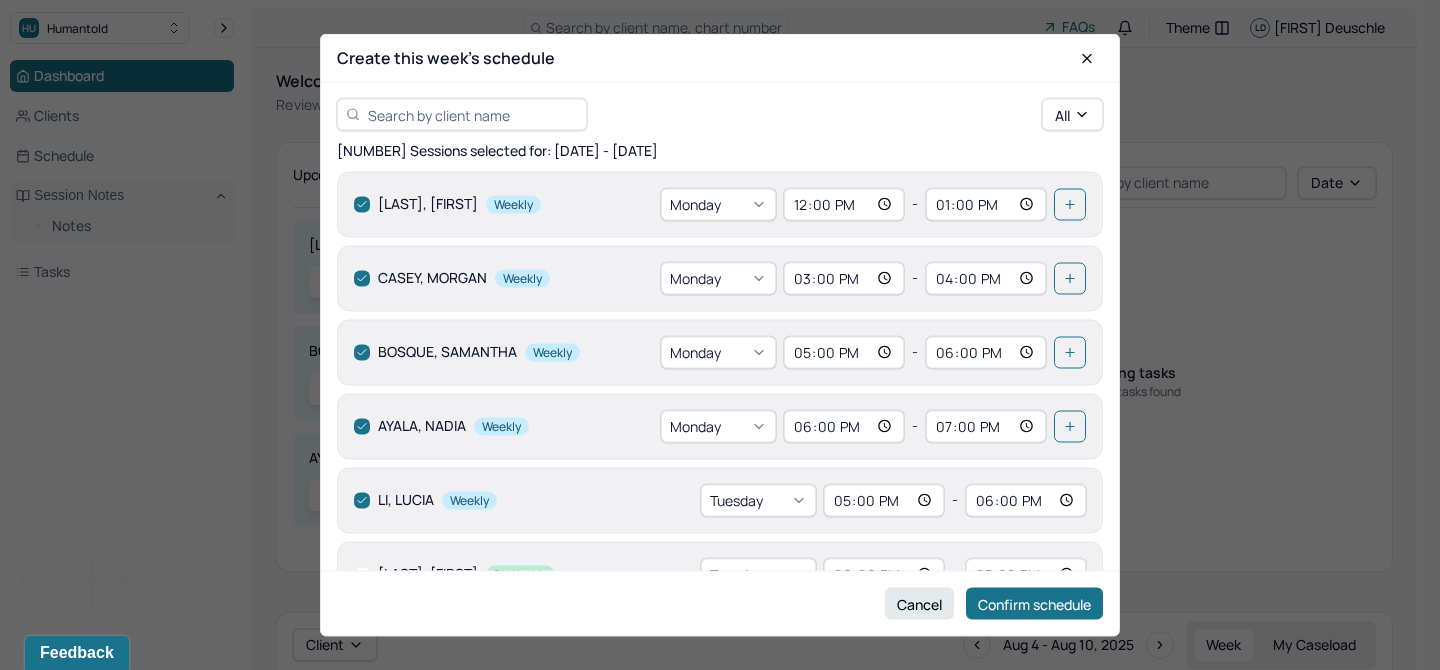 checkbox on "true" 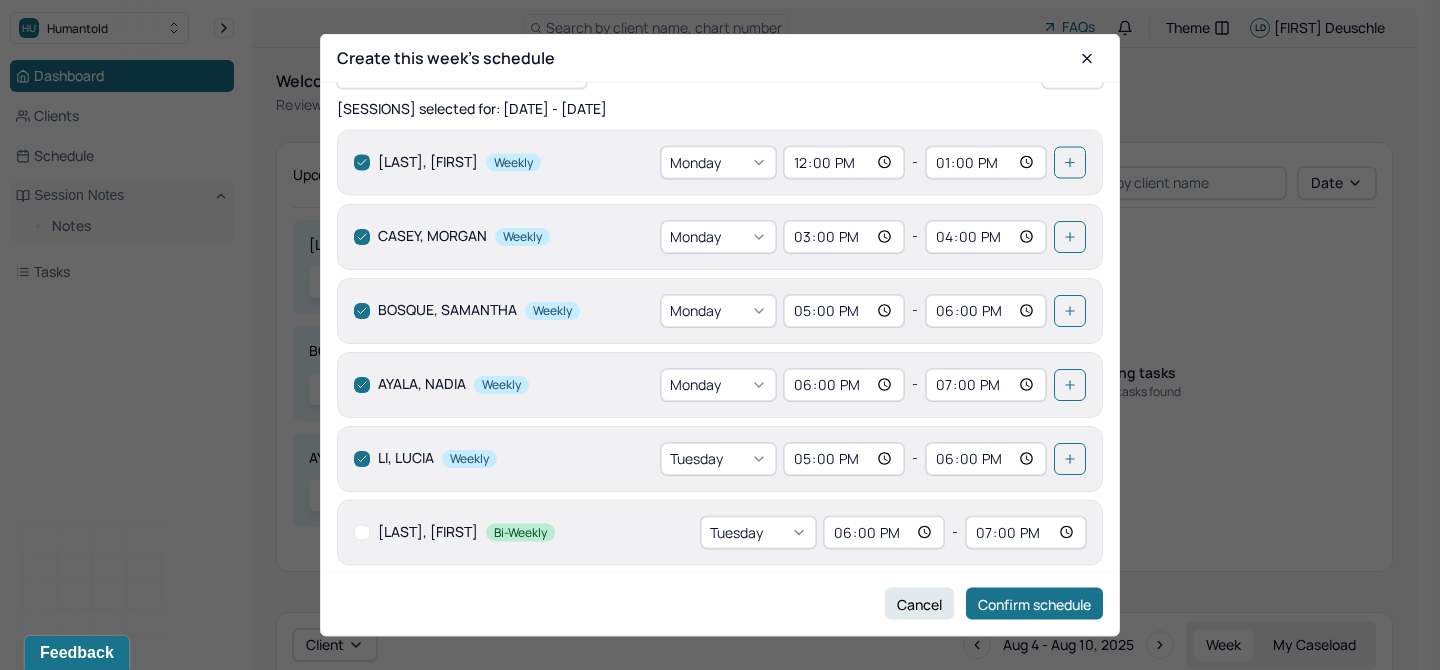 click at bounding box center [362, 532] 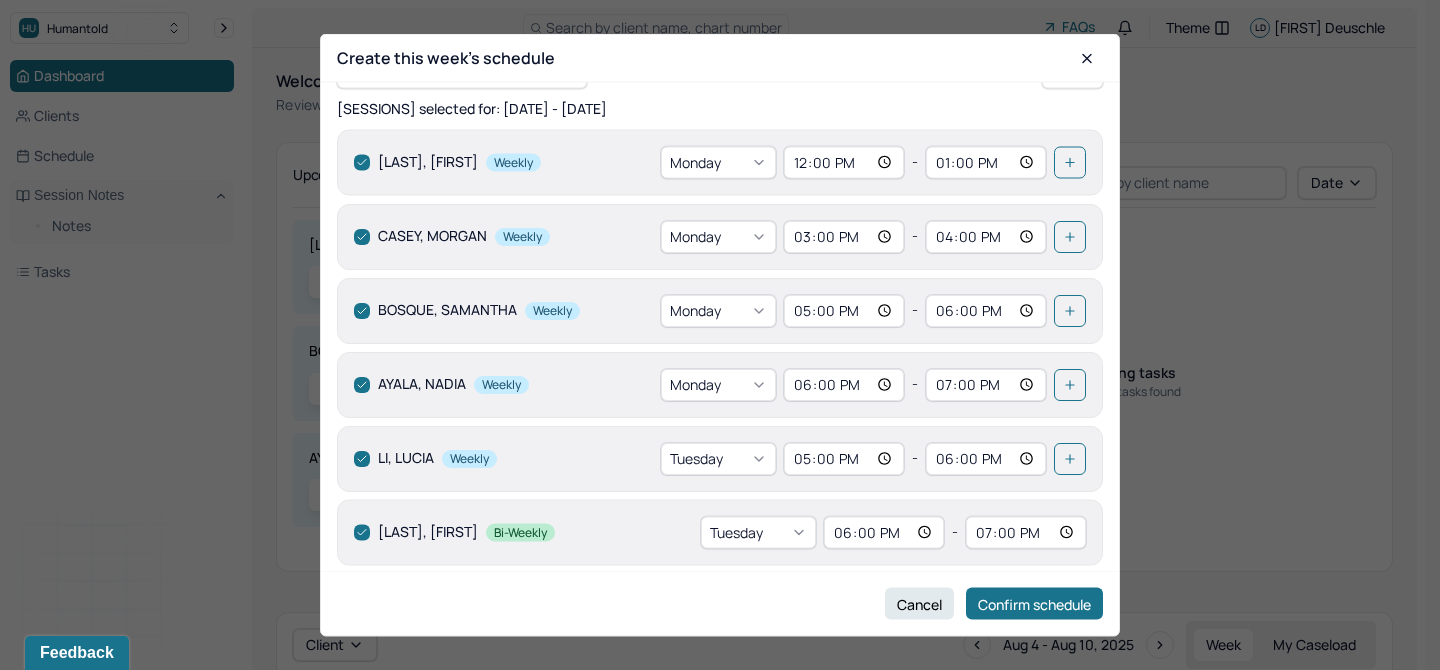 checkbox on "true" 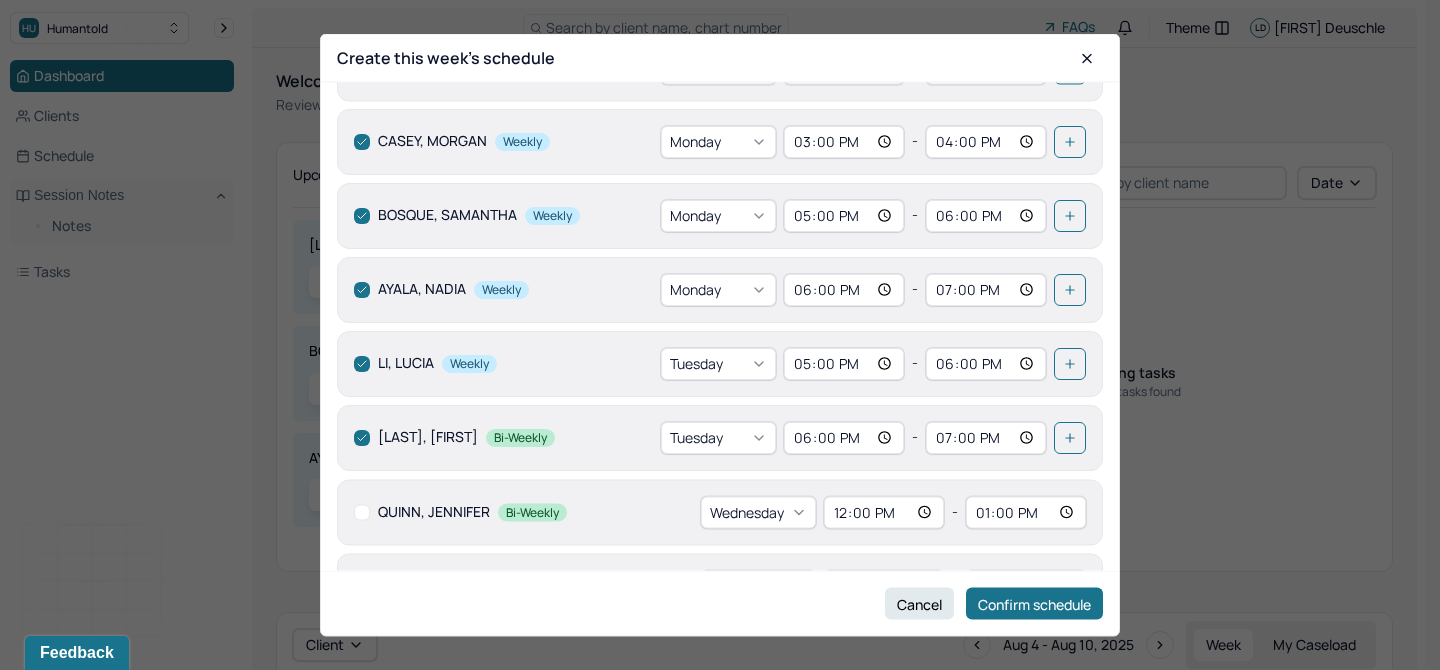 scroll, scrollTop: 140, scrollLeft: 0, axis: vertical 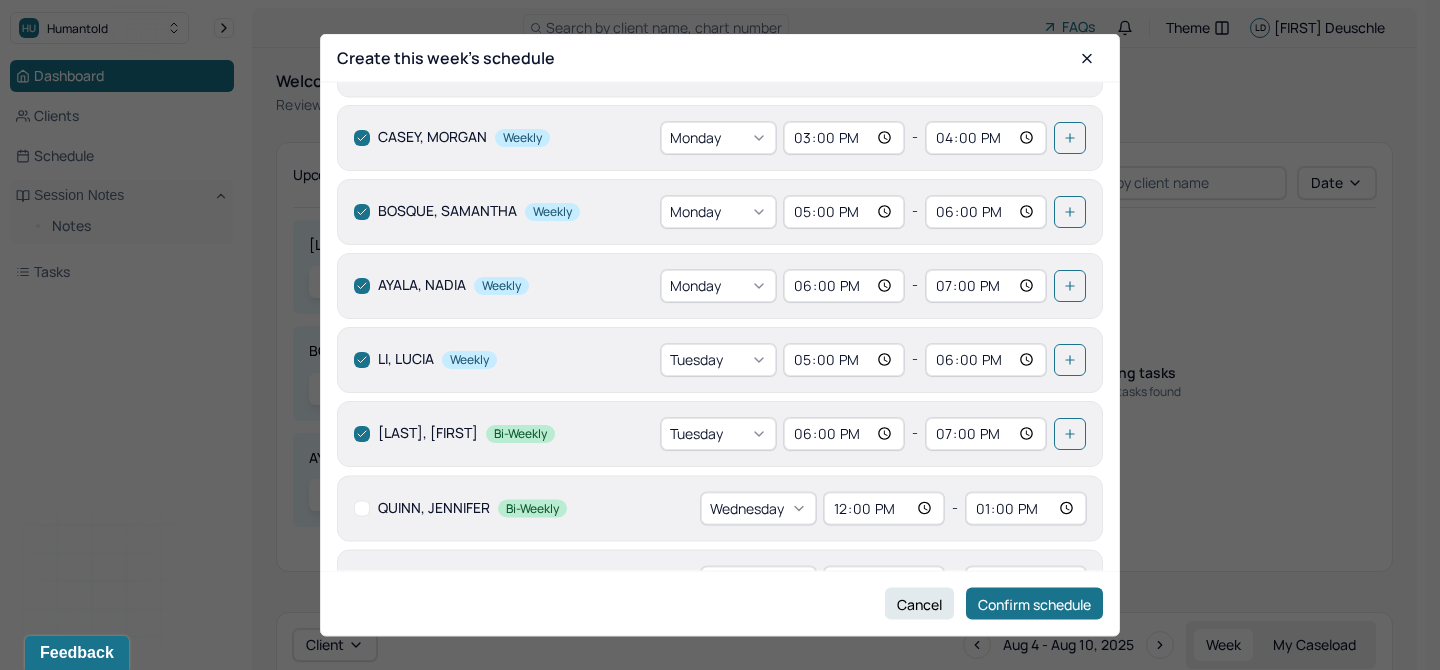 click at bounding box center [362, 508] 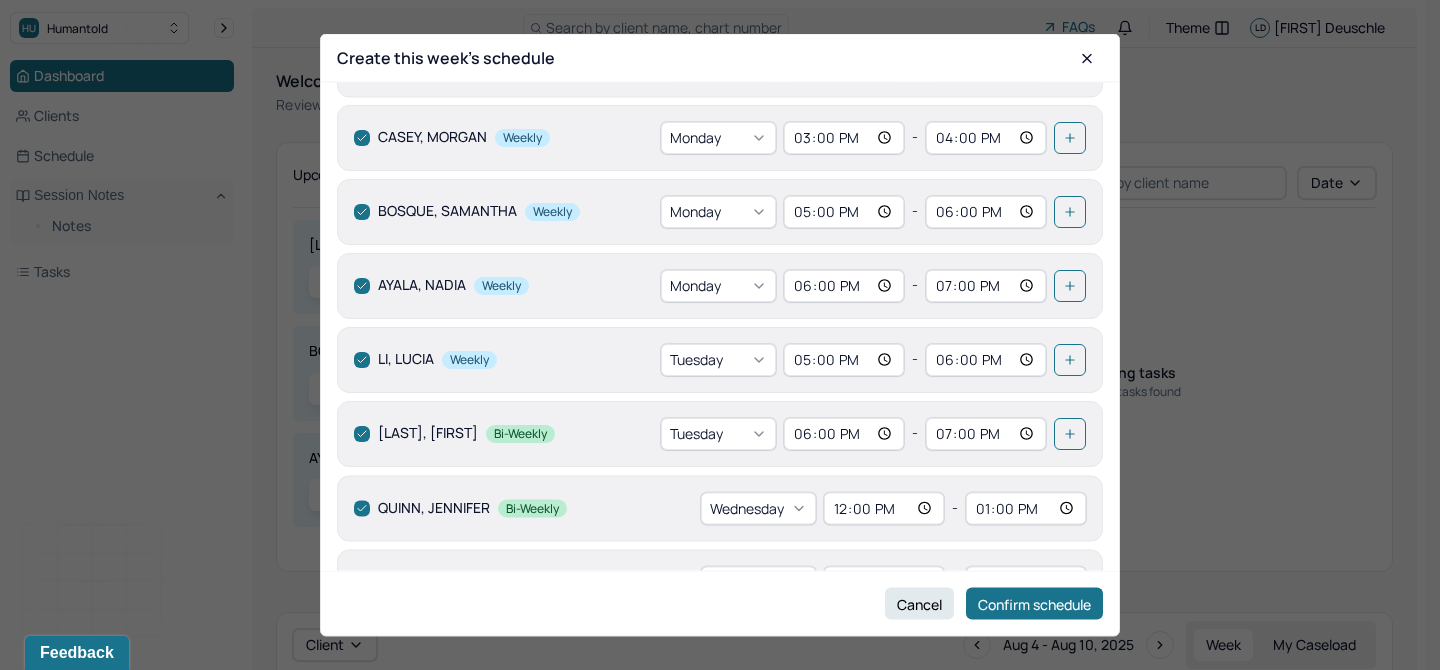 checkbox on "true" 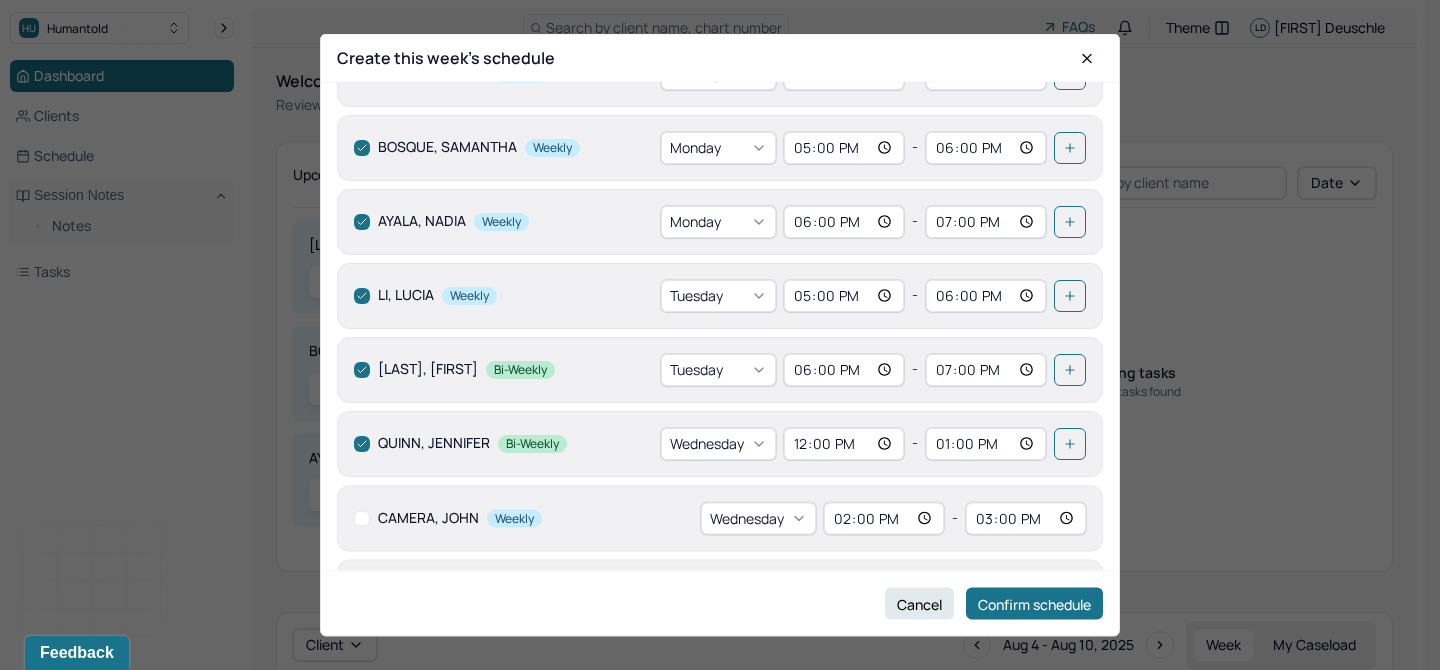 click at bounding box center (362, 518) 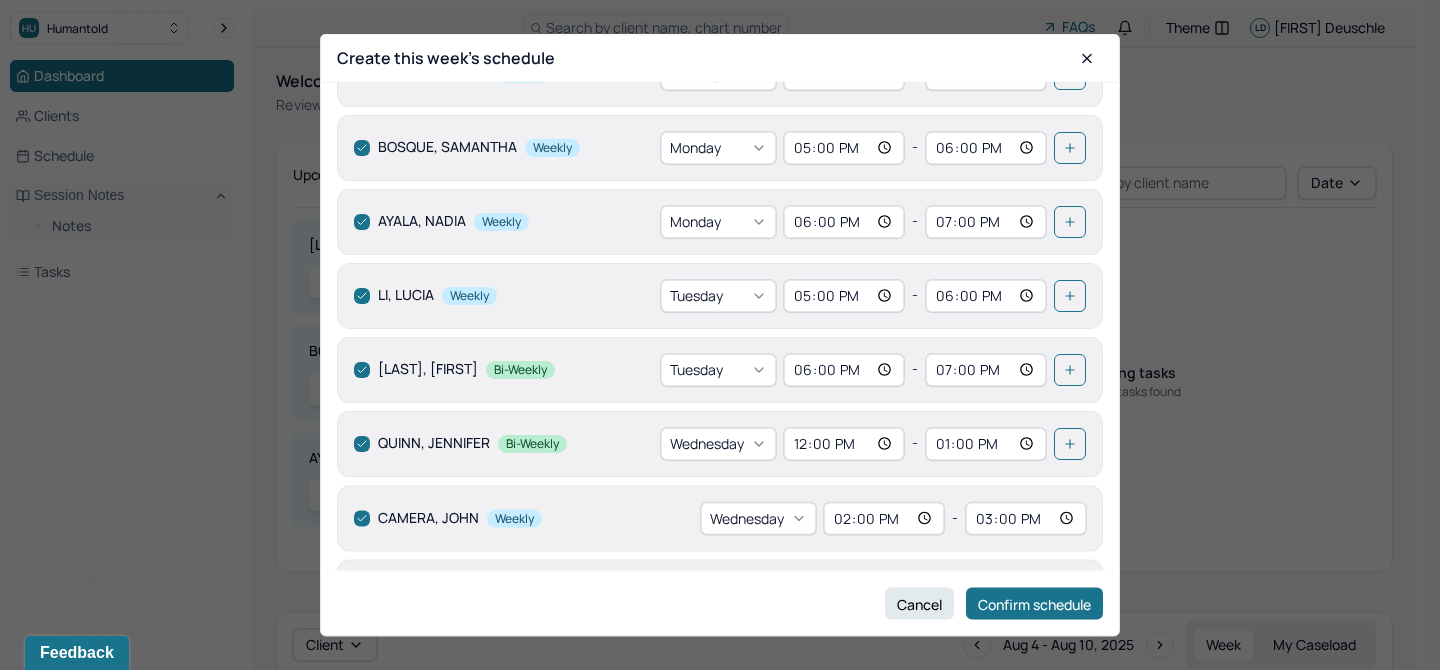 checkbox on "true" 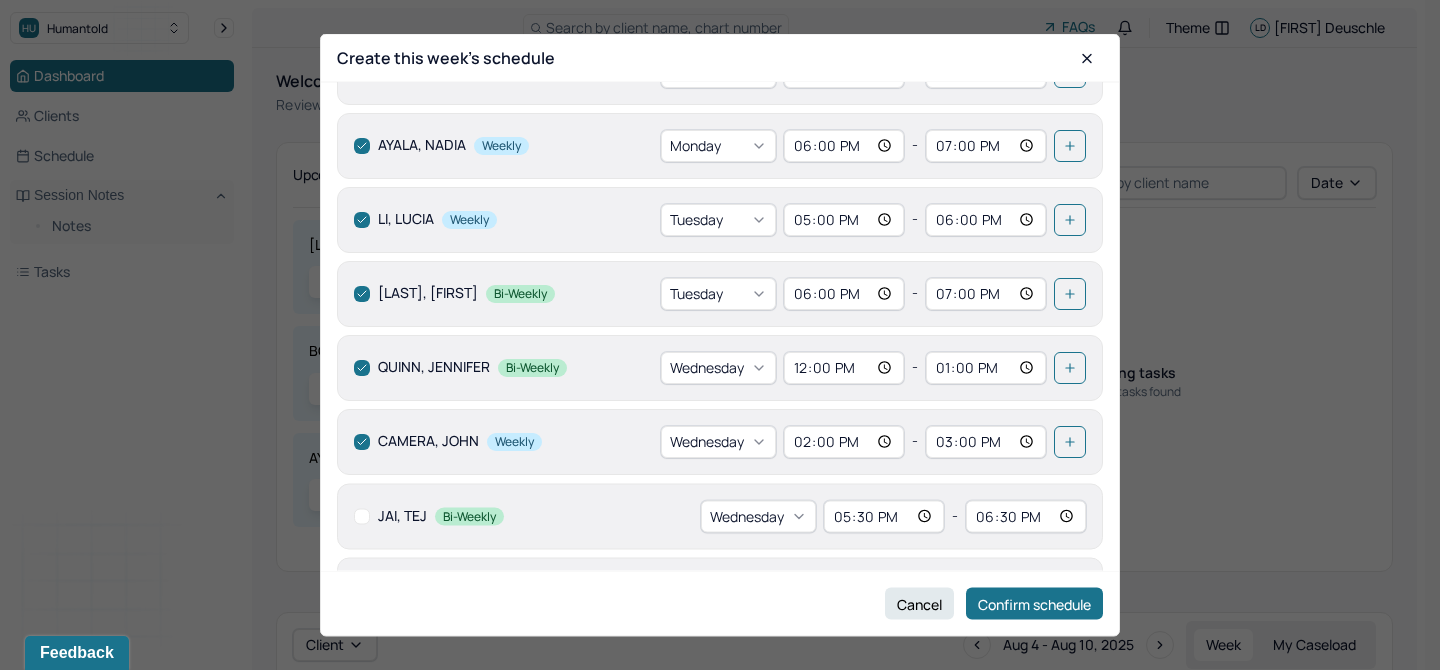 click at bounding box center (362, 516) 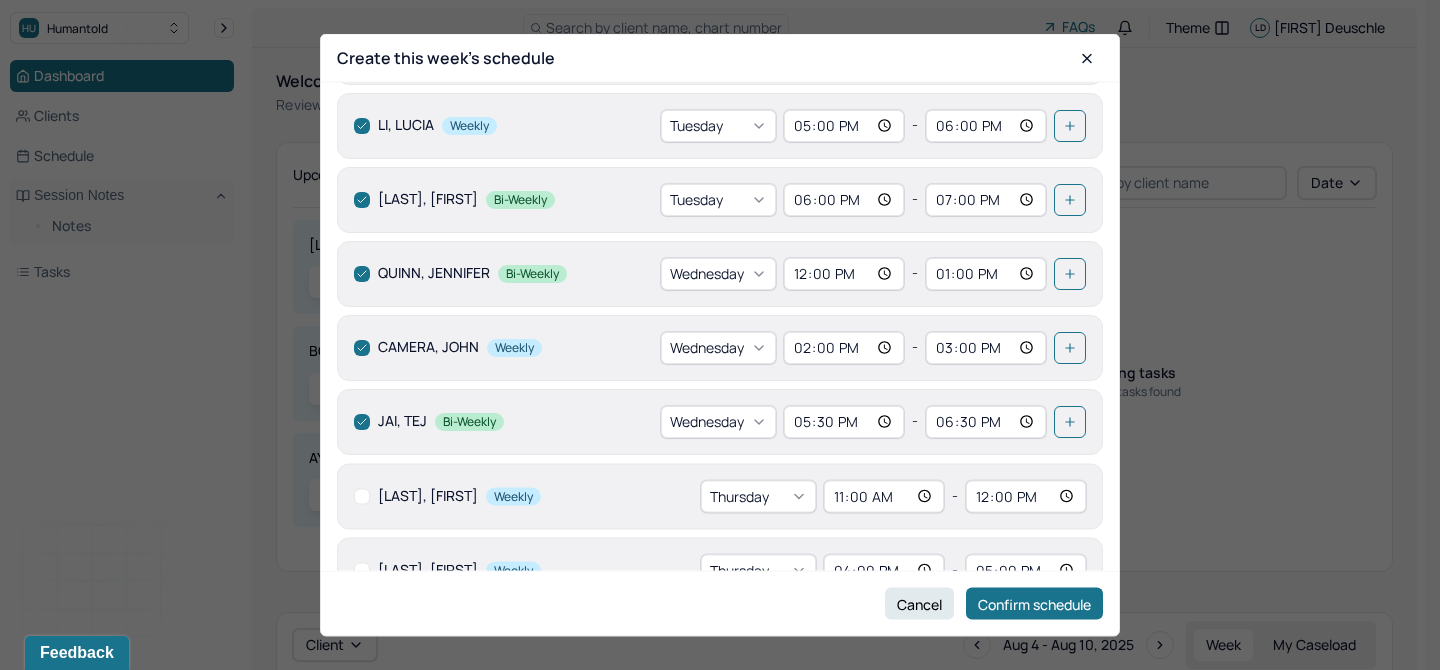 scroll, scrollTop: 378, scrollLeft: 0, axis: vertical 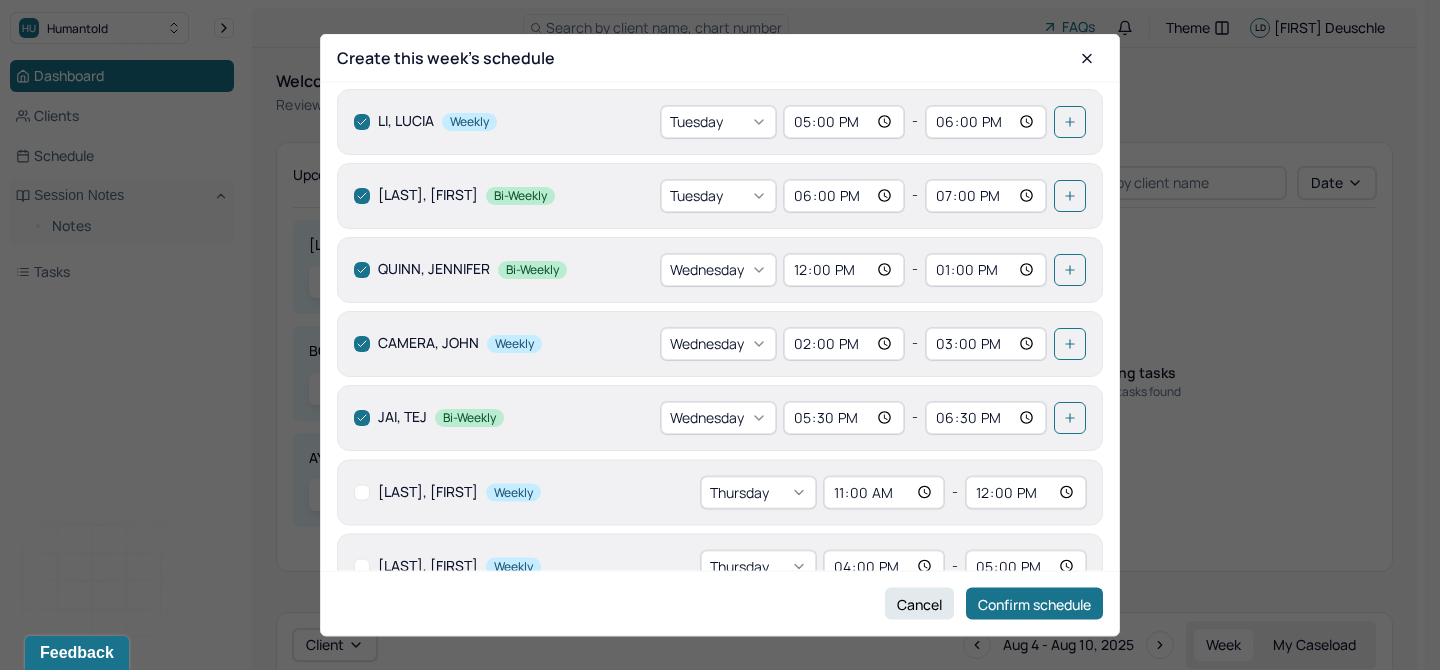 click at bounding box center (362, 492) 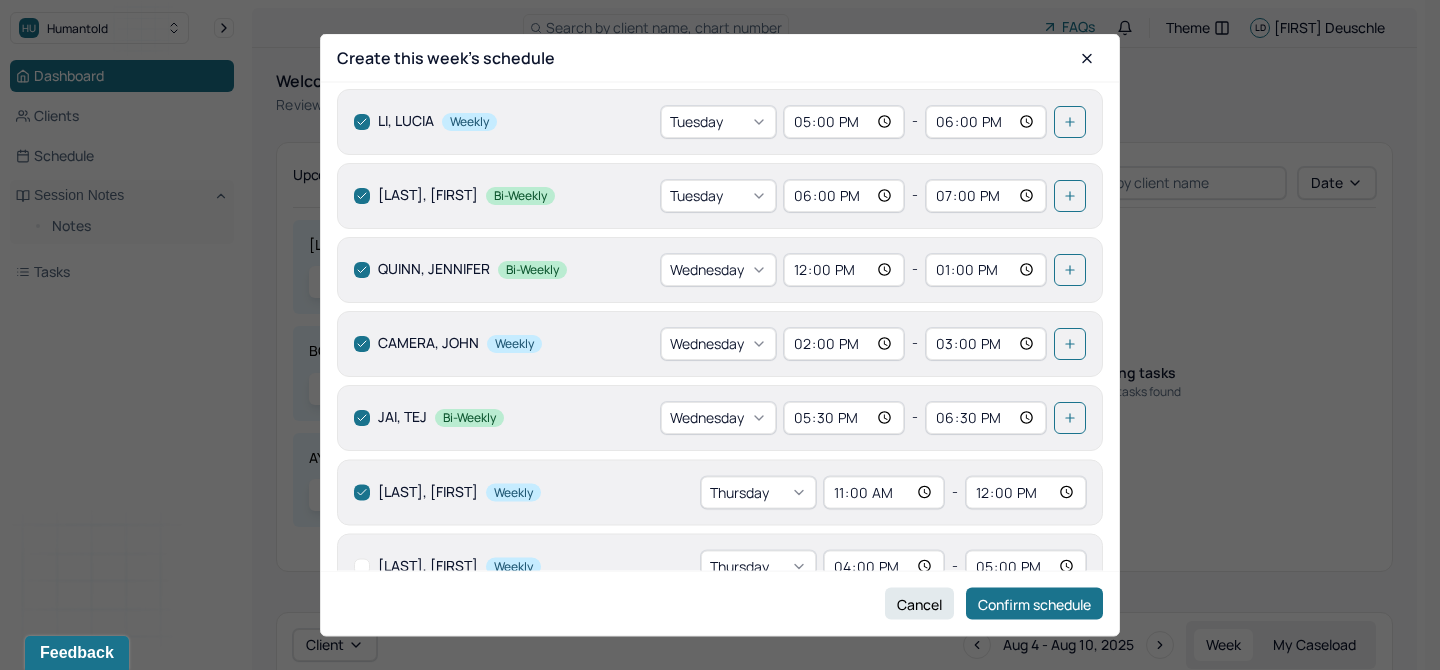 checkbox on "true" 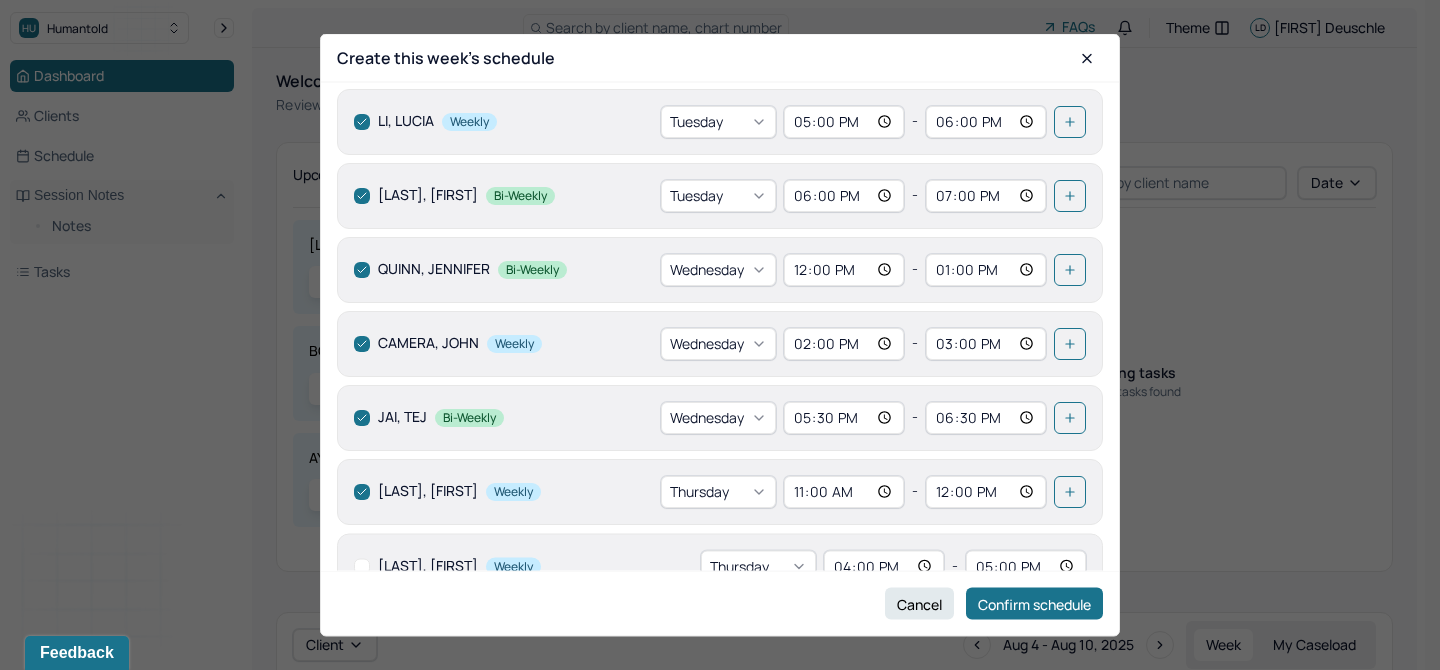 click at bounding box center (362, 566) 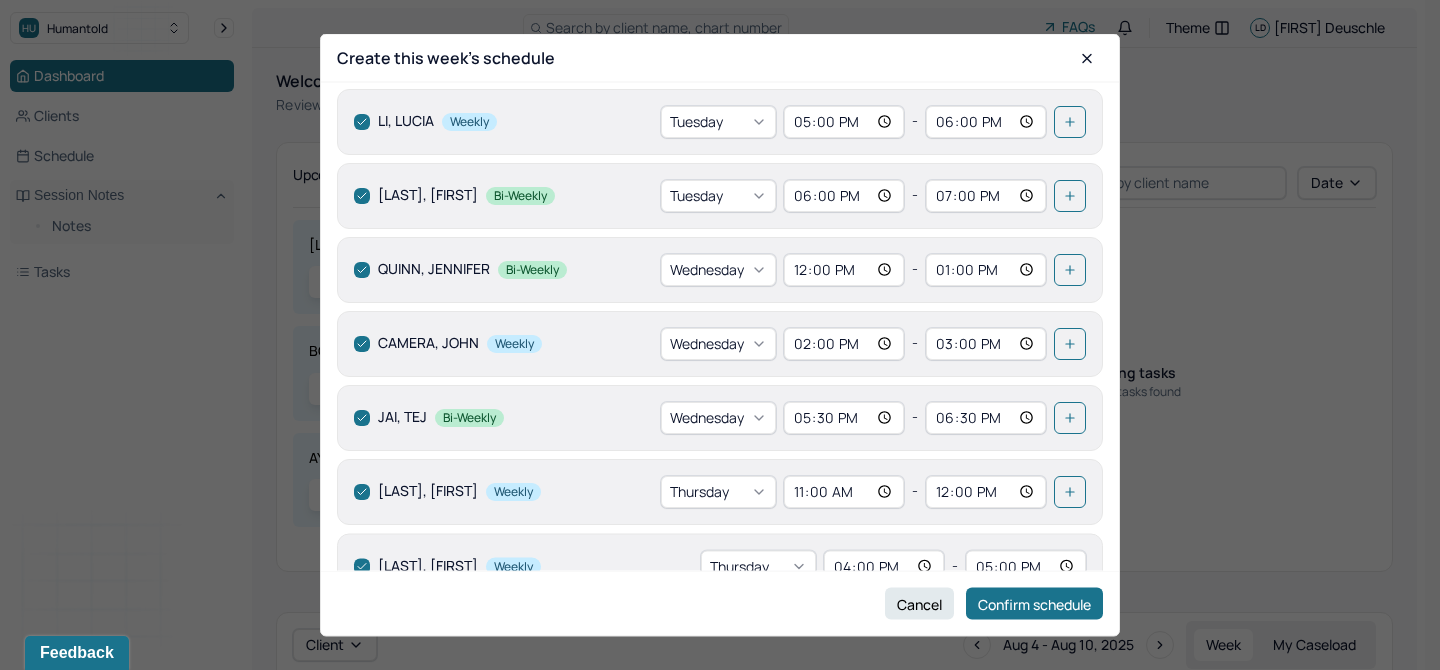 checkbox on "true" 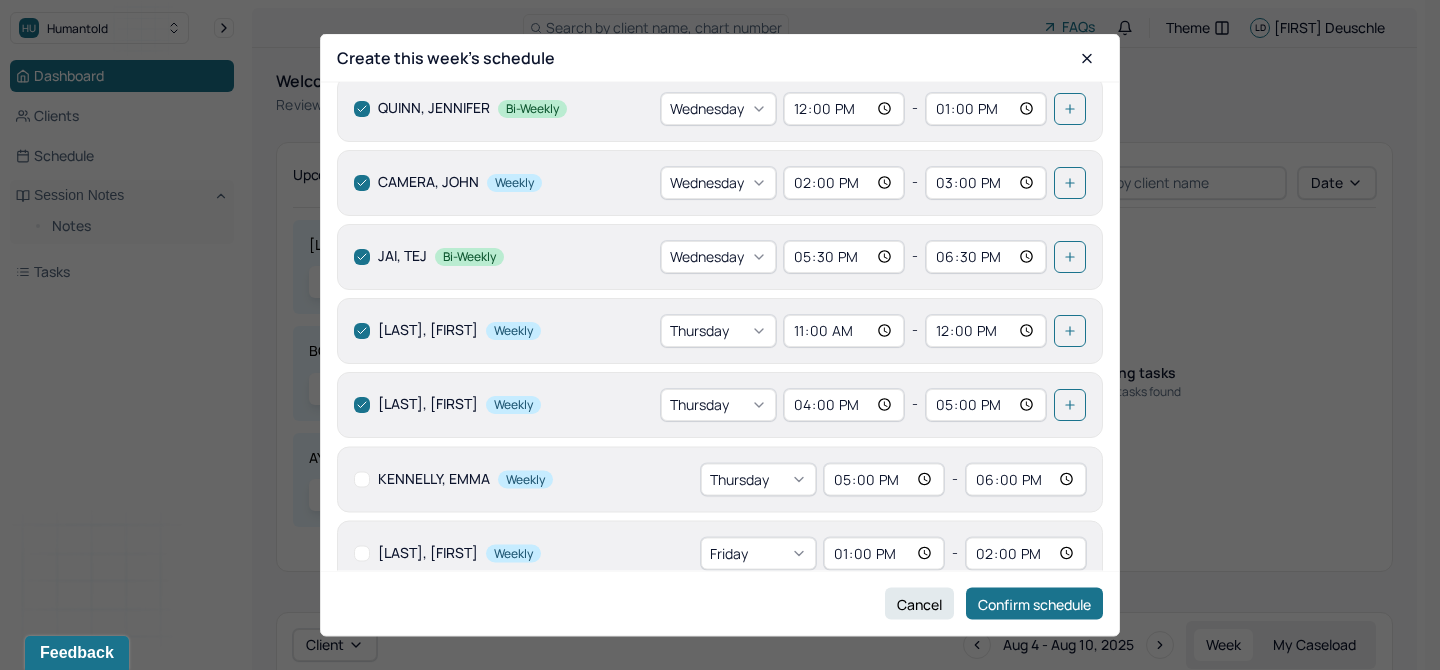 scroll, scrollTop: 552, scrollLeft: 0, axis: vertical 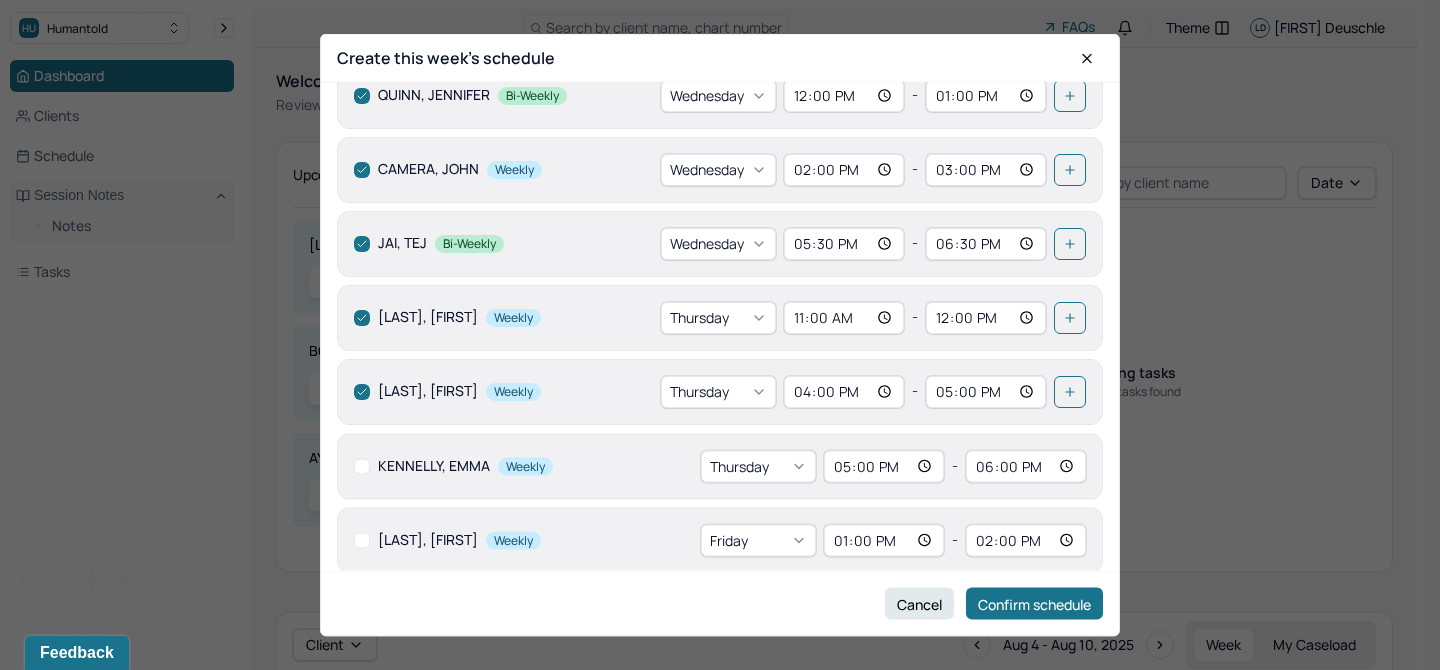 click at bounding box center [362, 466] 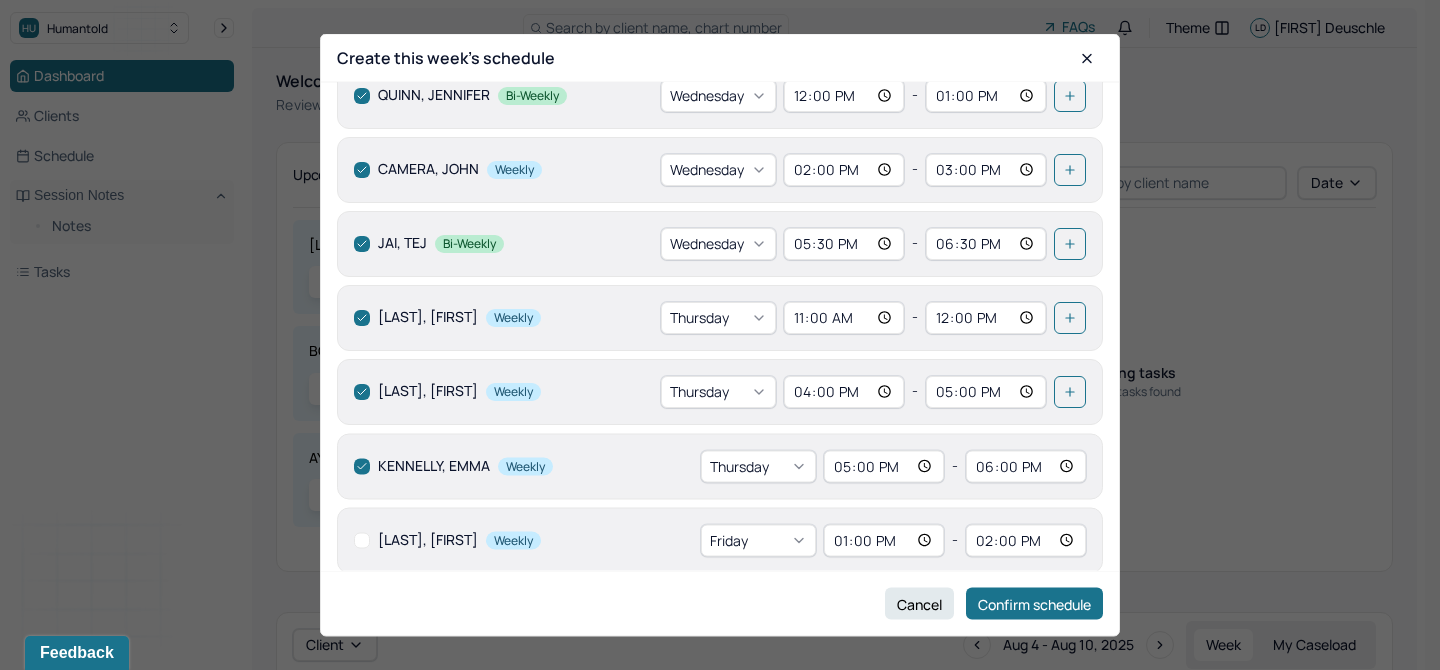 checkbox on "true" 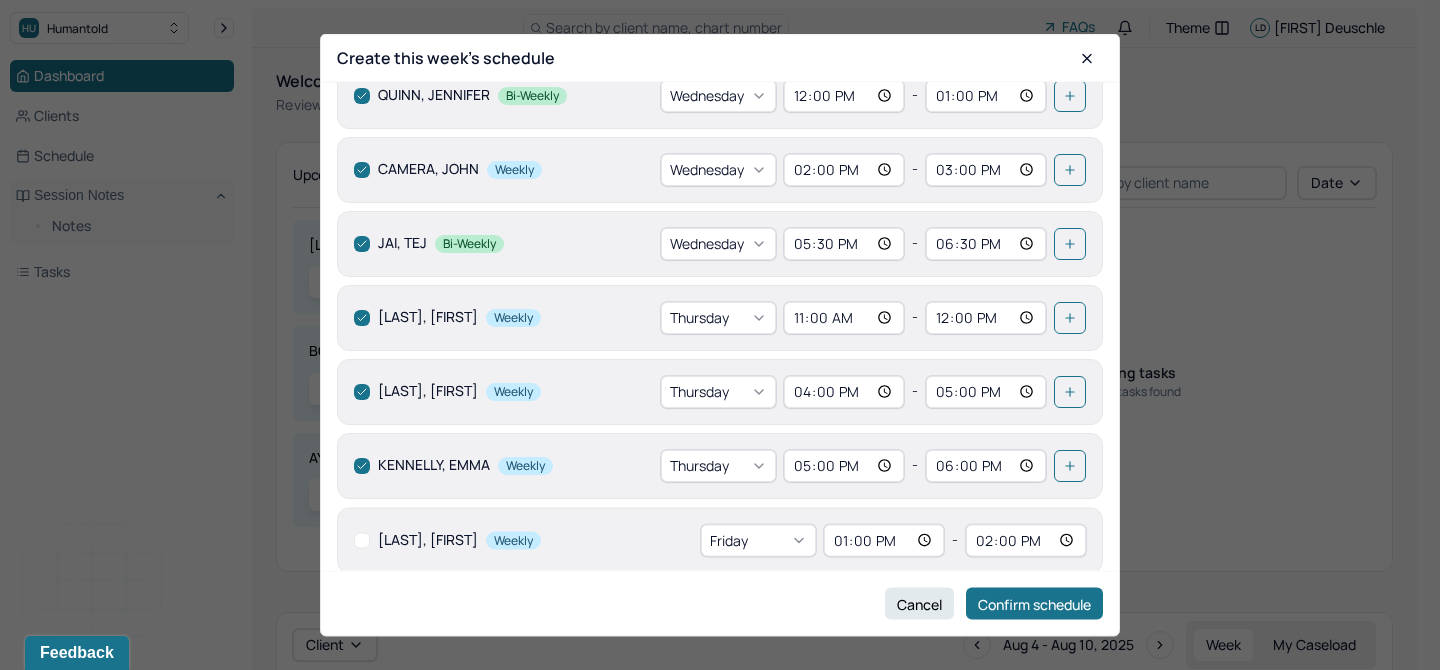 click at bounding box center [362, 540] 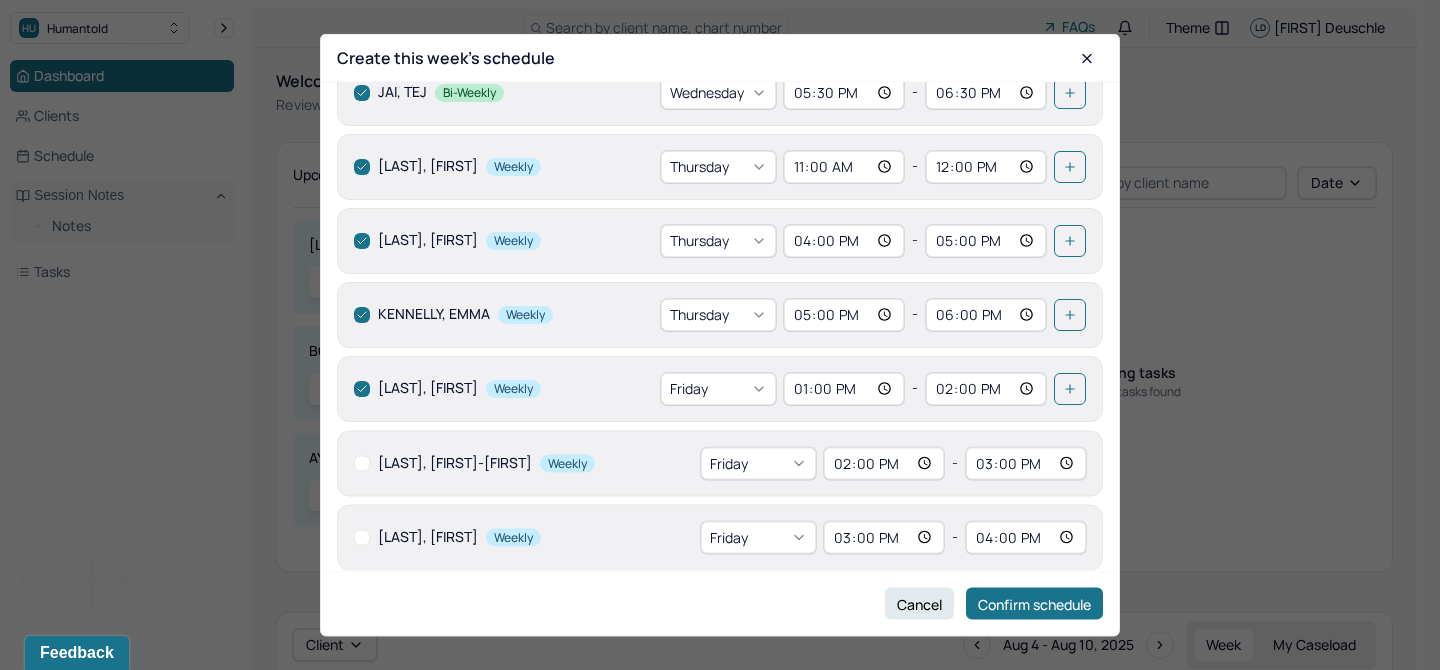scroll, scrollTop: 708, scrollLeft: 0, axis: vertical 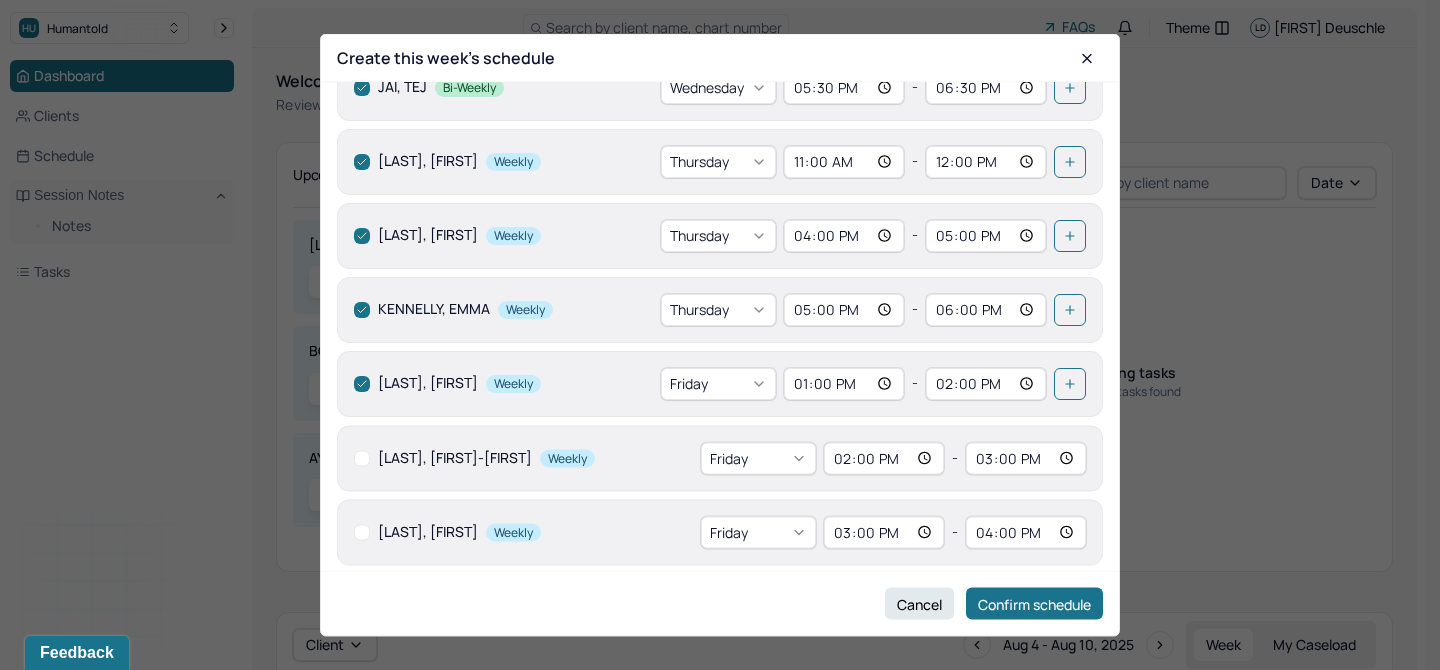 click at bounding box center (362, 458) 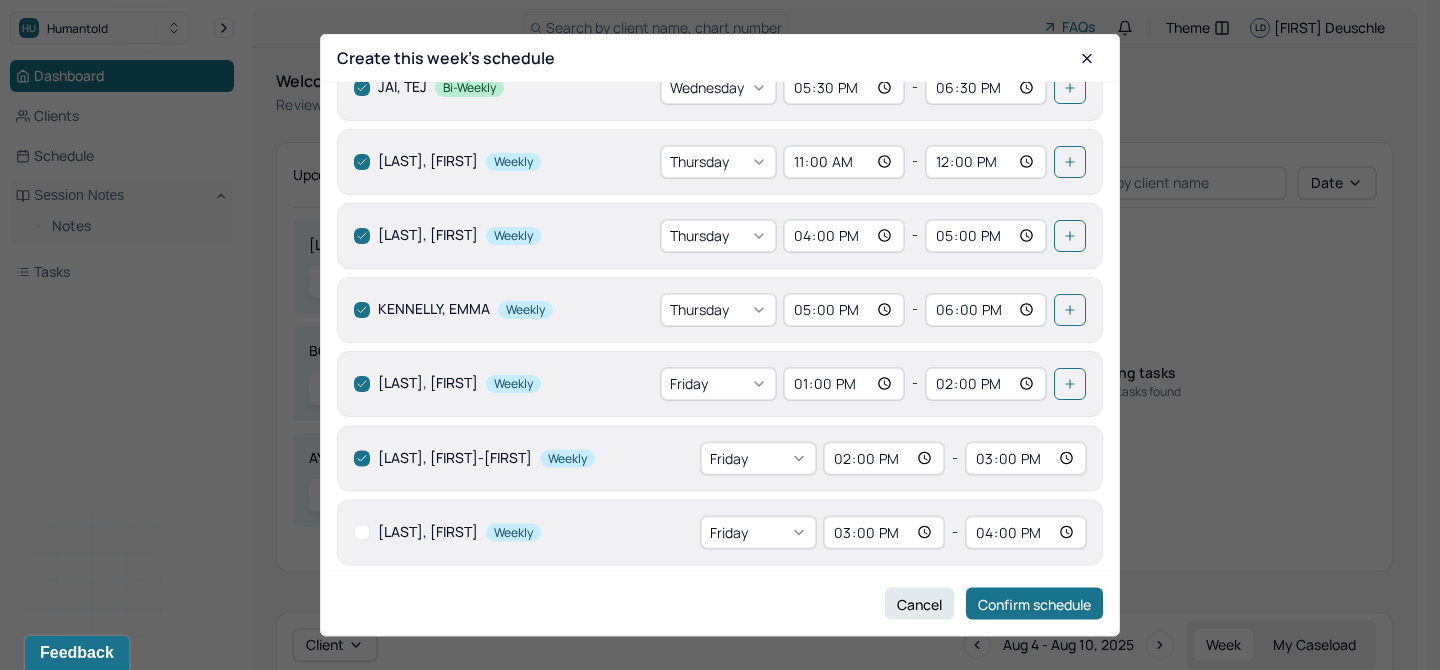 checkbox on "true" 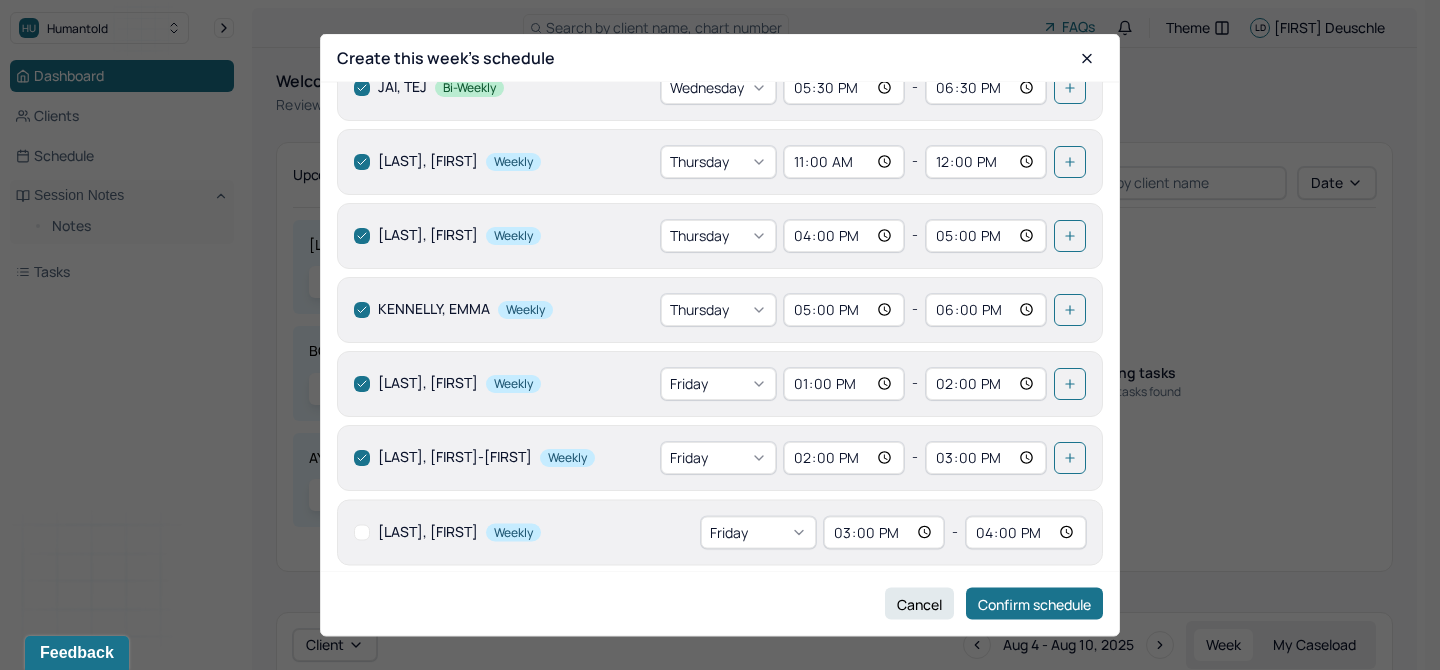 click at bounding box center (362, 532) 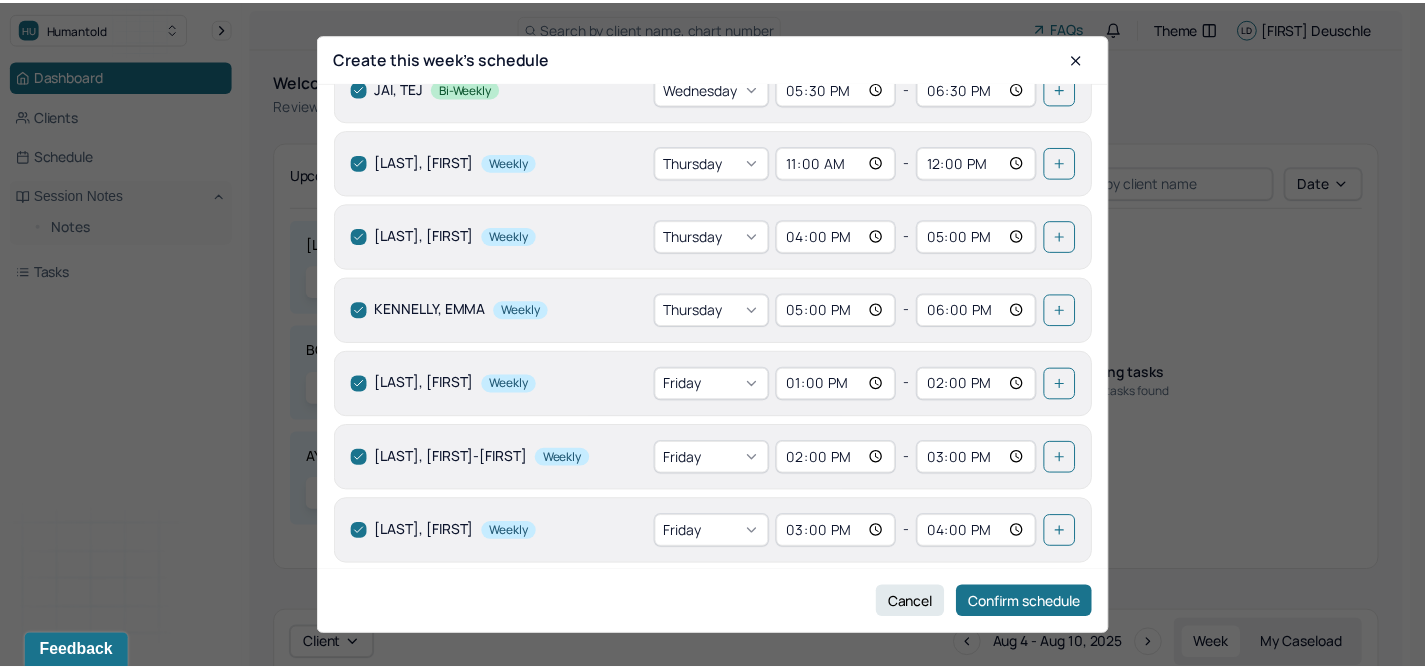 scroll, scrollTop: 793, scrollLeft: 0, axis: vertical 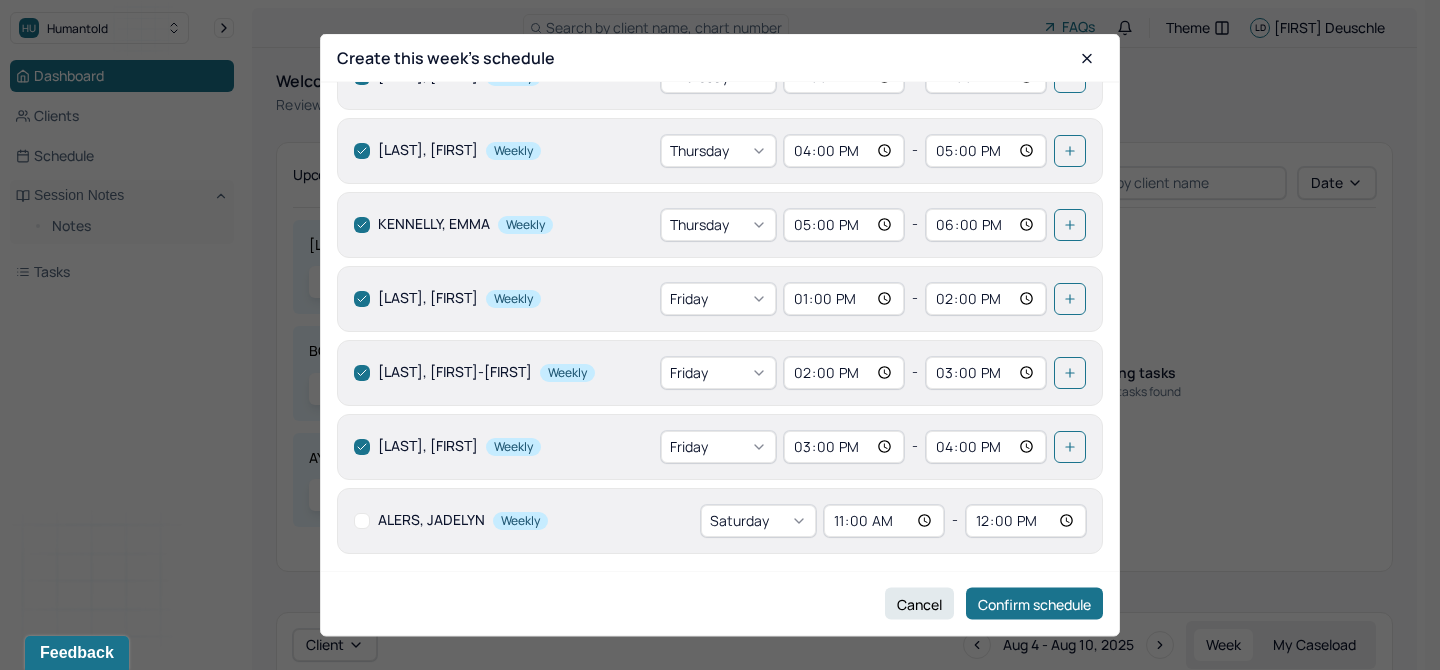 click at bounding box center [362, 521] 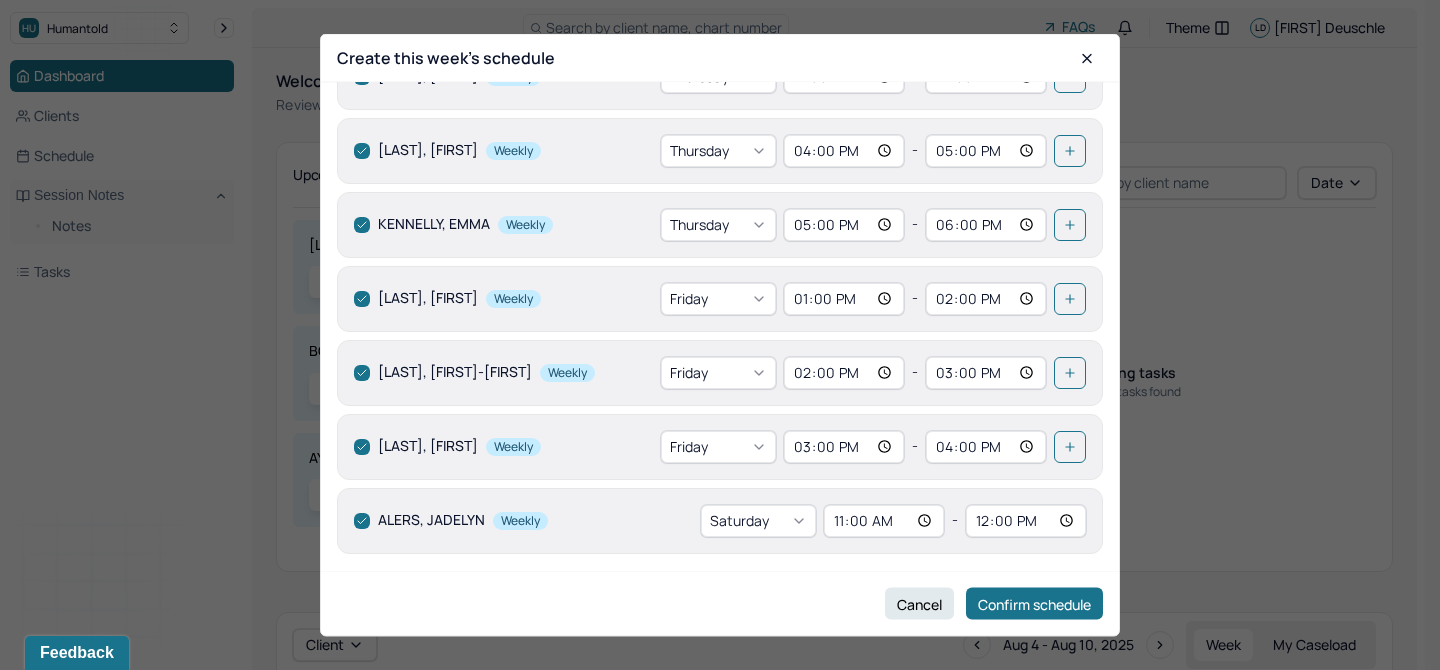 checkbox on "true" 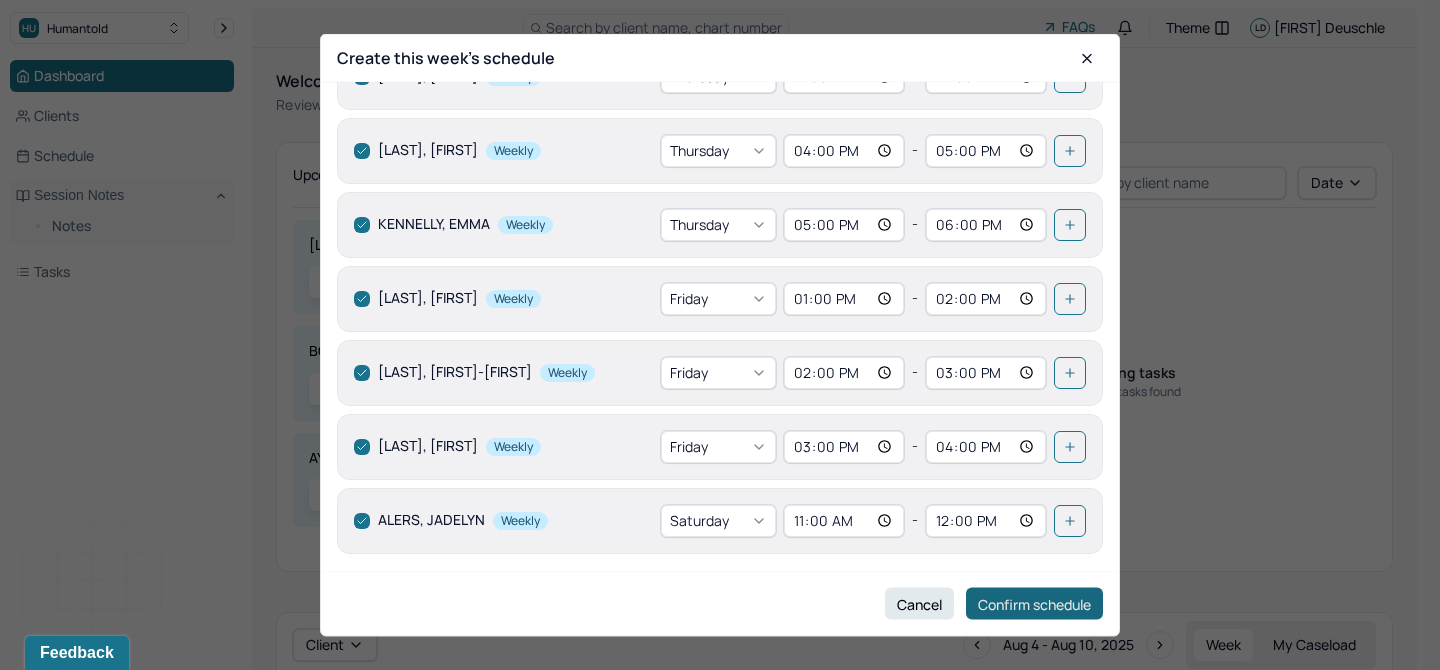 click on "Confirm schedule" at bounding box center (1034, 604) 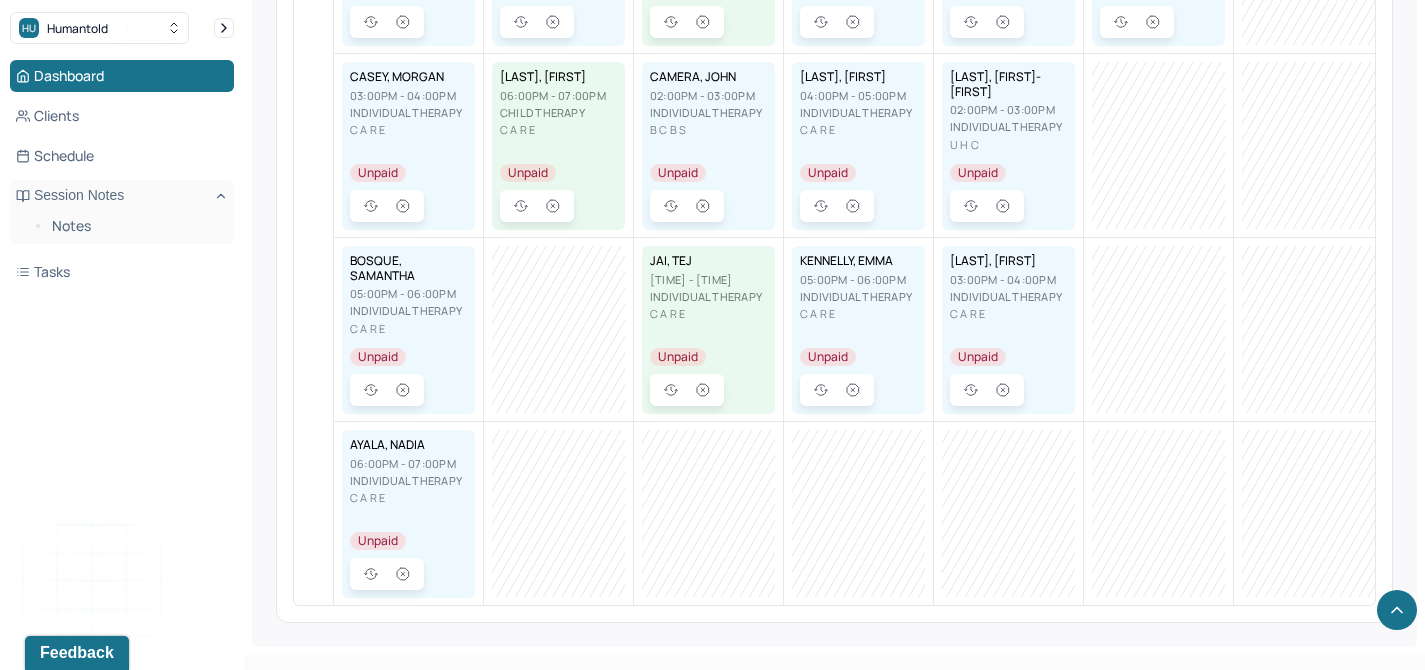 scroll, scrollTop: 0, scrollLeft: 0, axis: both 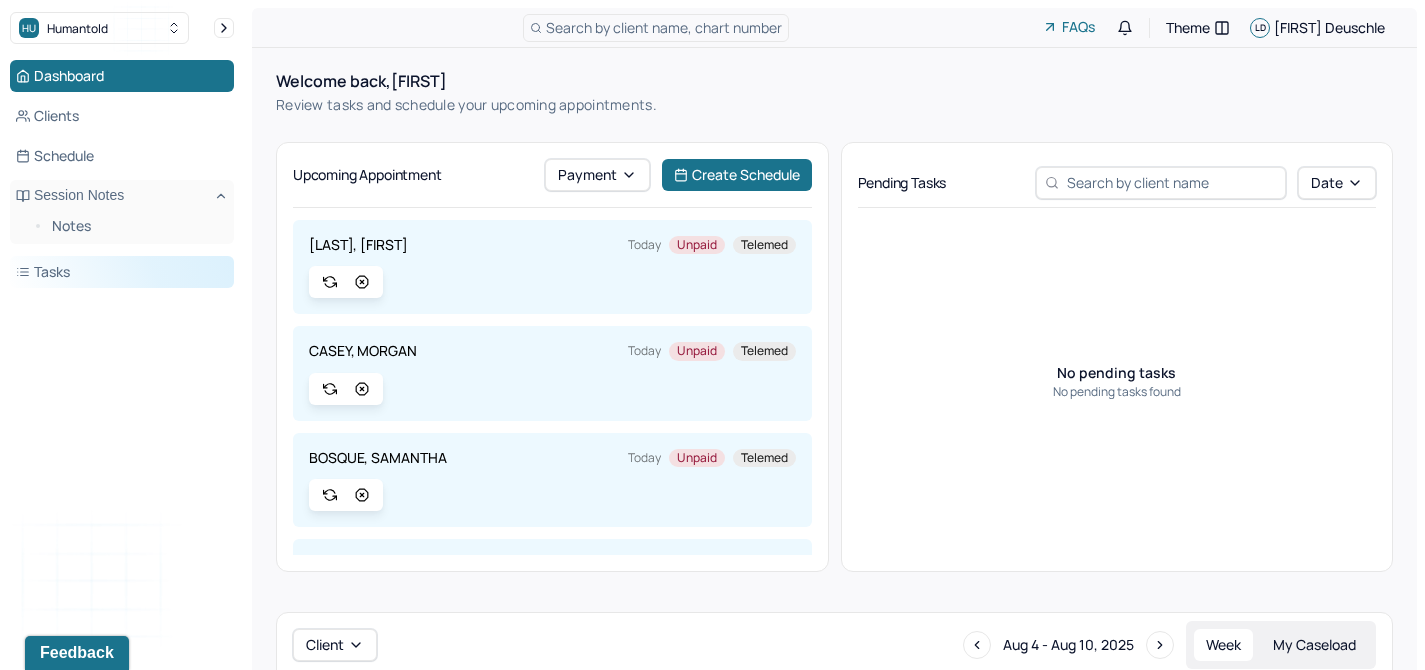 click on "Tasks" at bounding box center (122, 272) 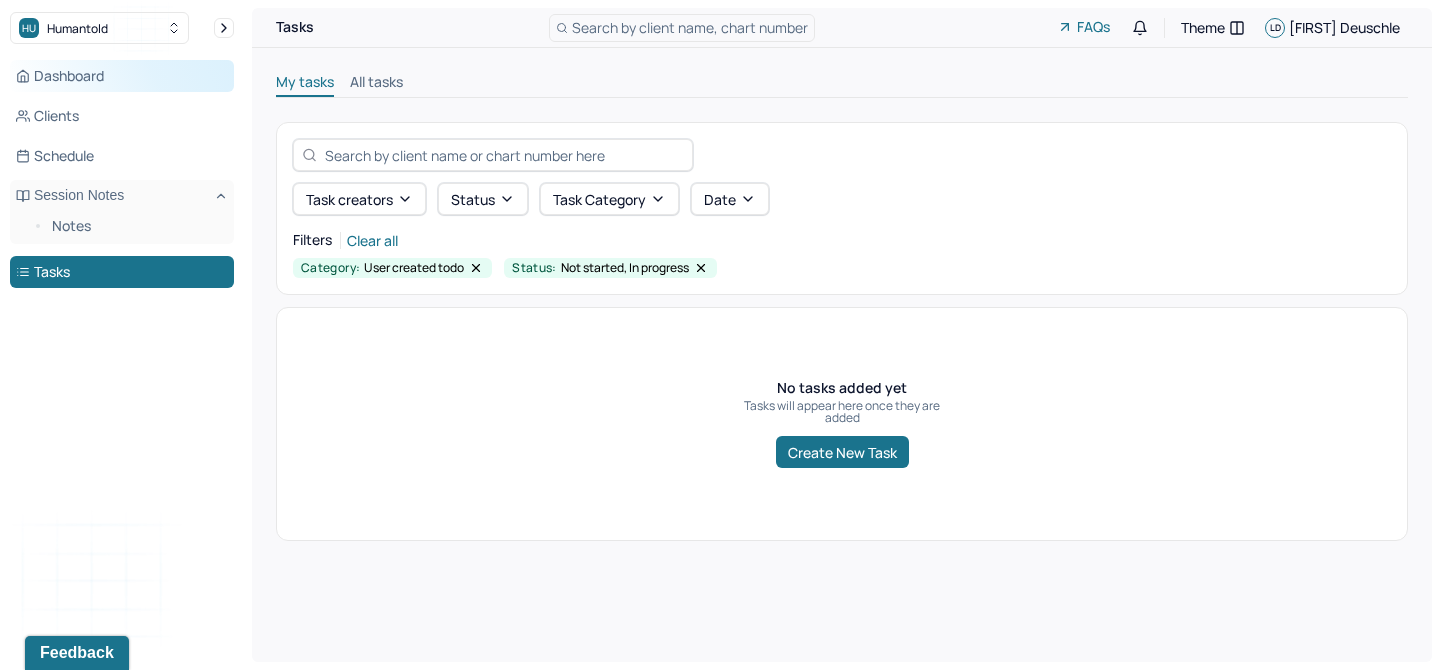 click on "Dashboard" at bounding box center (122, 76) 